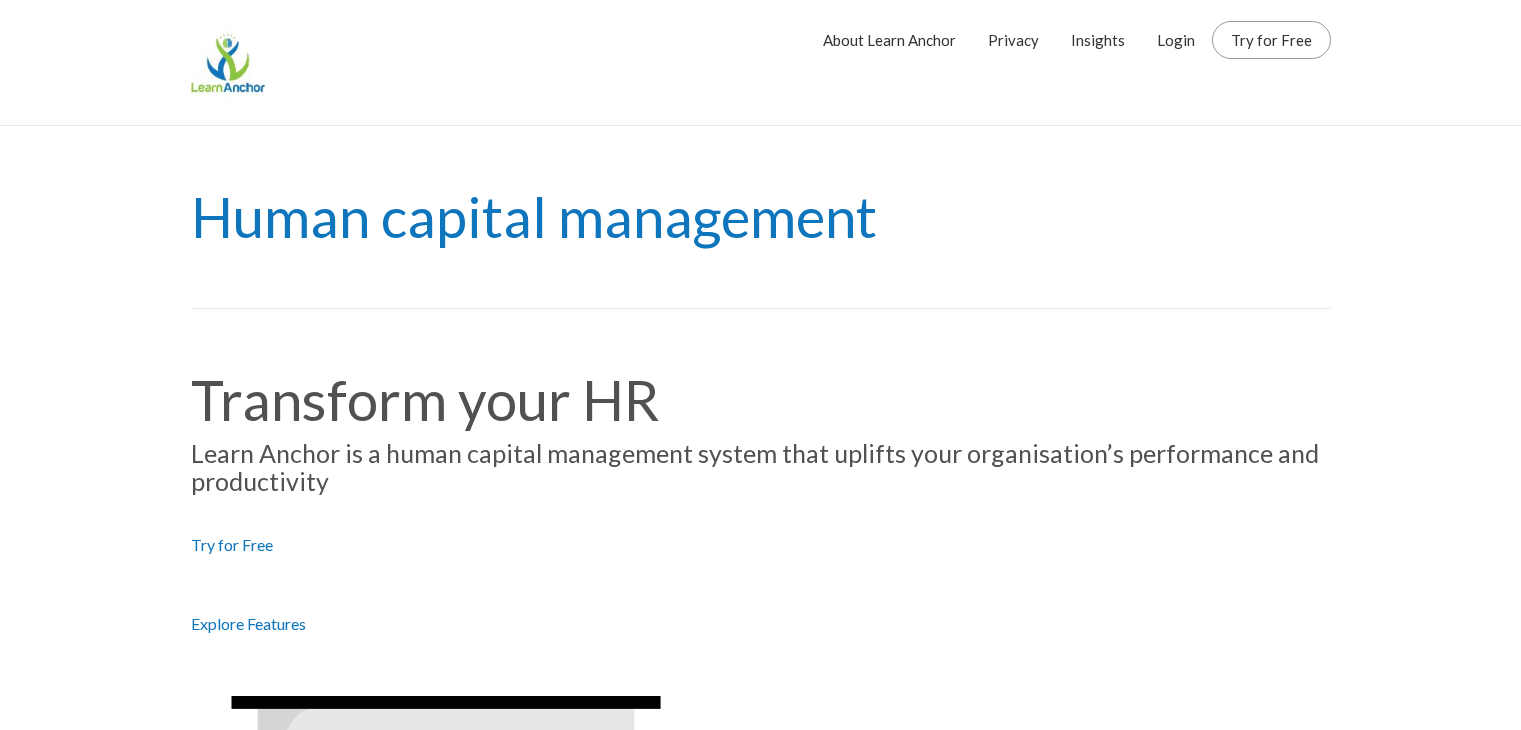 scroll, scrollTop: 0, scrollLeft: 0, axis: both 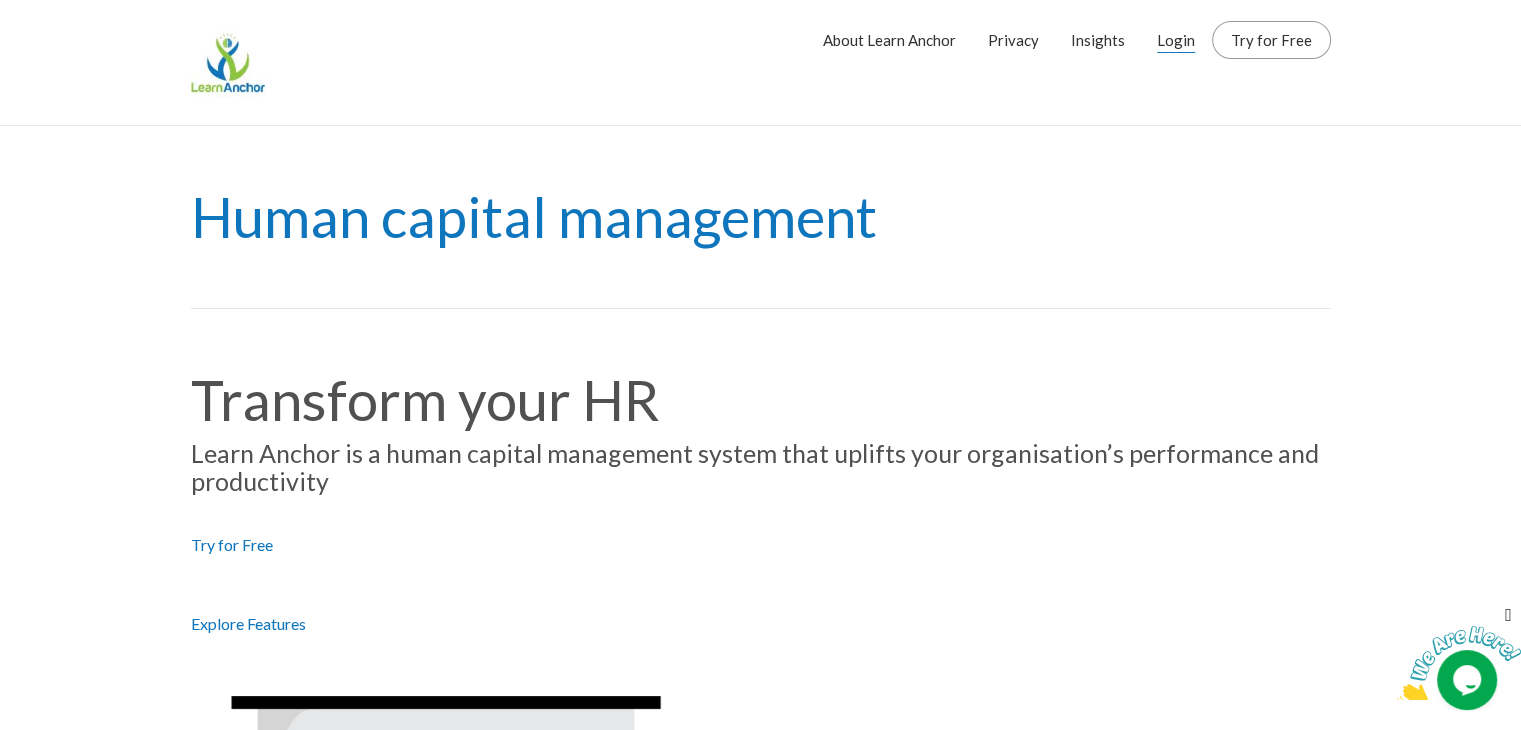click on "Login" at bounding box center [1176, 40] 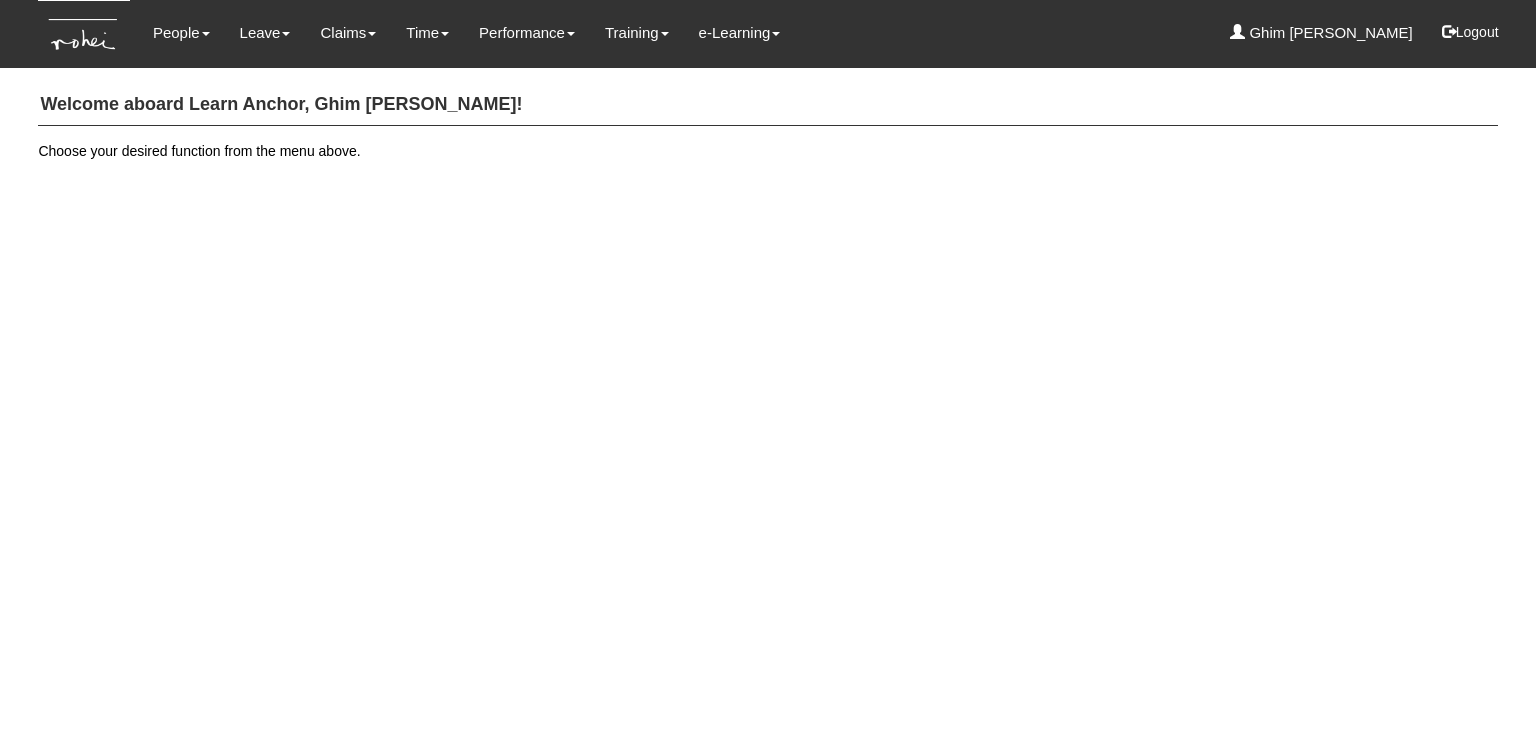 scroll, scrollTop: 0, scrollLeft: 0, axis: both 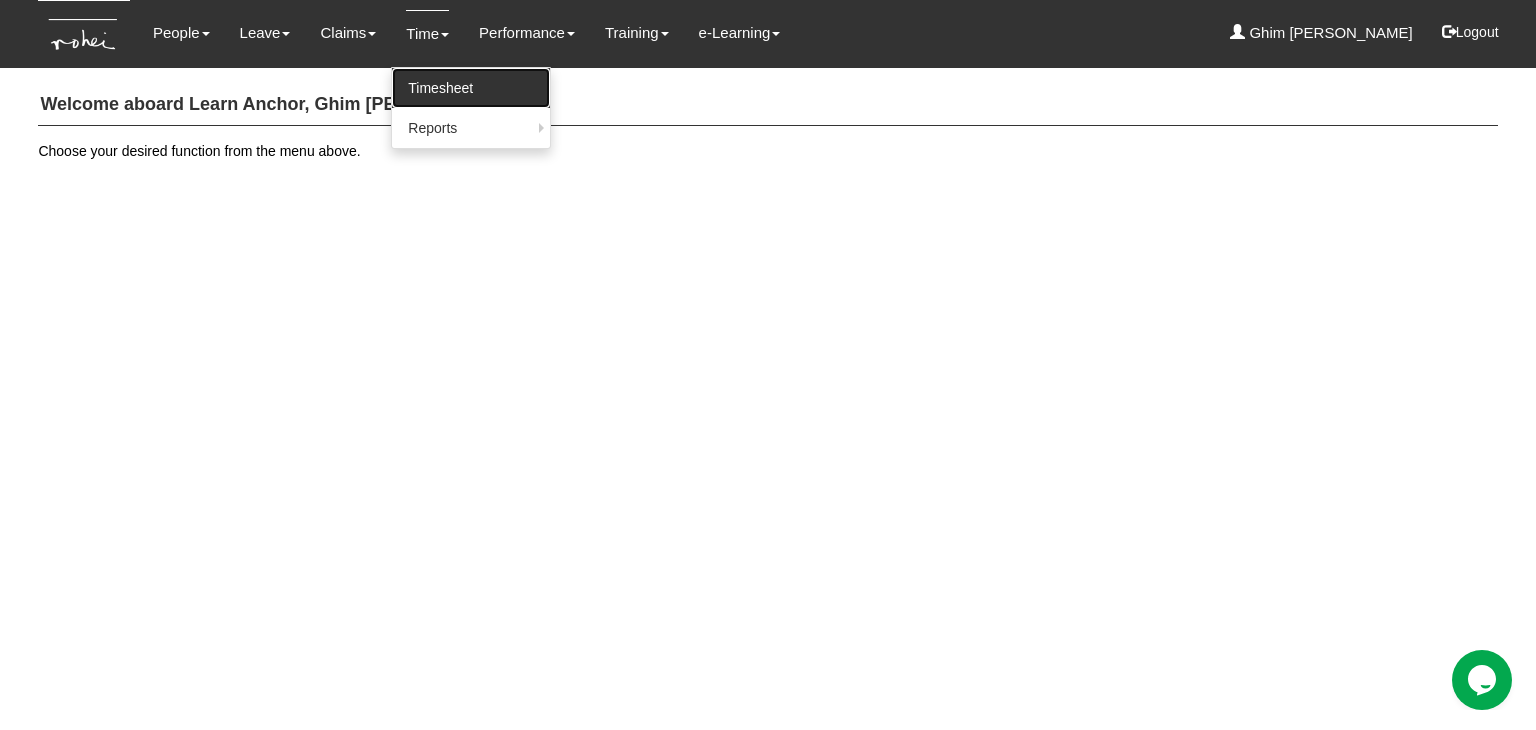click on "Timesheet" at bounding box center (471, 88) 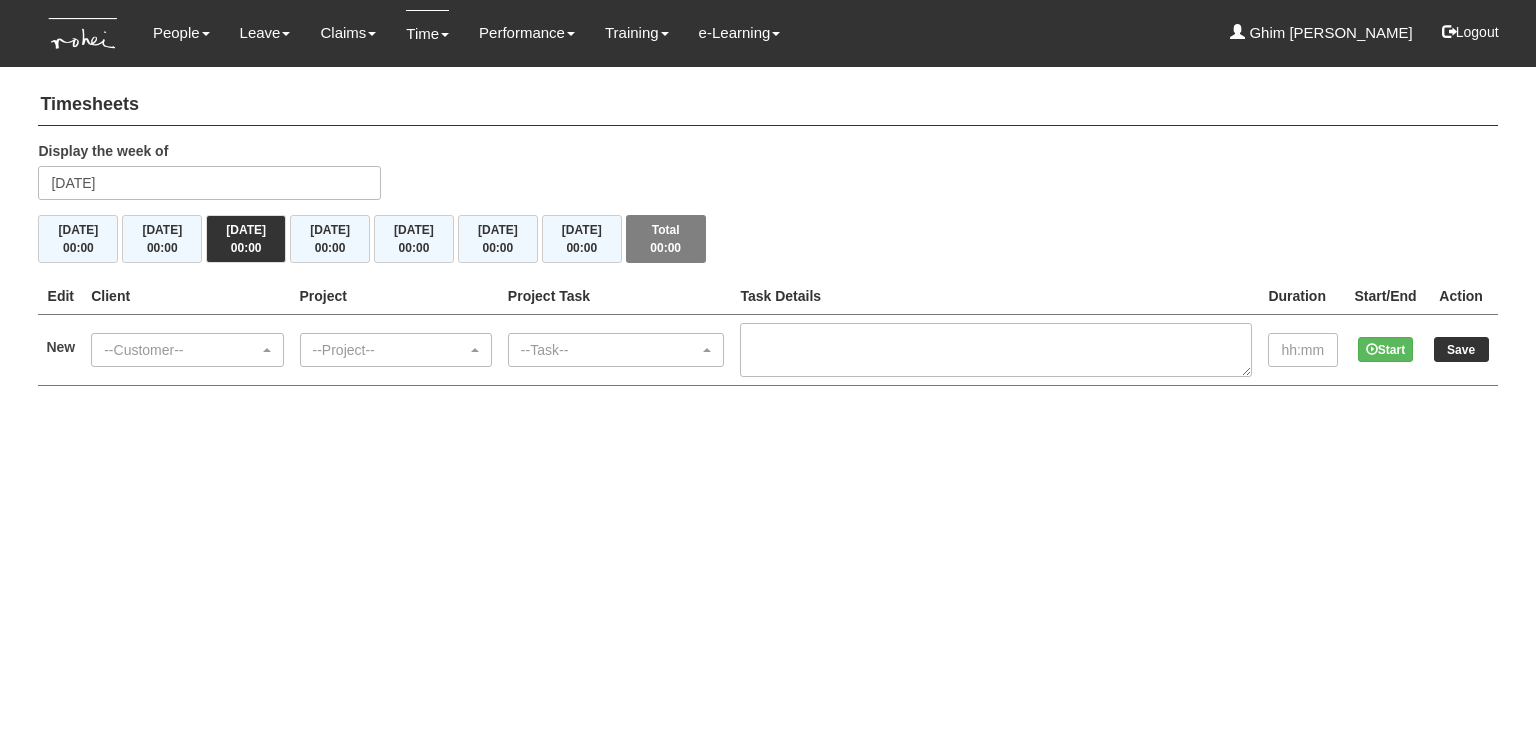 scroll, scrollTop: 0, scrollLeft: 0, axis: both 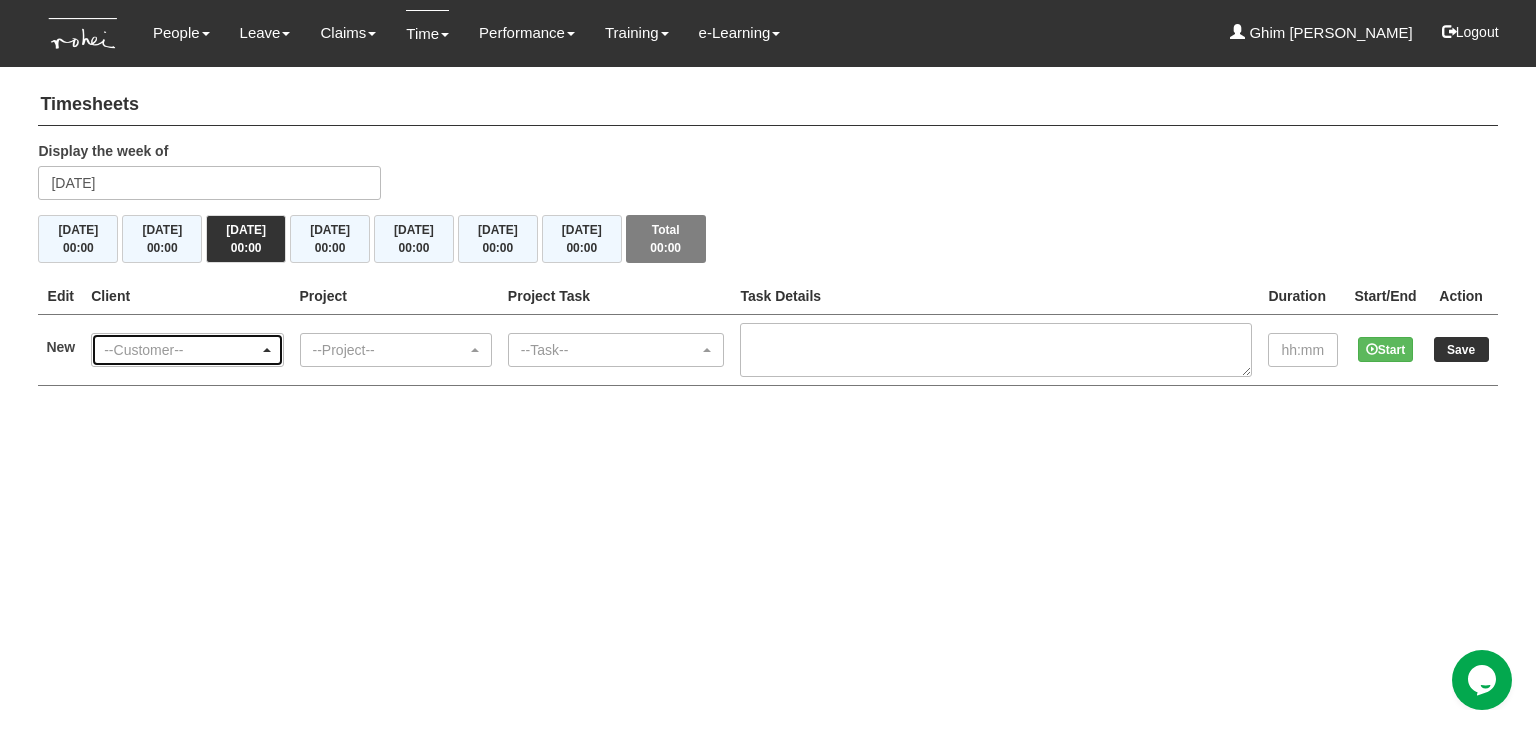 click on "--Customer--" at bounding box center [181, 350] 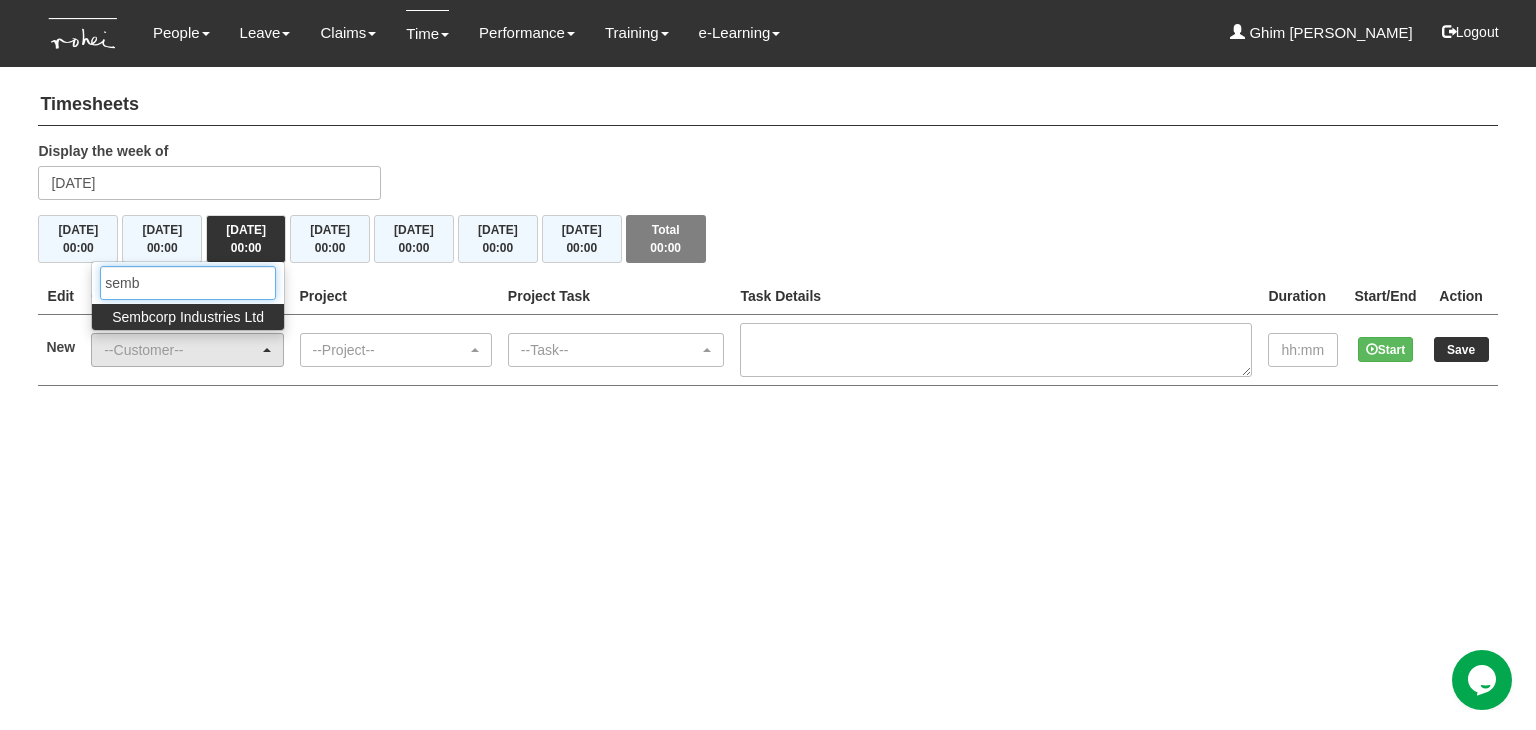 type on "semb" 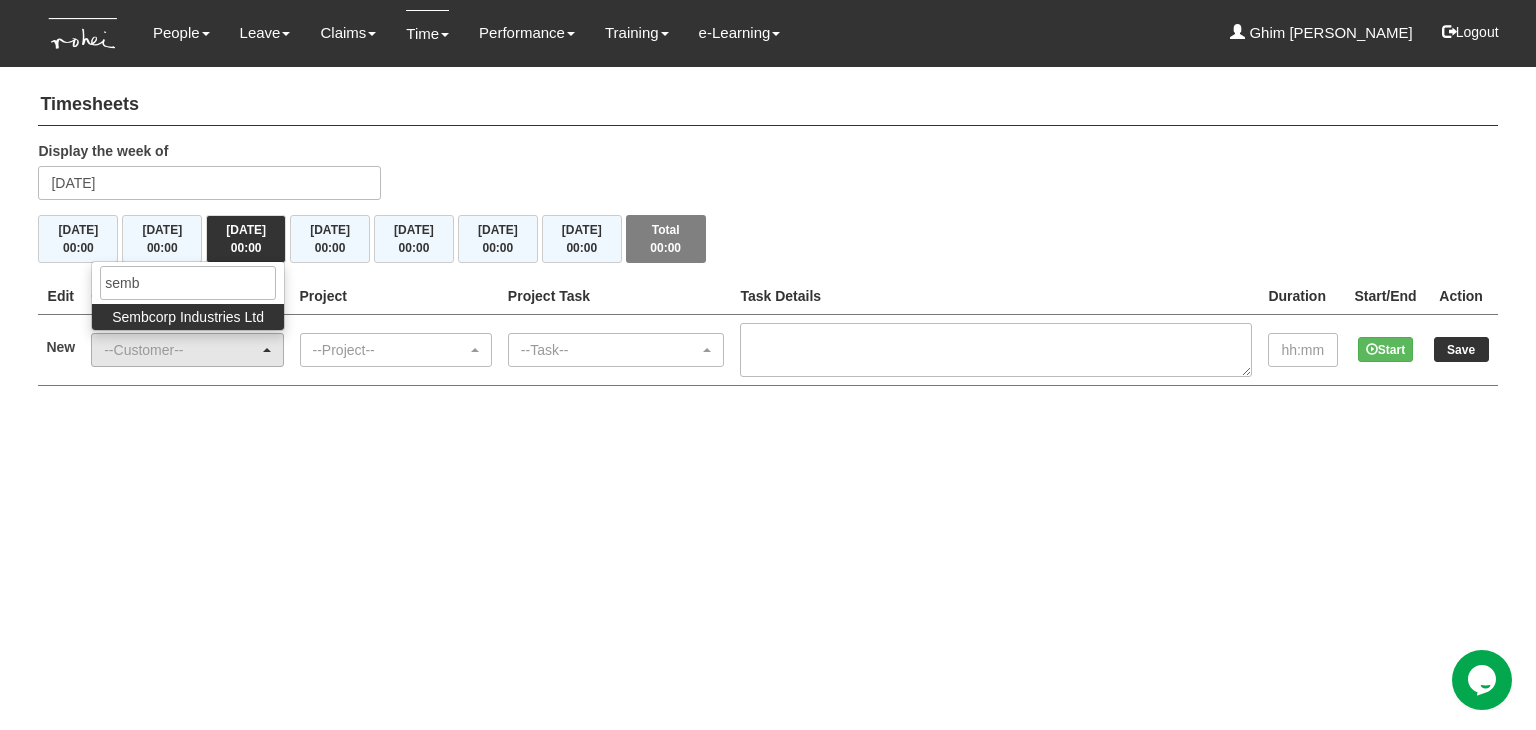 click on "semb" at bounding box center (188, 283) 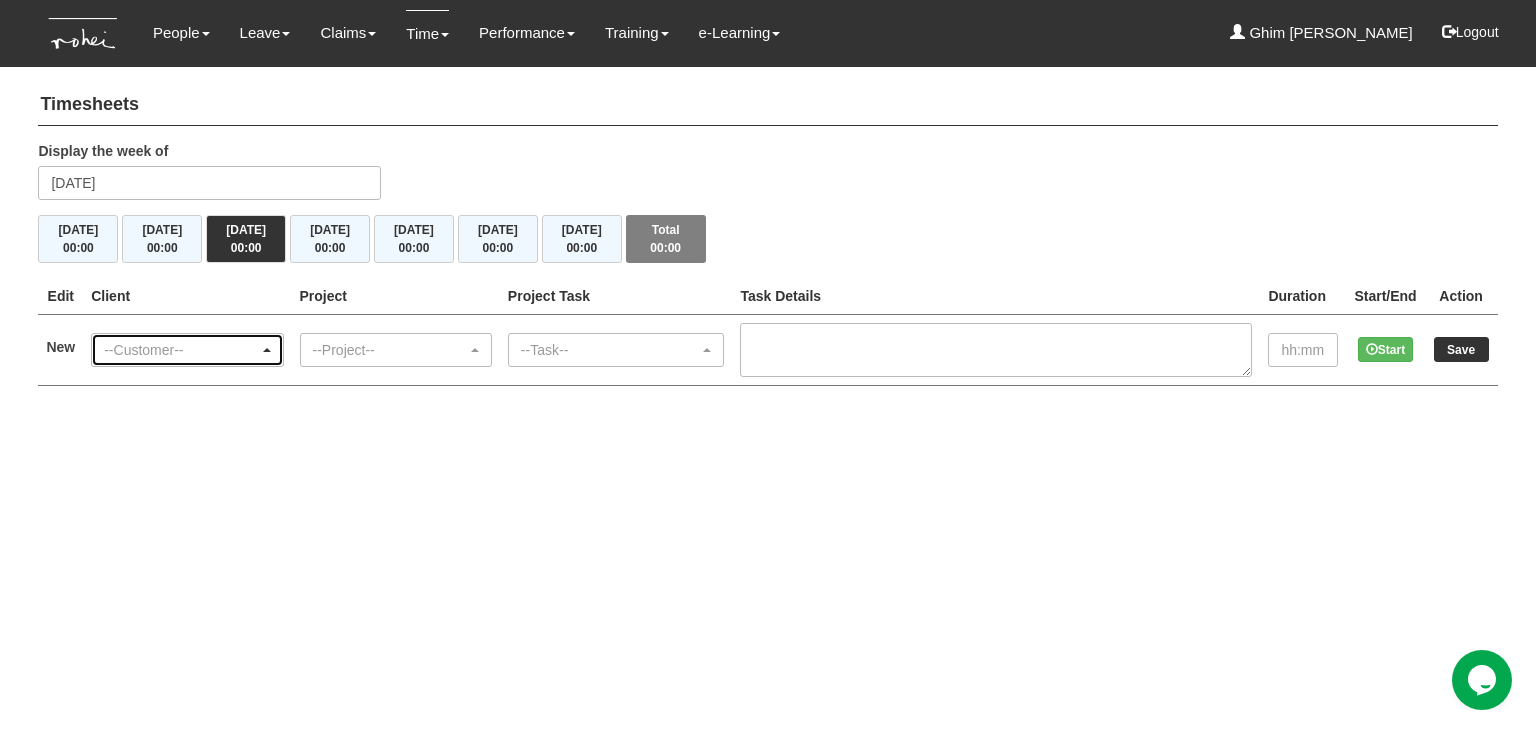 click on "--Customer--" at bounding box center (187, 350) 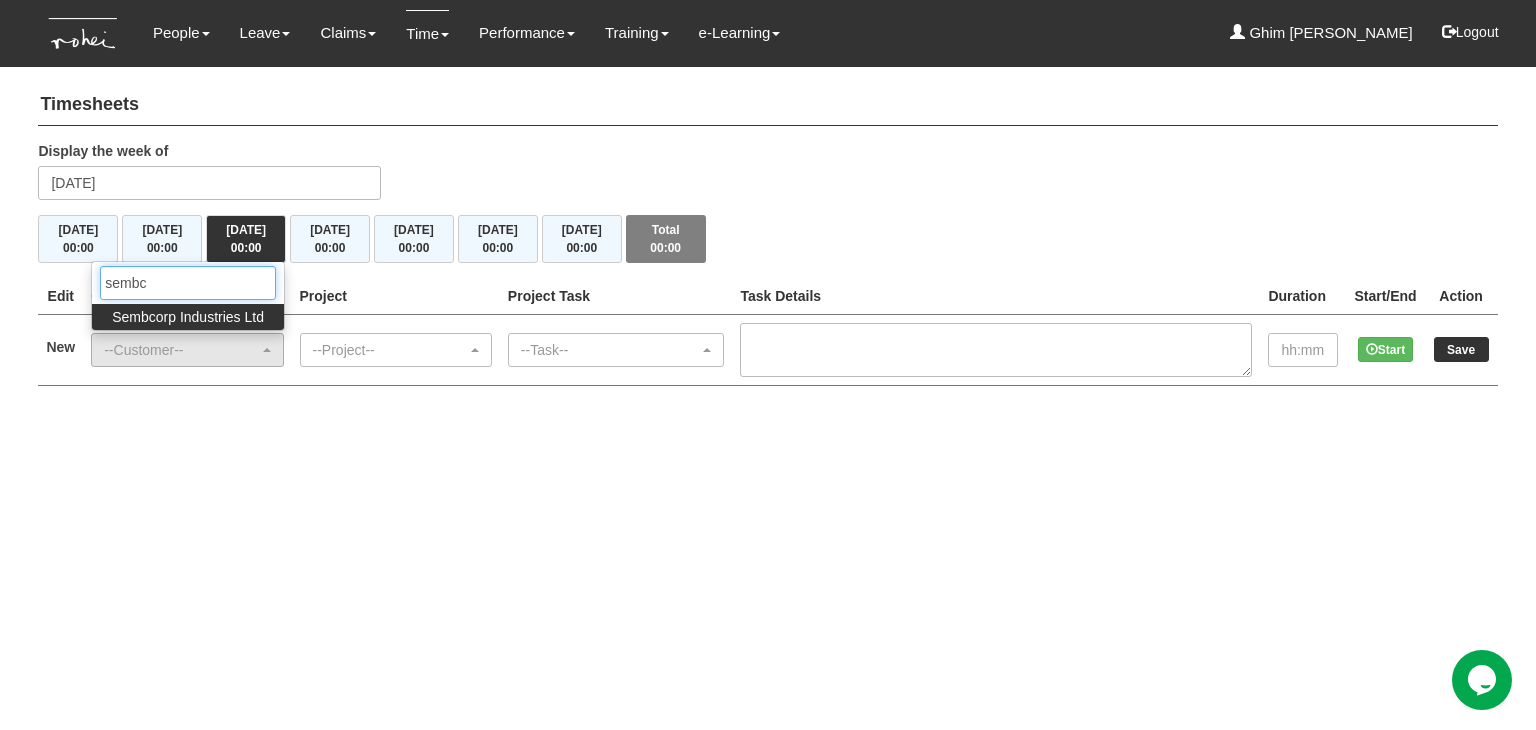 type on "sembc" 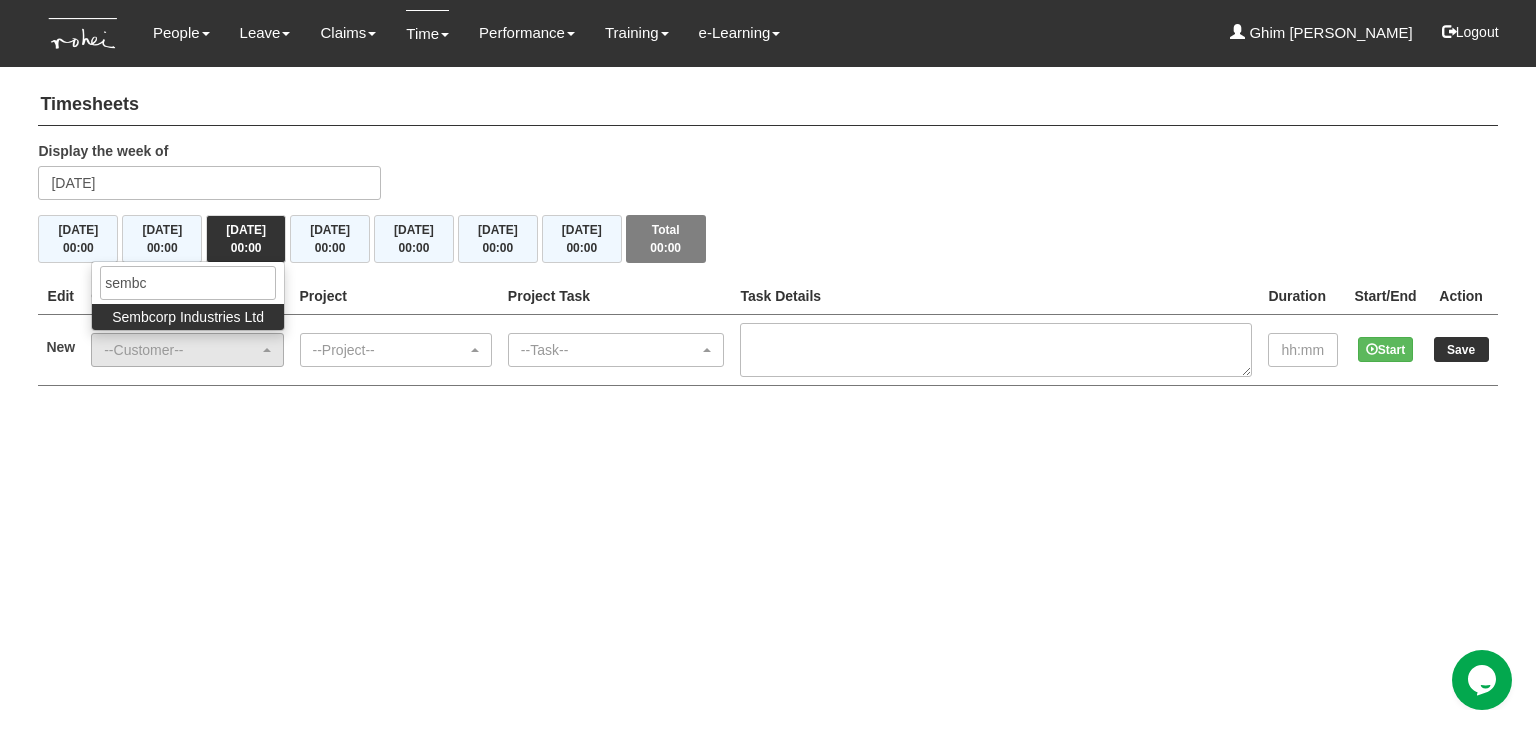 click on "Sembcorp Industries Ltd" at bounding box center [188, 317] 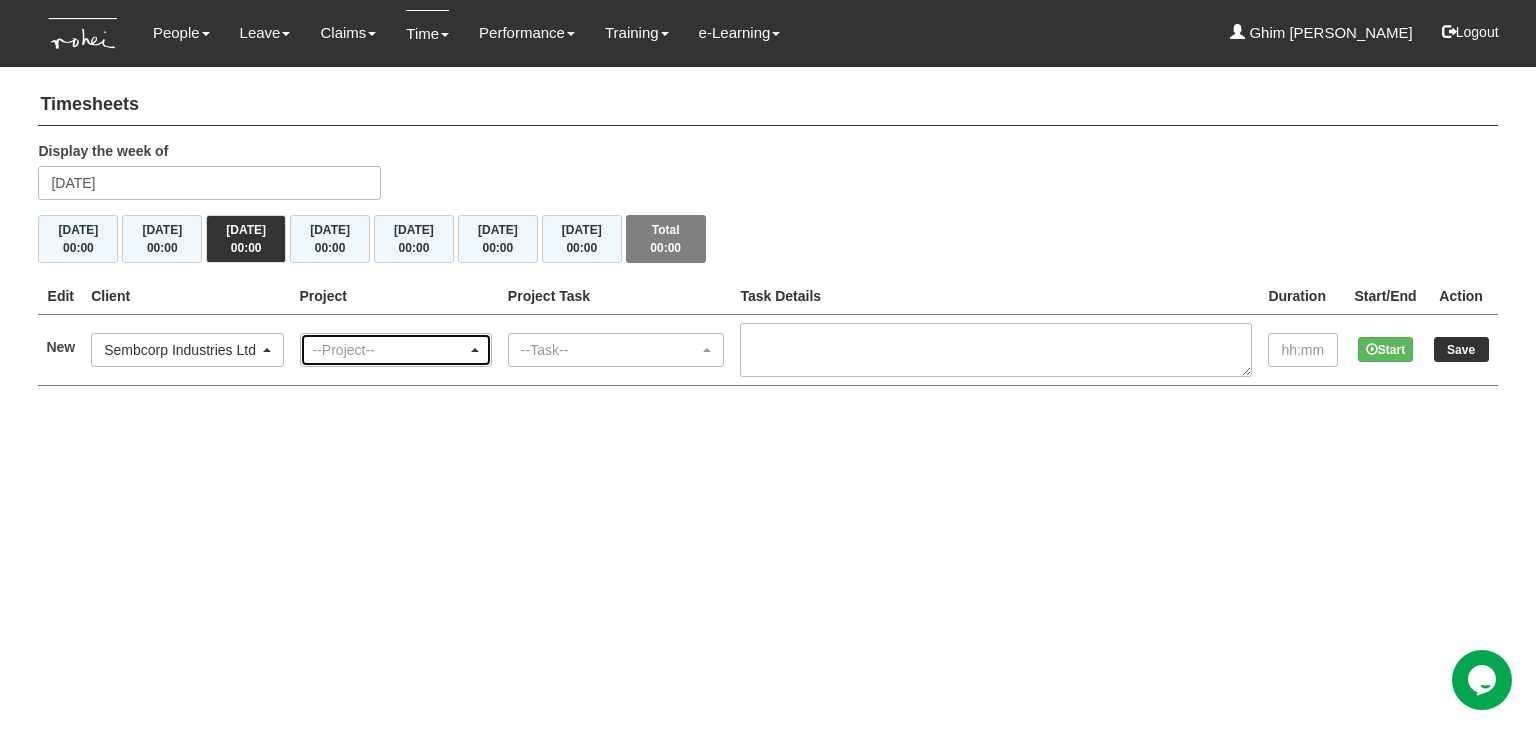 click on "--Project--" at bounding box center (390, 350) 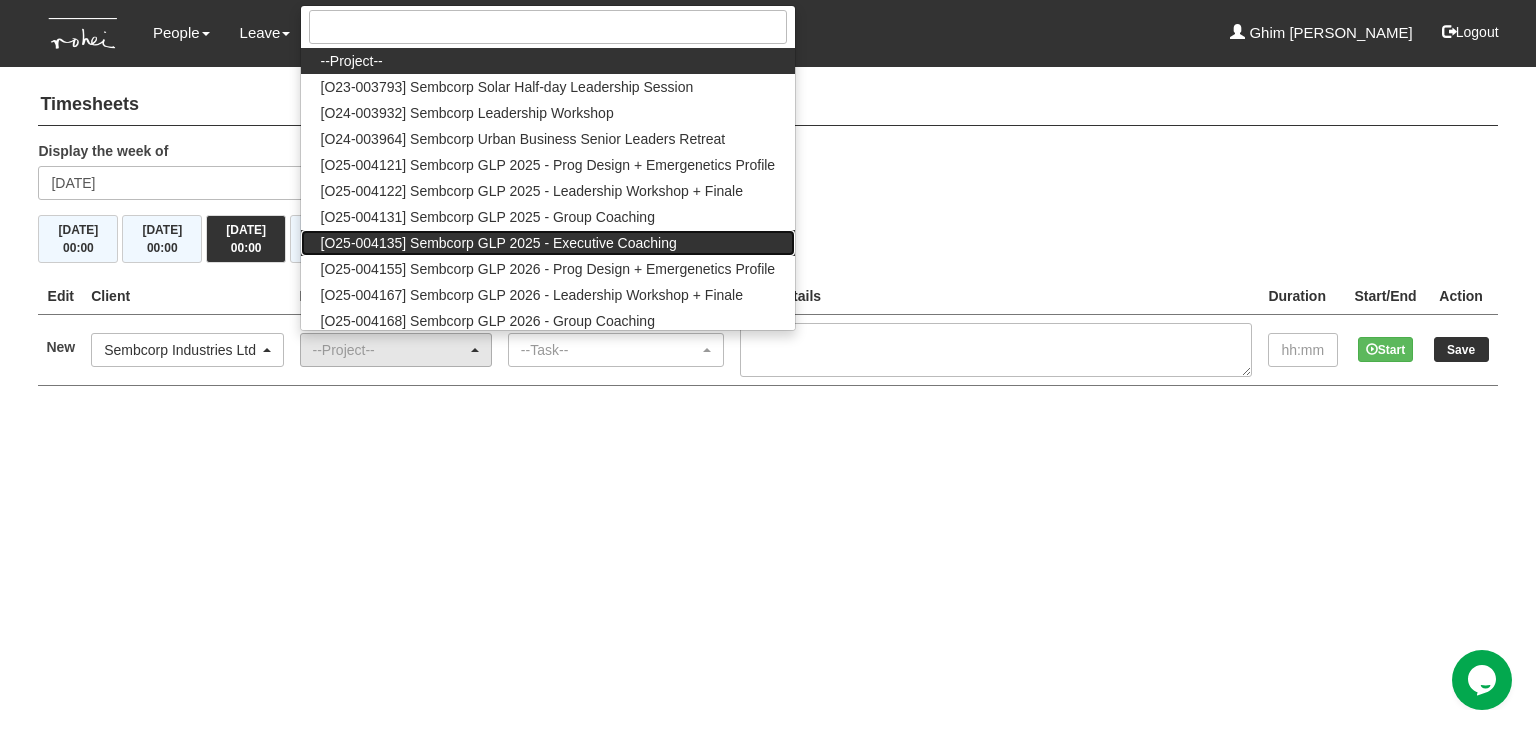 click on "[O25-004135] Sembcorp GLP 2025 - Executive Coaching" at bounding box center [499, 243] 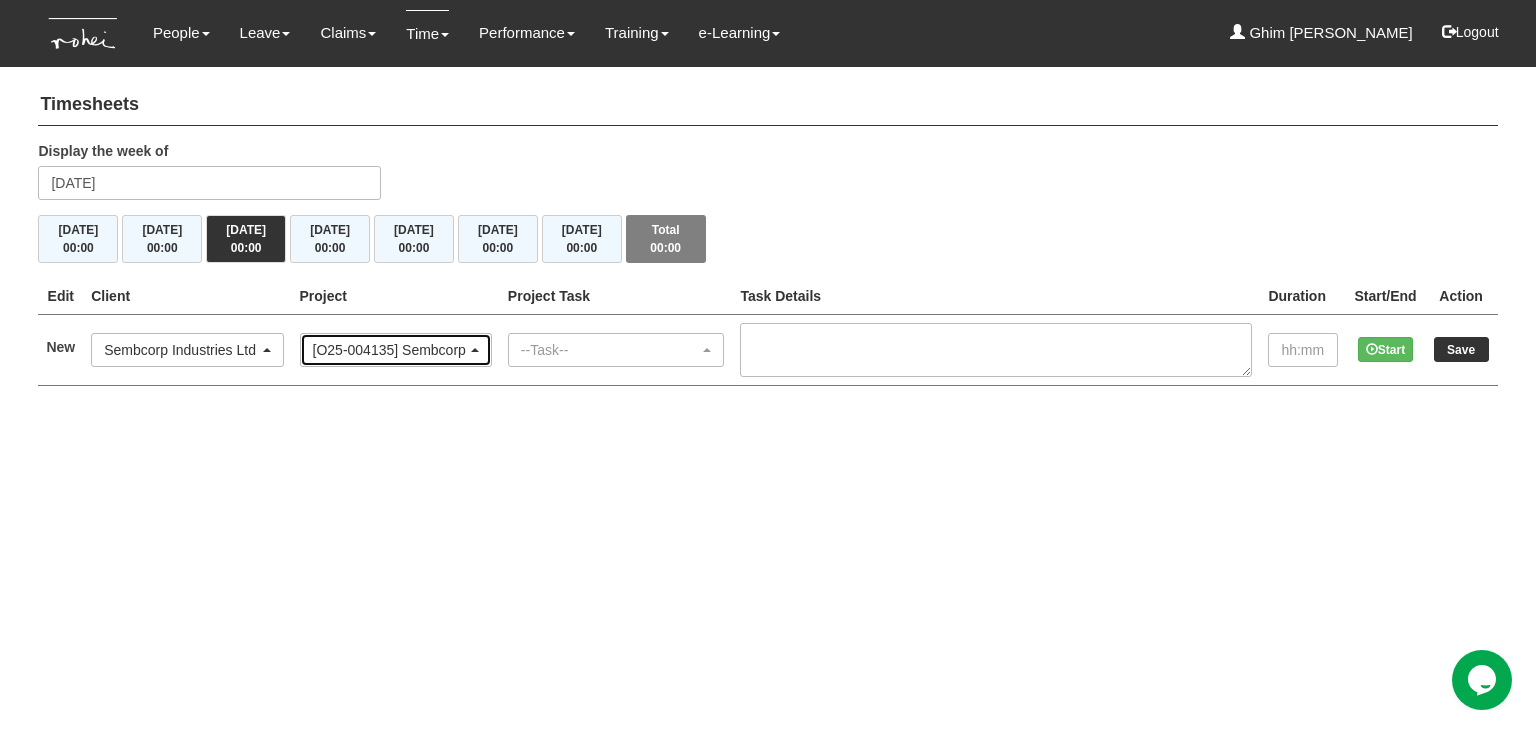 click on "[O25-004135] Sembcorp GLP 2025 - Executive Coaching" at bounding box center (396, 350) 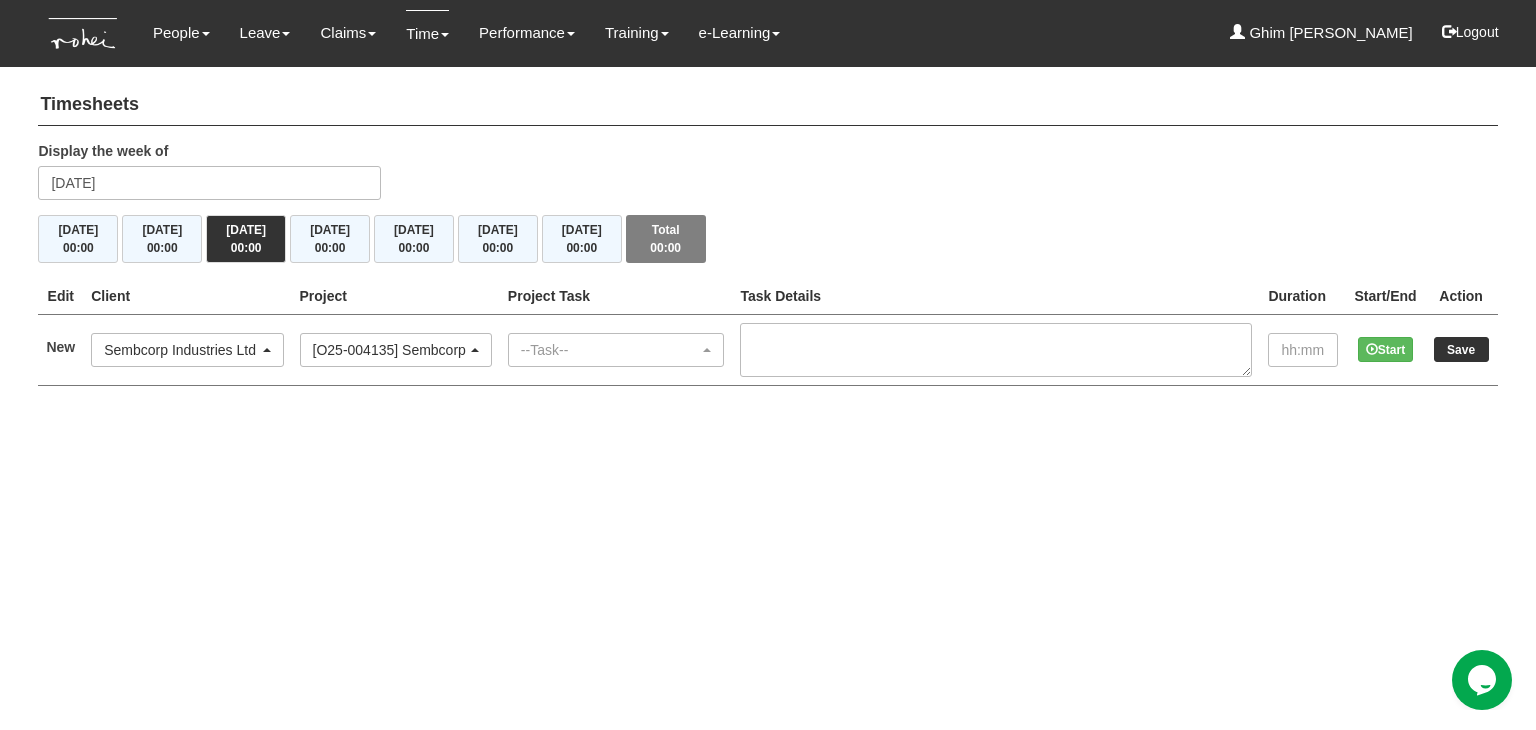 scroll, scrollTop: 52, scrollLeft: 0, axis: vertical 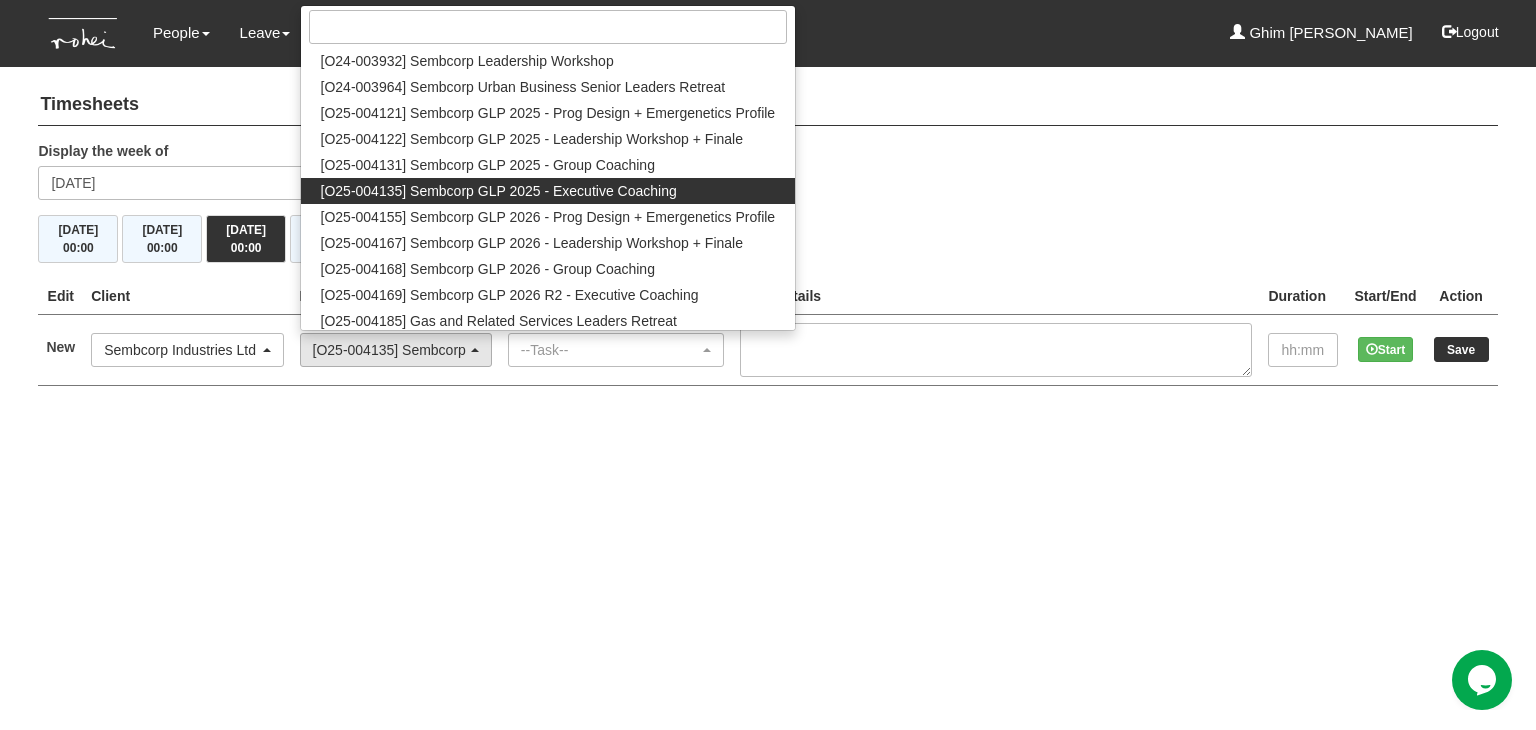 click on "[O25-004135] Sembcorp GLP 2025 - Executive Coaching" at bounding box center [499, 191] 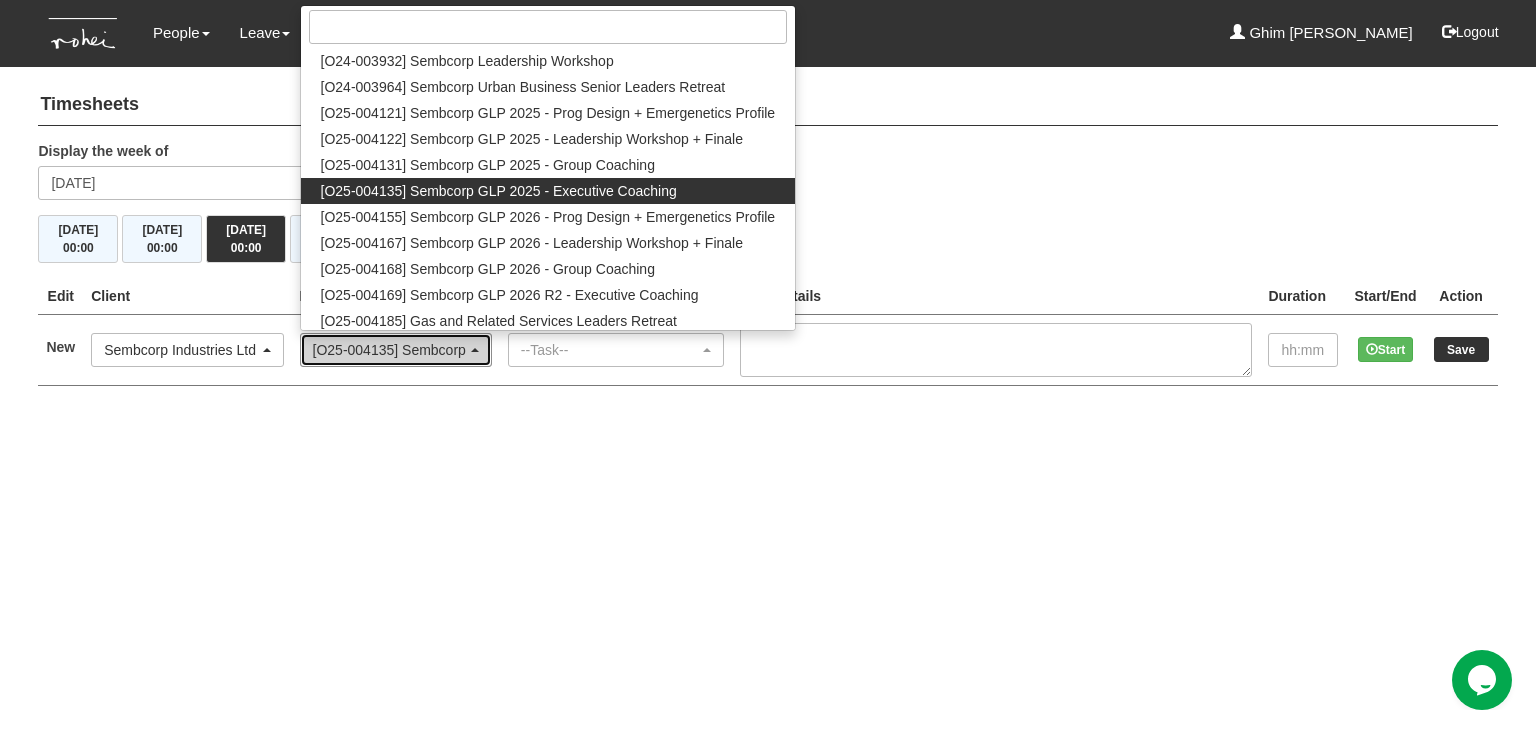select on "2761" 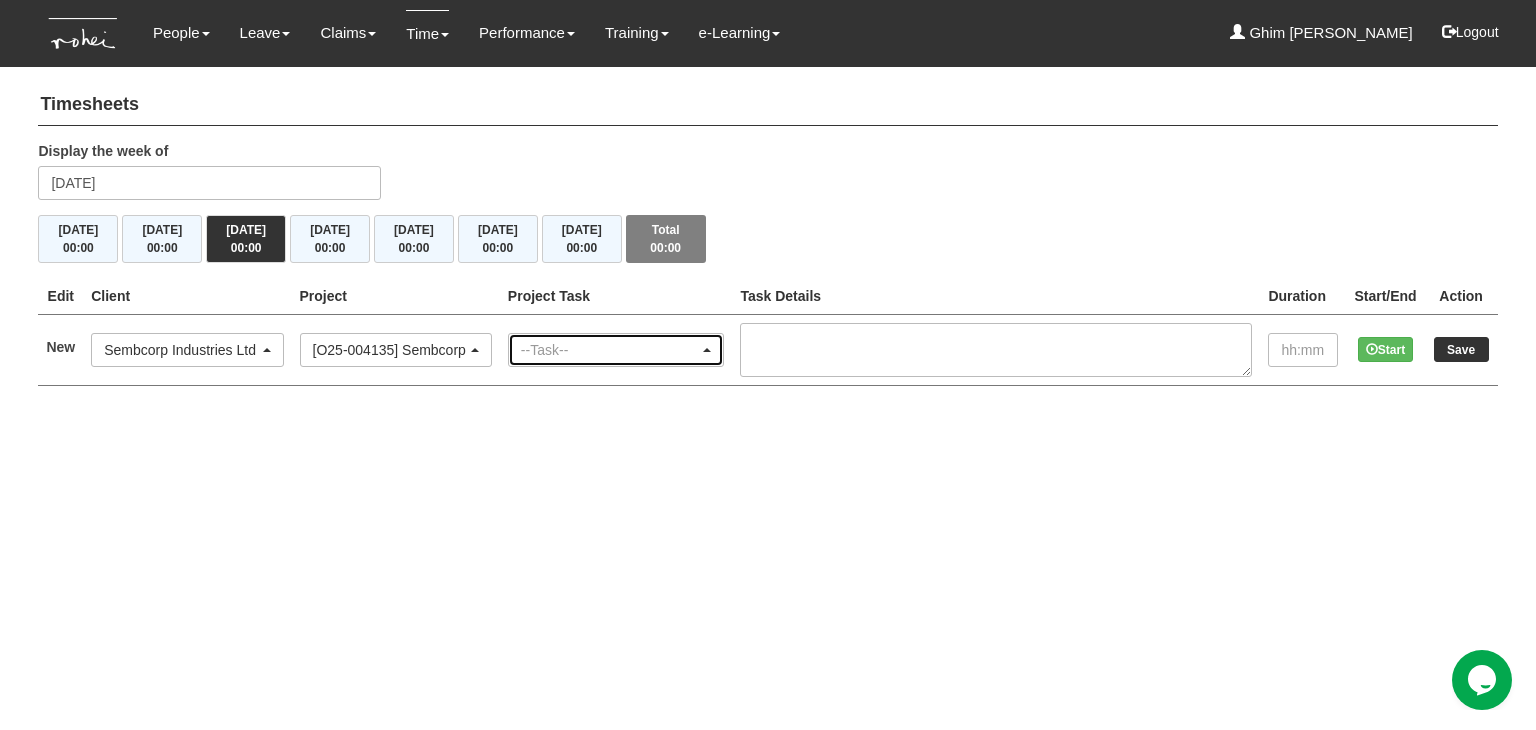 click on "--Task--" at bounding box center (610, 350) 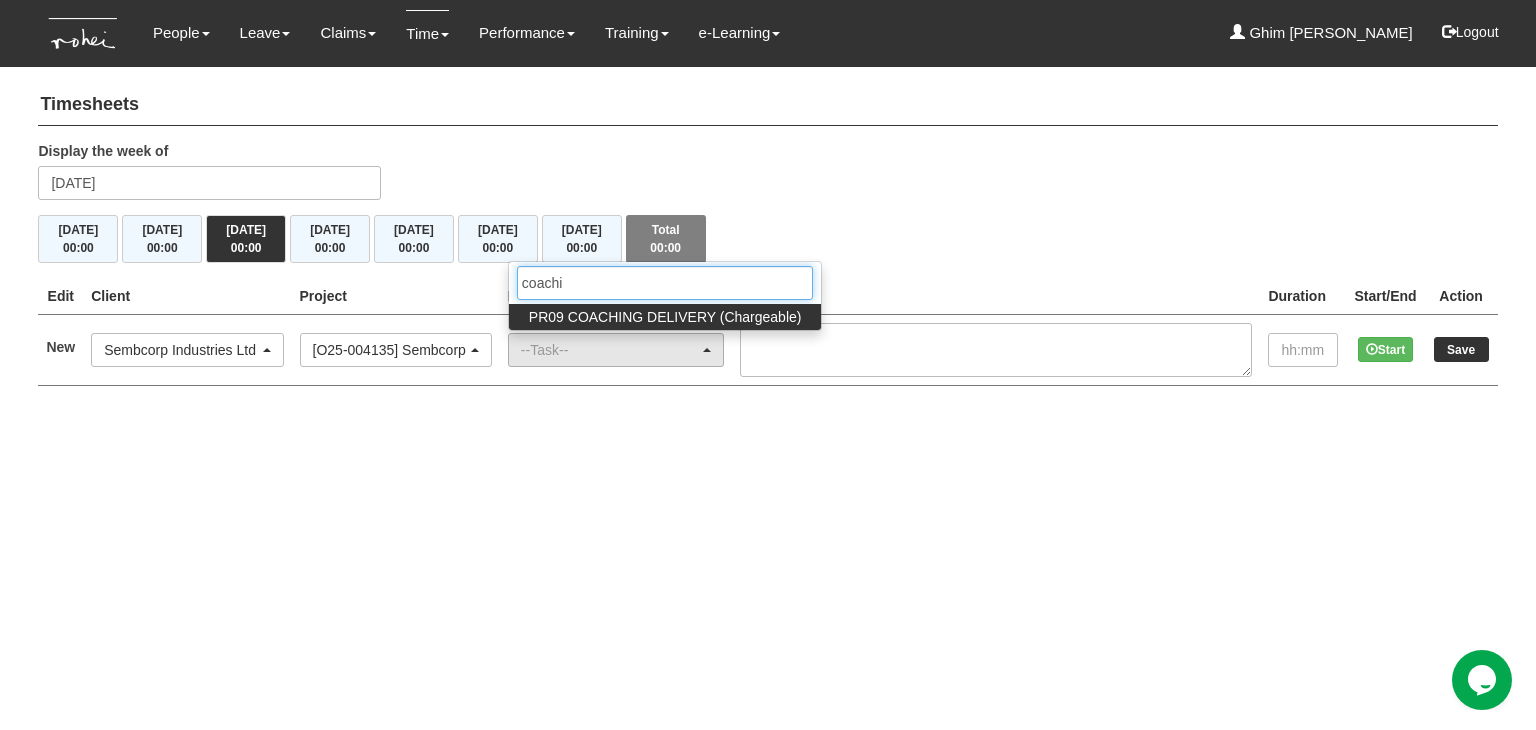 type on "coachi" 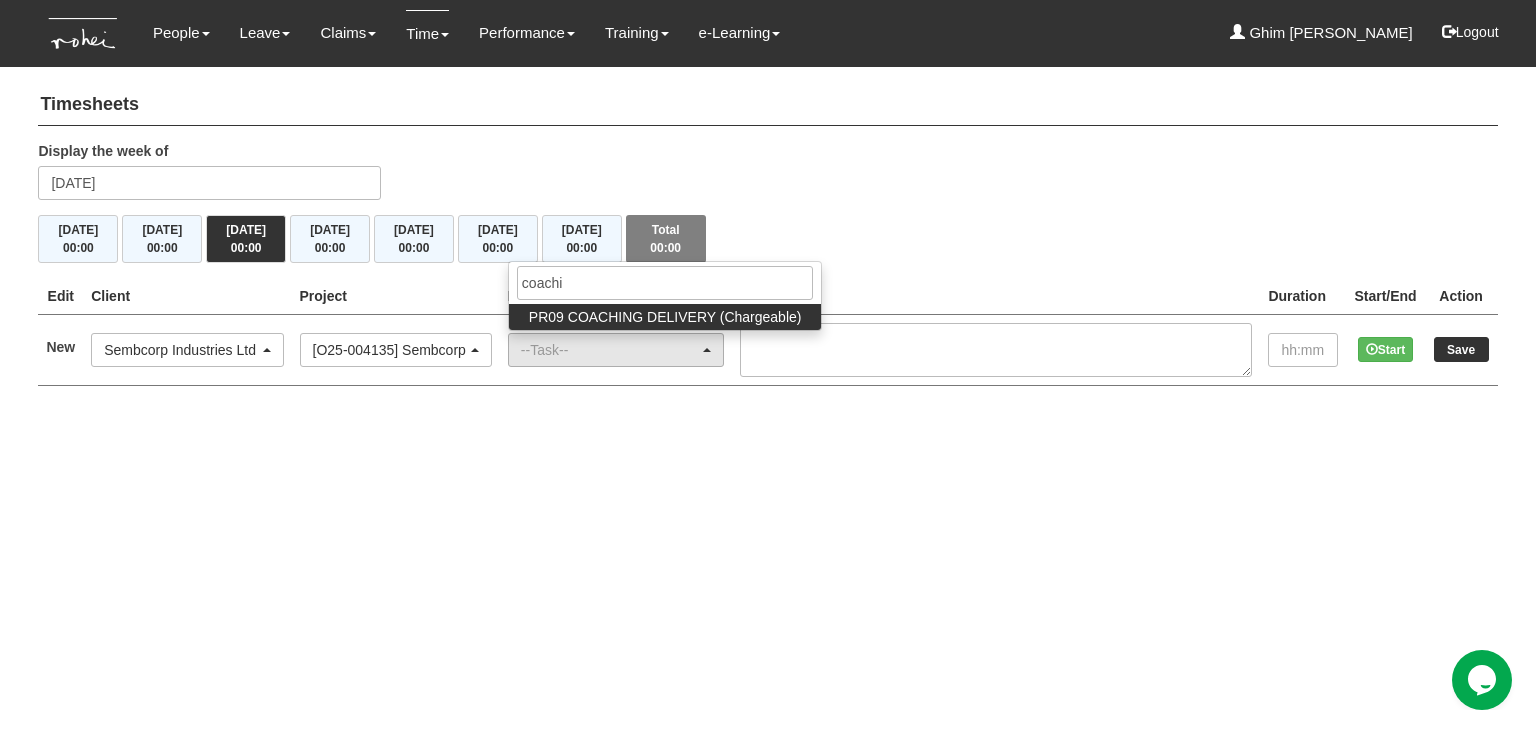 click on "PR09 COACHING DELIVERY (Chargeable)" at bounding box center [665, 317] 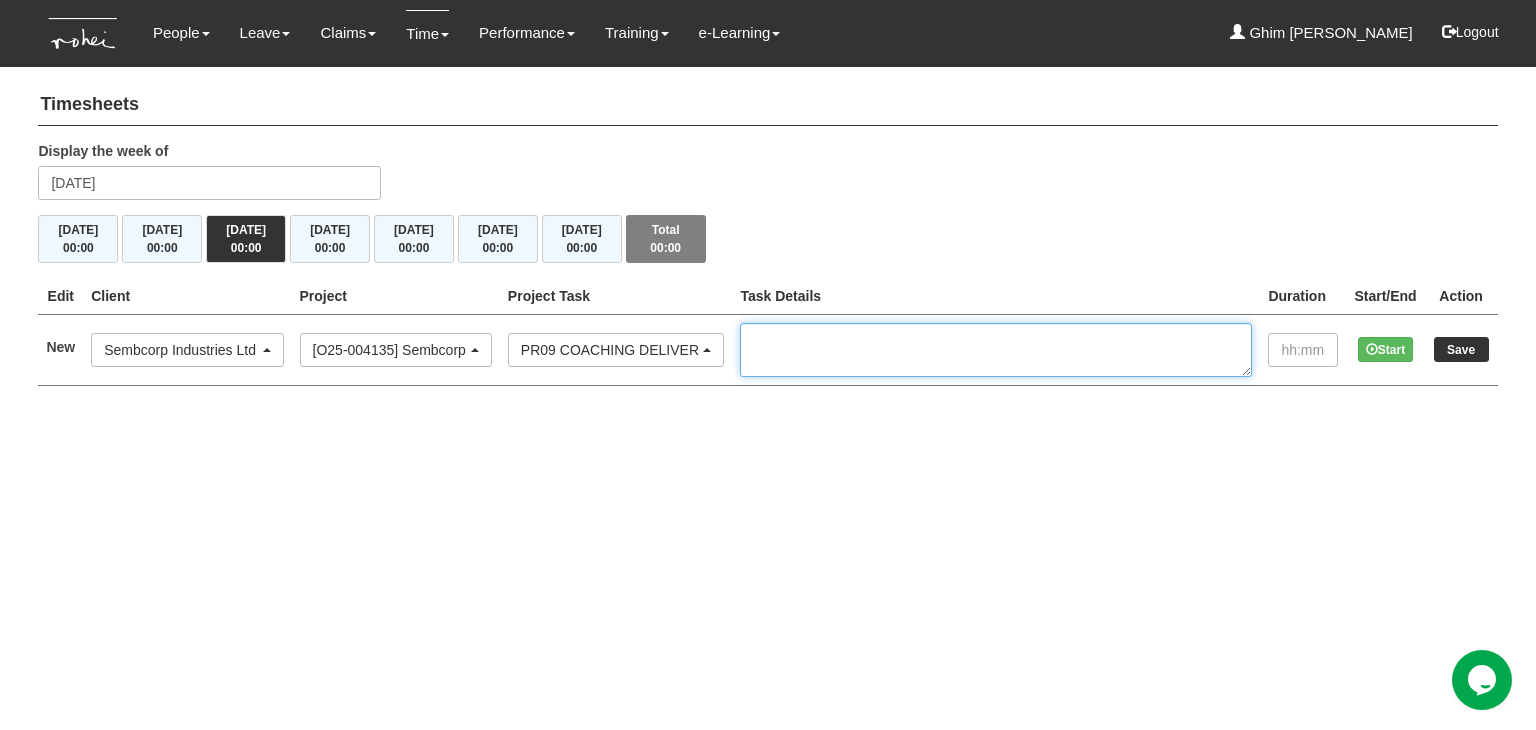 click at bounding box center [996, 350] 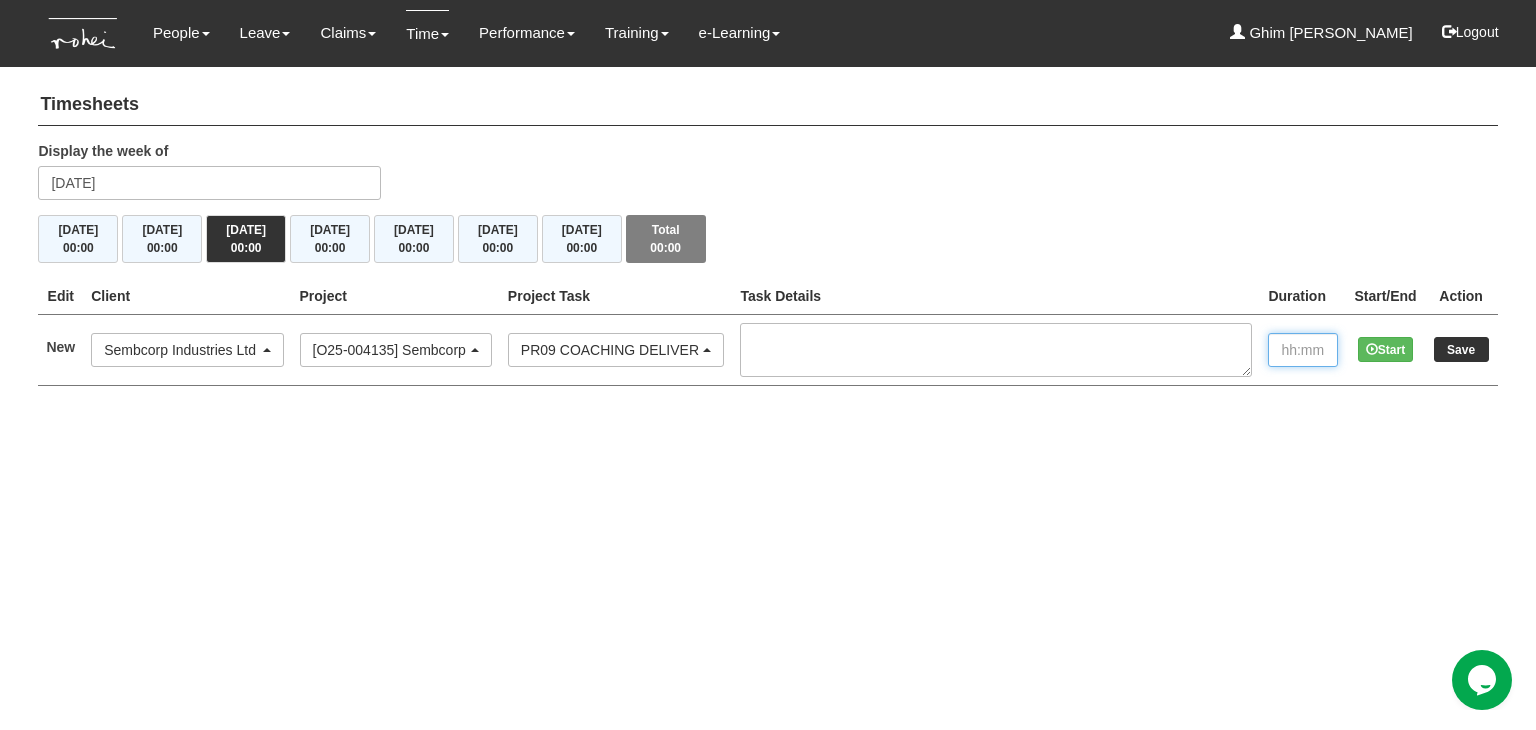 click at bounding box center [1303, 350] 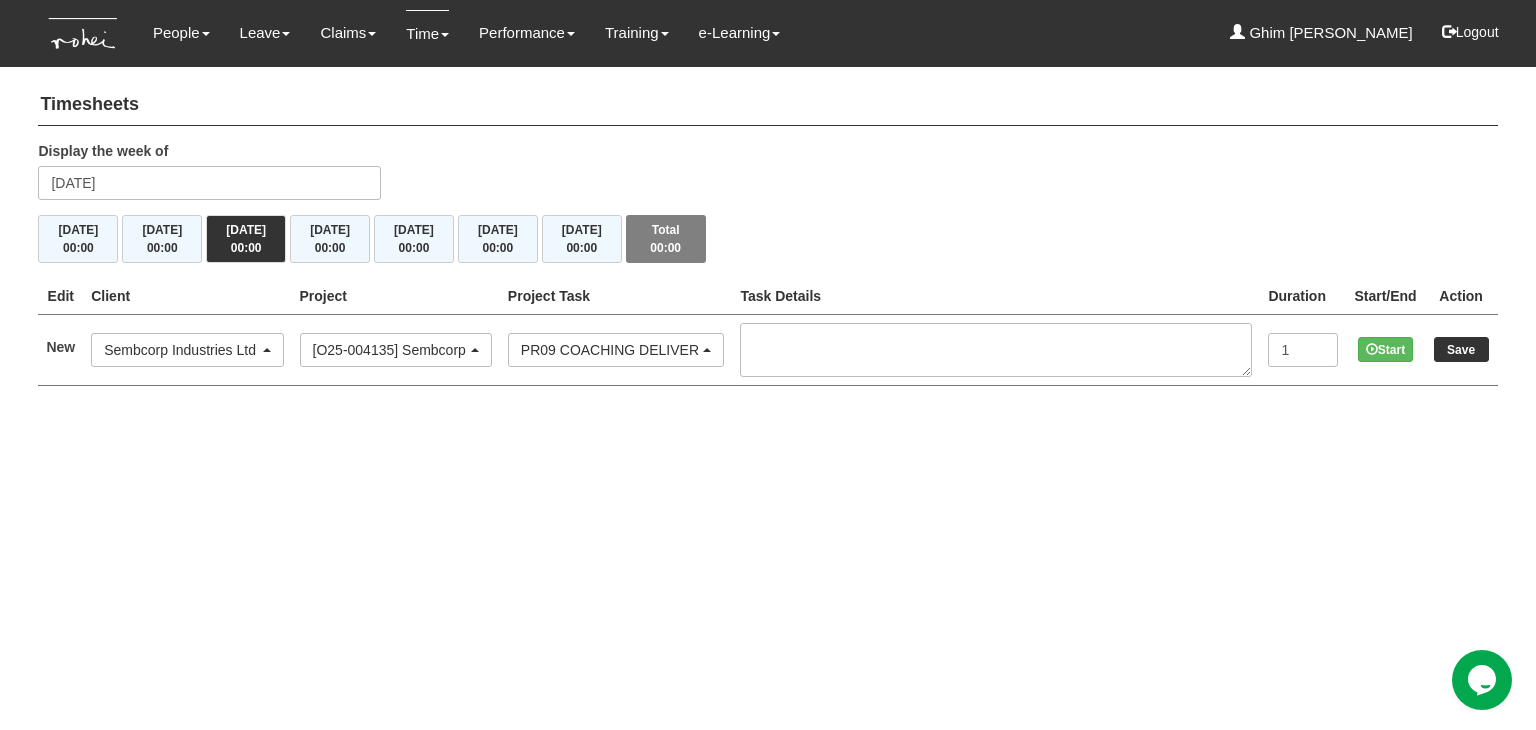 type on "1:00" 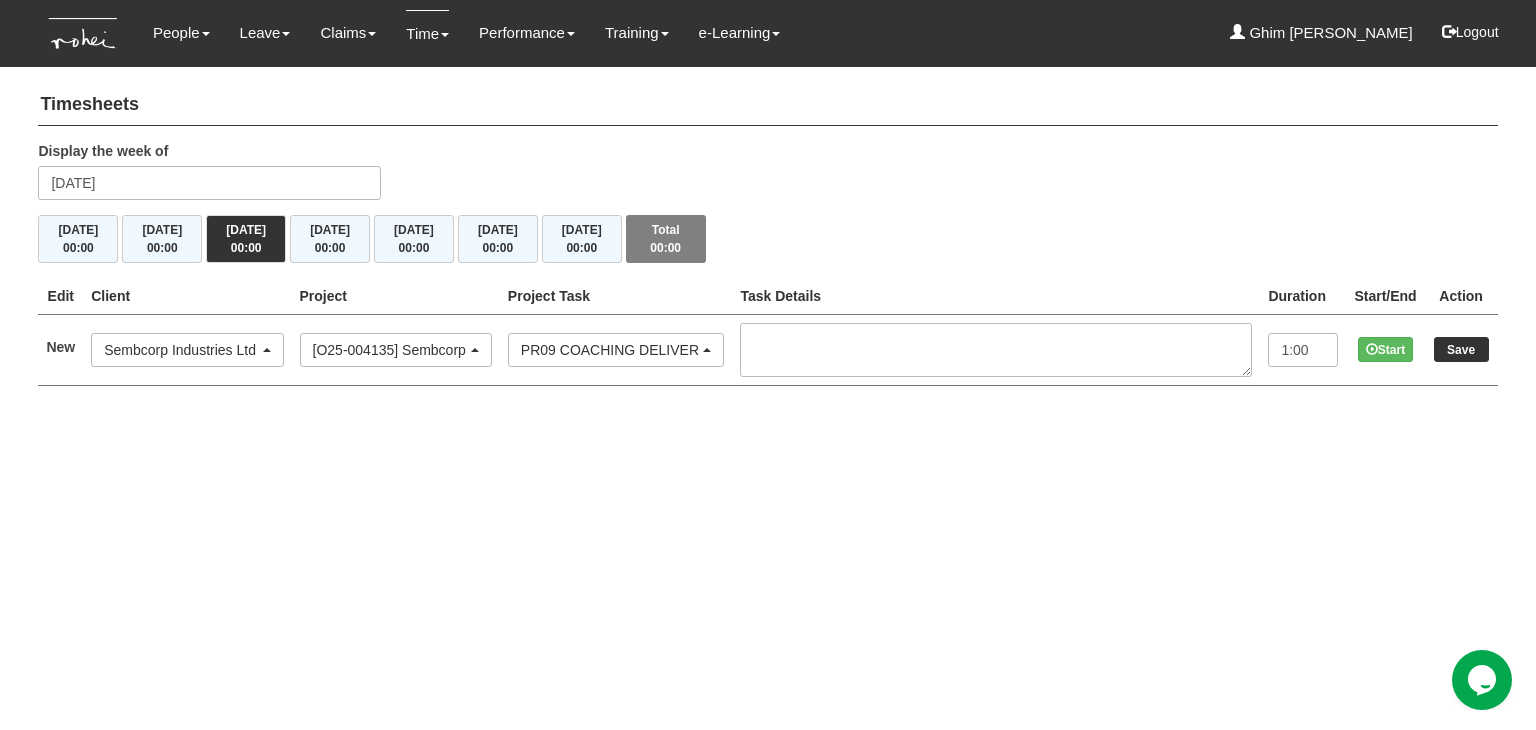 click on "Toggle navigation
People
Personal Information
Staff  Directory
Leave
Apply for Leave
Claim Time Off-in-lieu Leave Forecast" at bounding box center (768, 213) 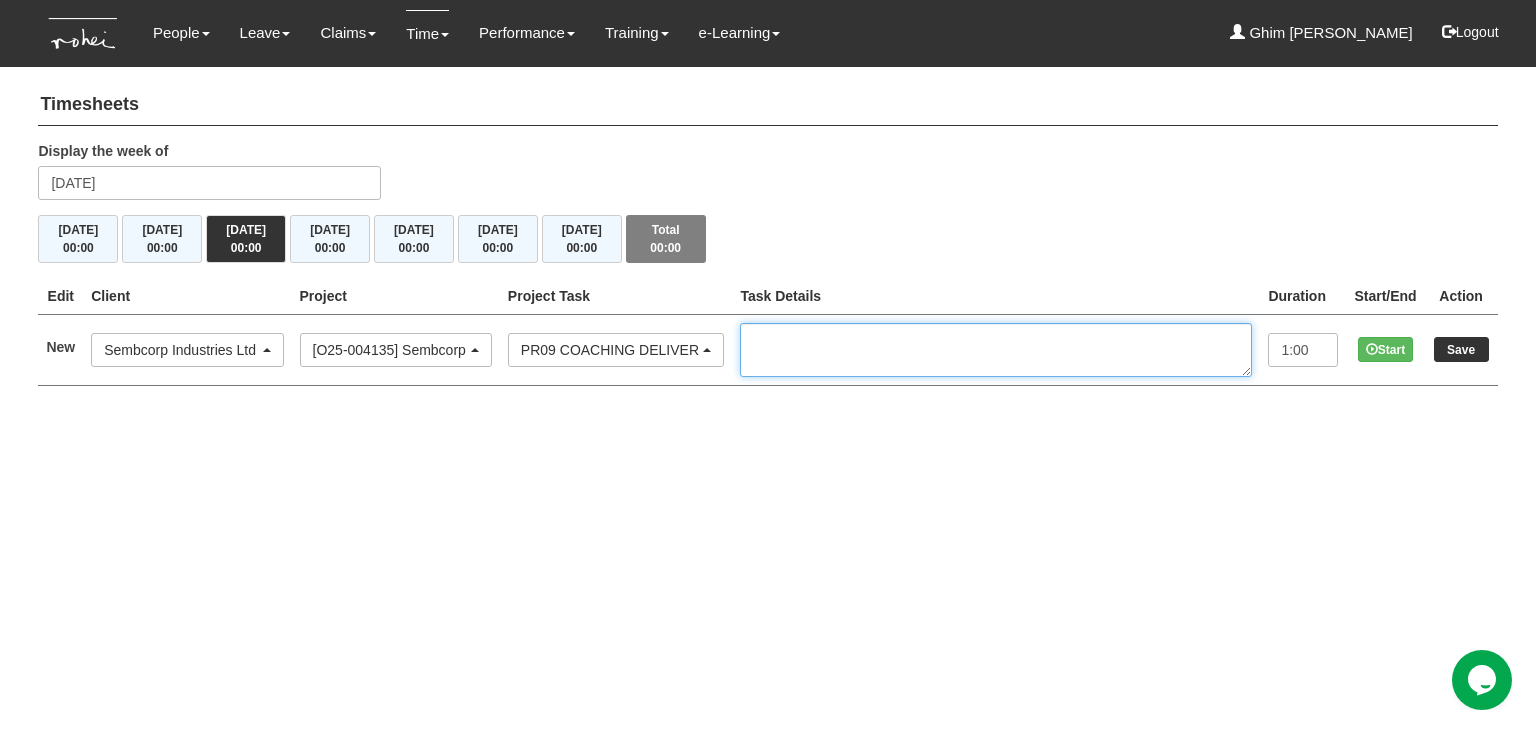 click at bounding box center (996, 350) 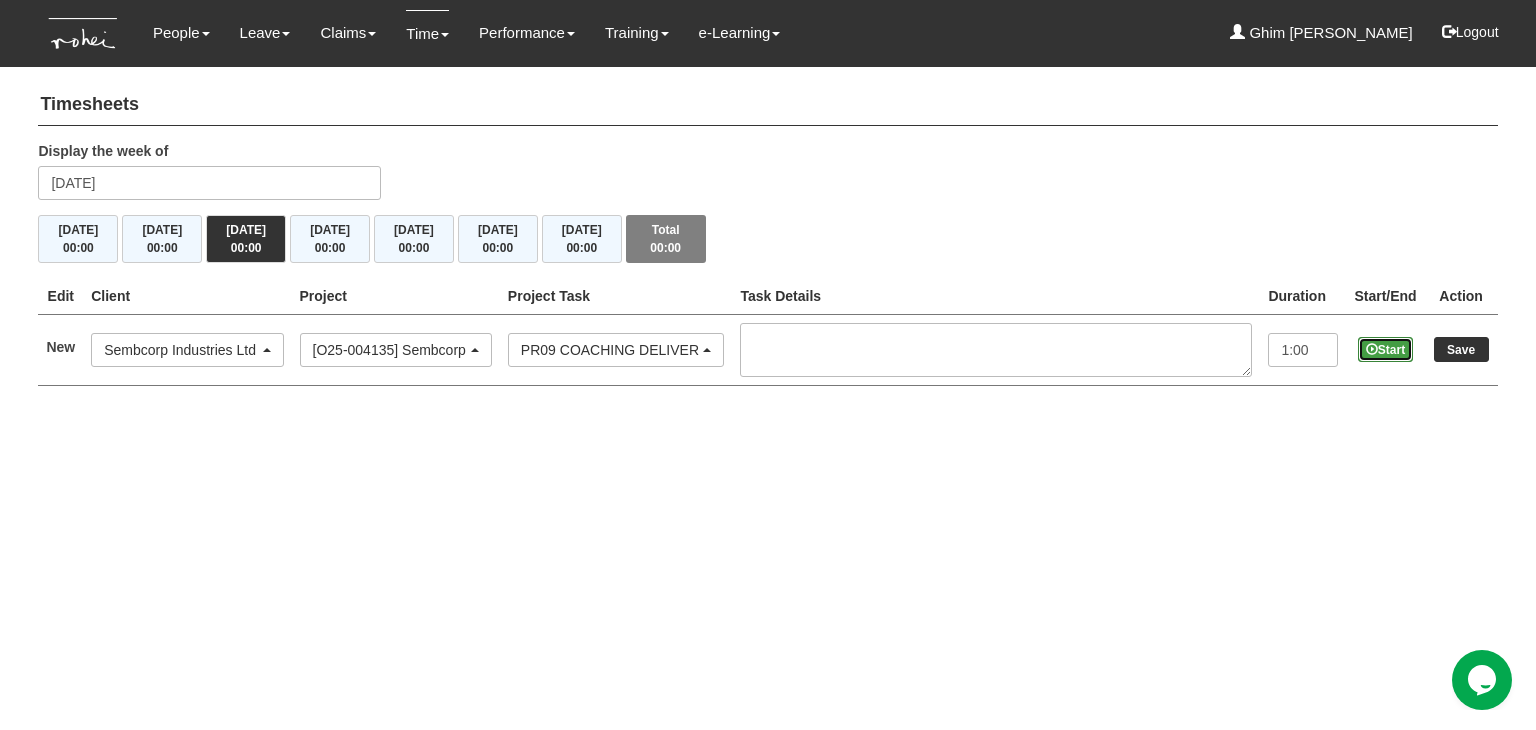 click on "Start" at bounding box center (1385, 349) 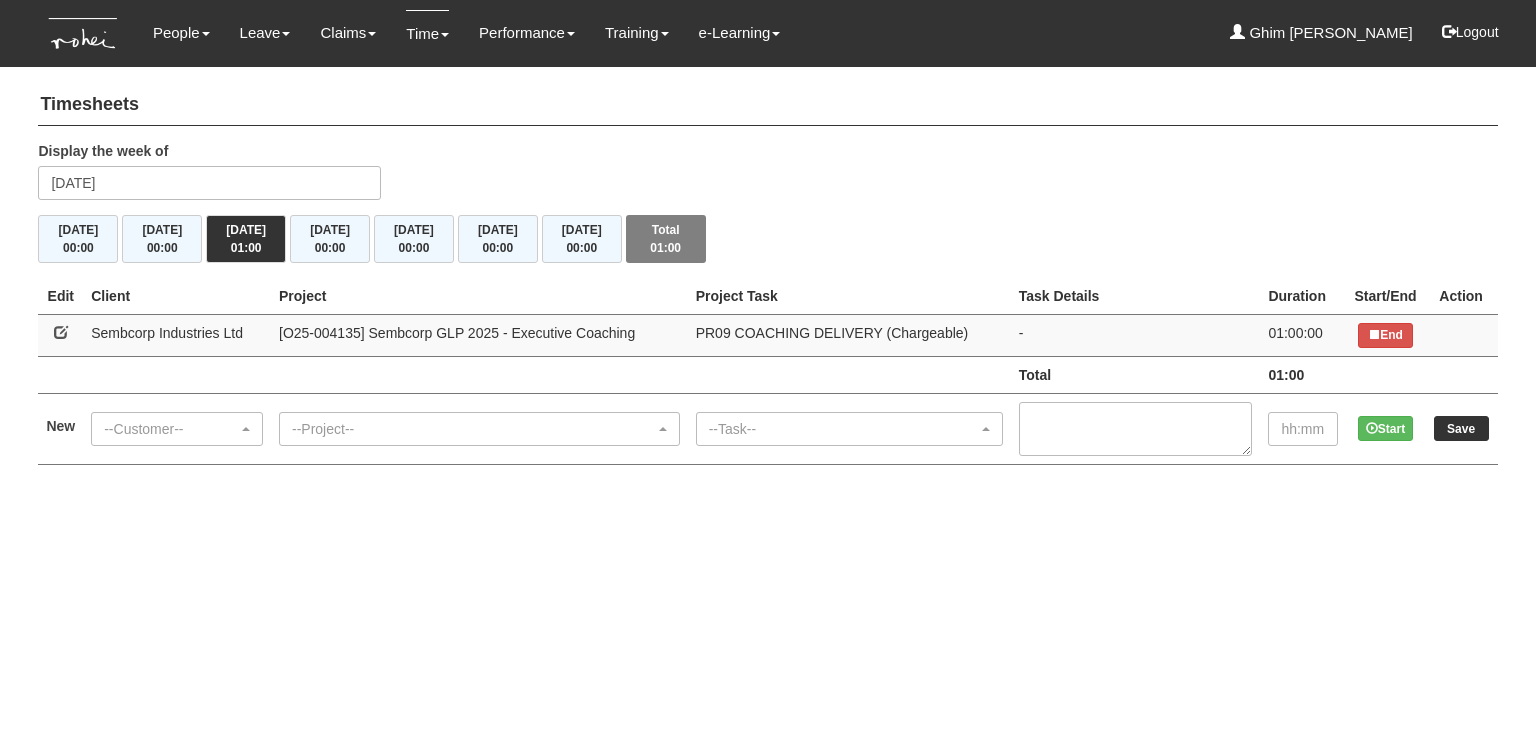 scroll, scrollTop: 0, scrollLeft: 0, axis: both 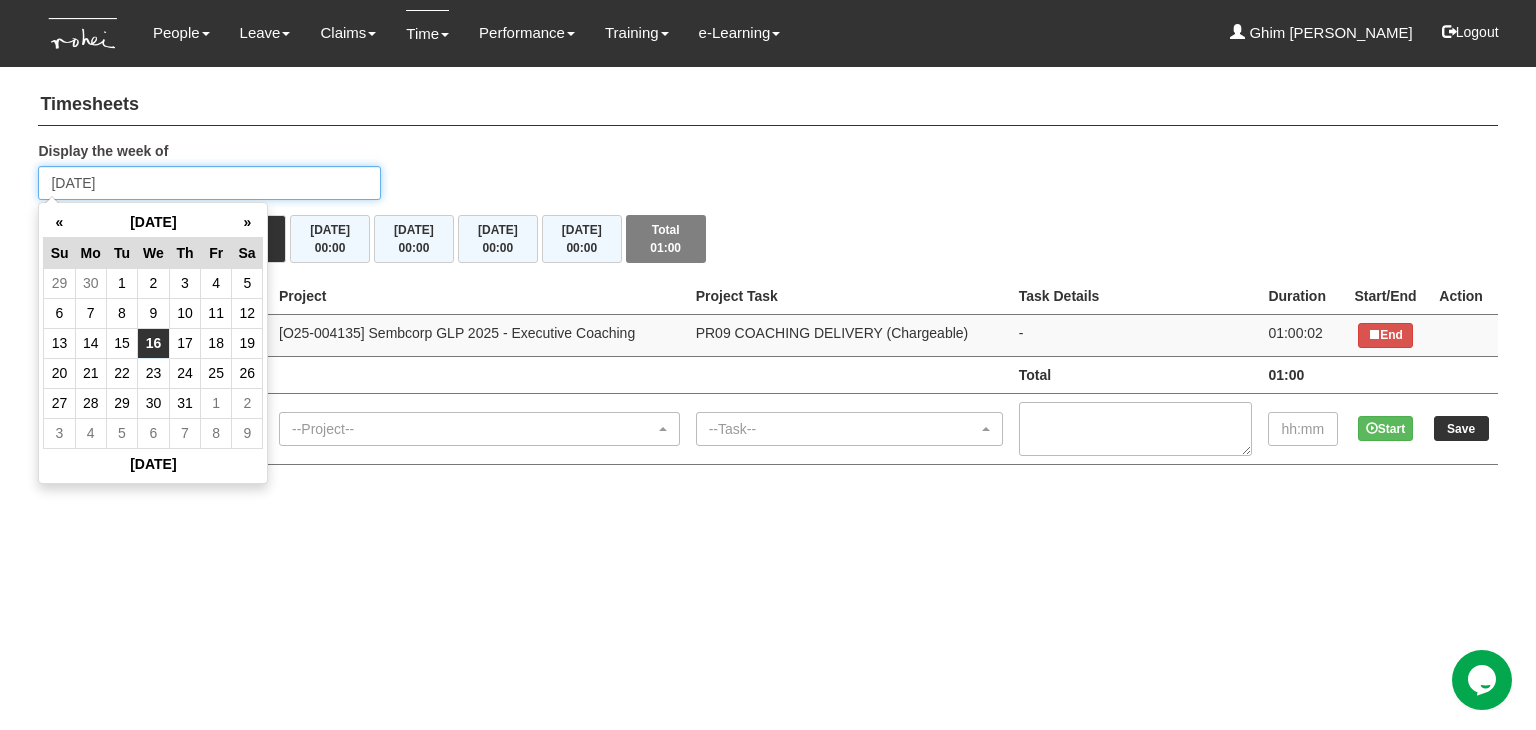 click on "[DATE]" at bounding box center [209, 183] 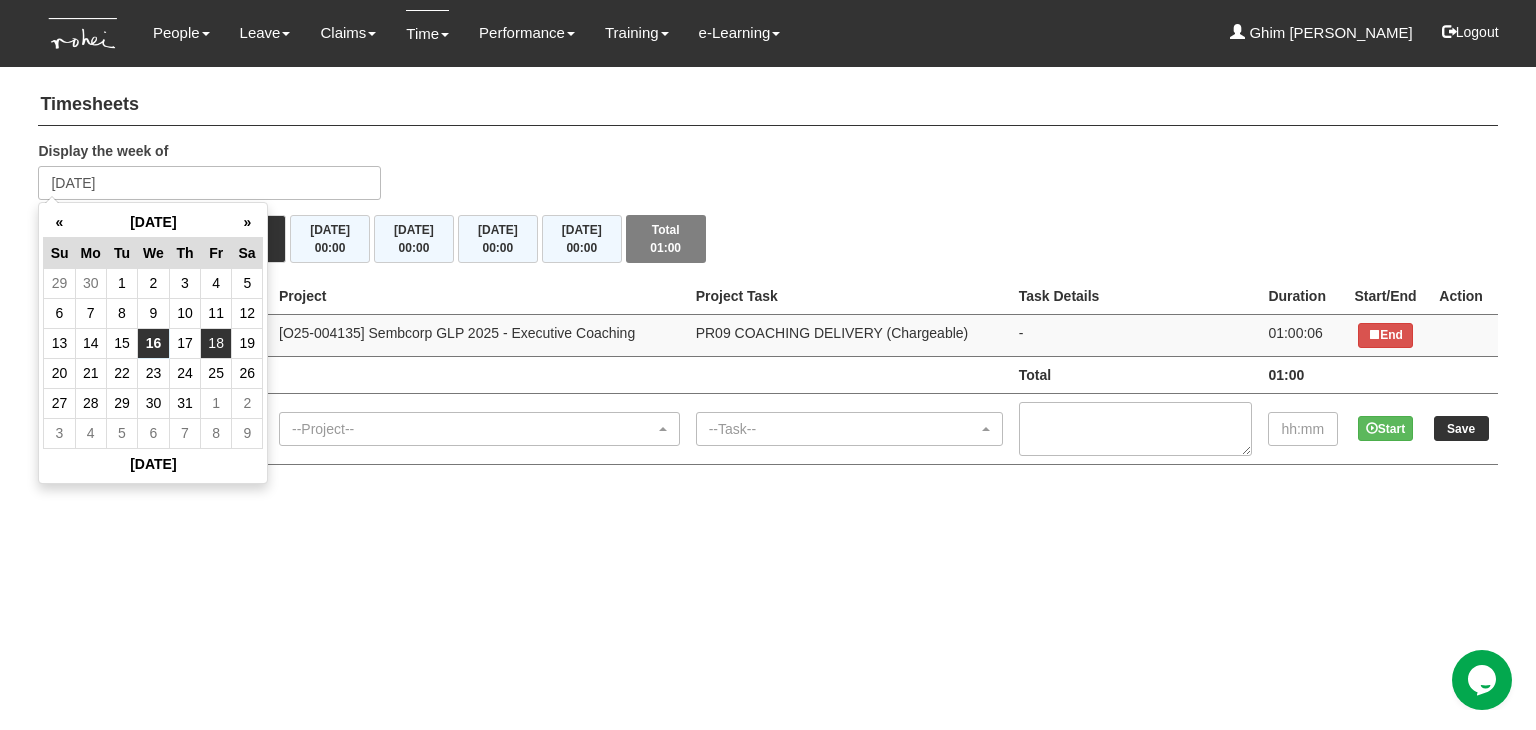 type on "Wednesday 16 July 2025" 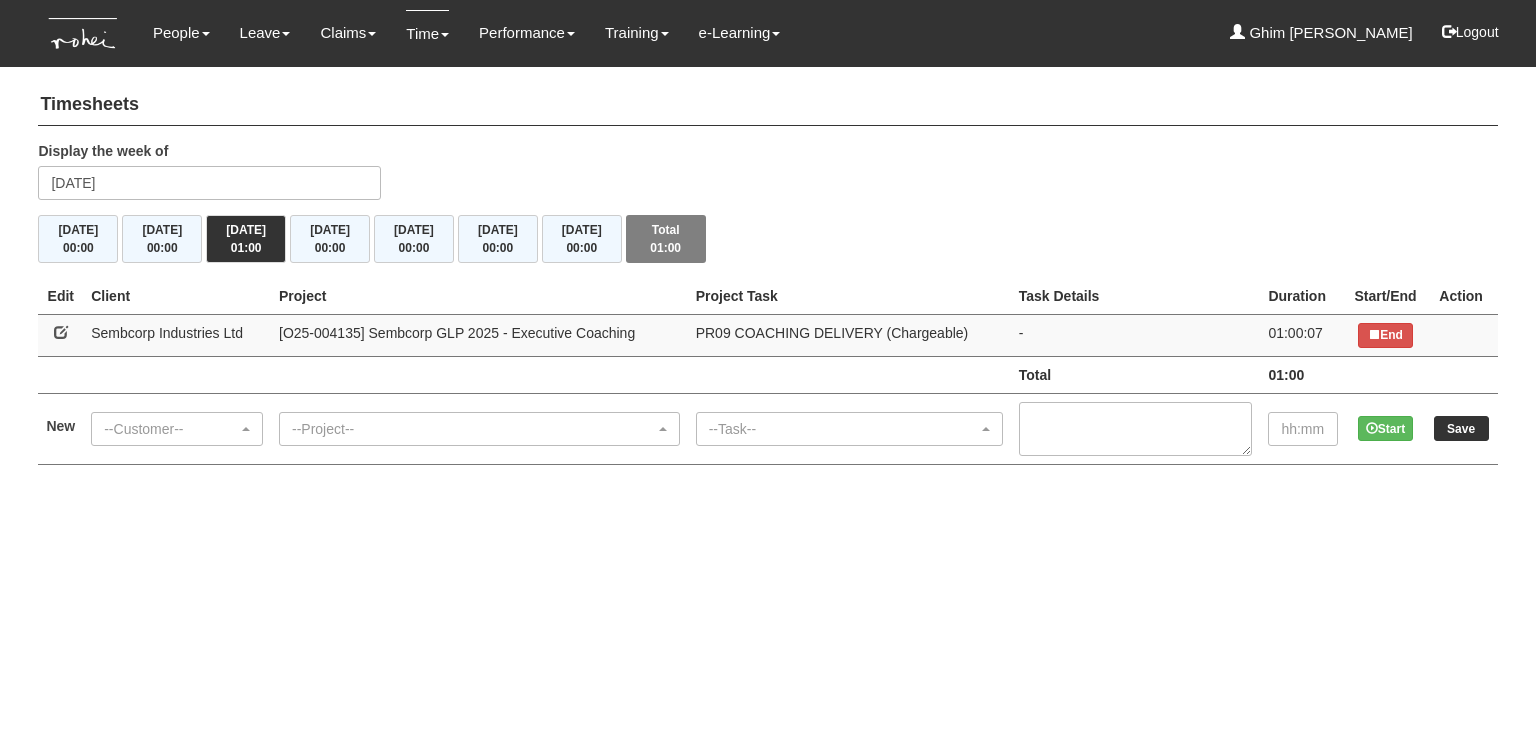 scroll, scrollTop: 0, scrollLeft: 0, axis: both 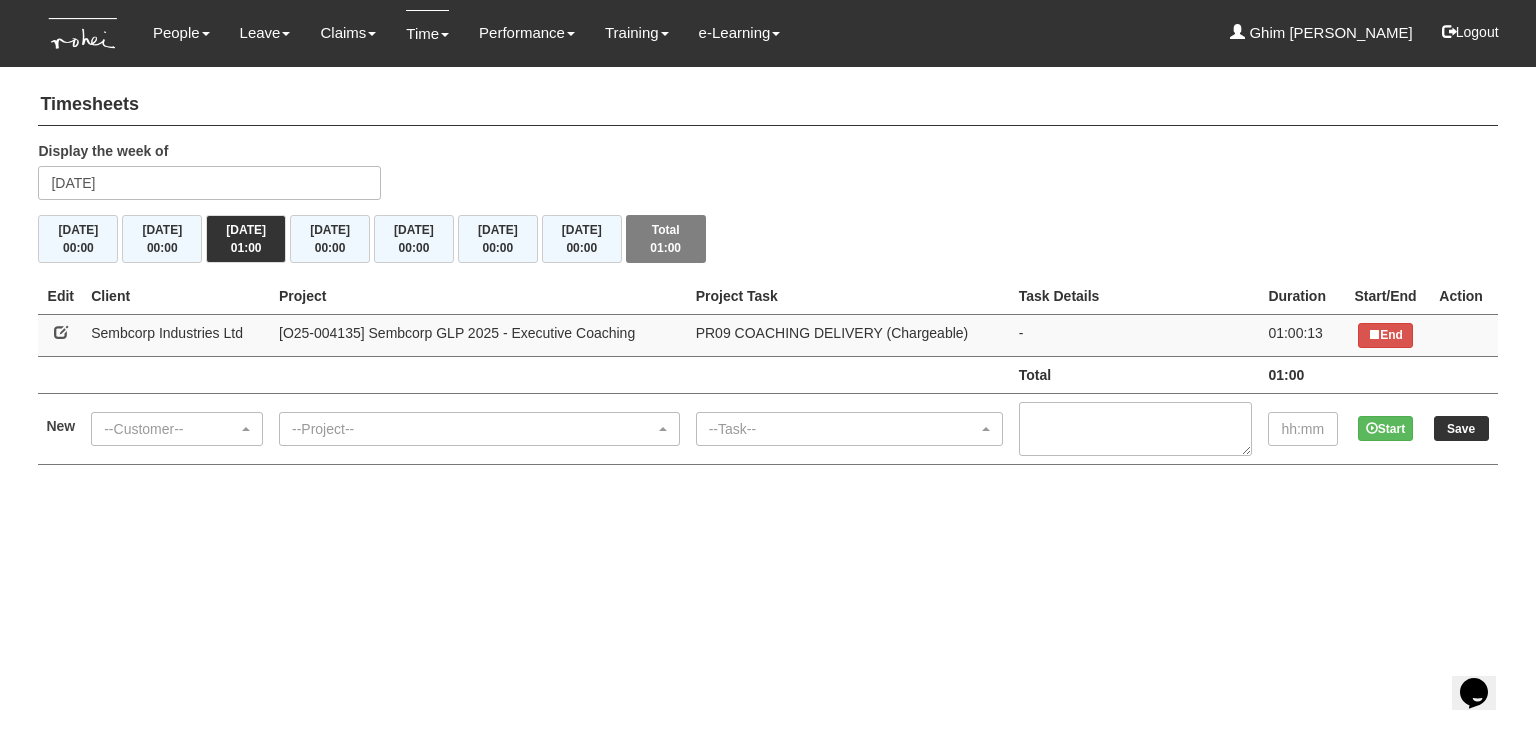 click at bounding box center (177, 374) 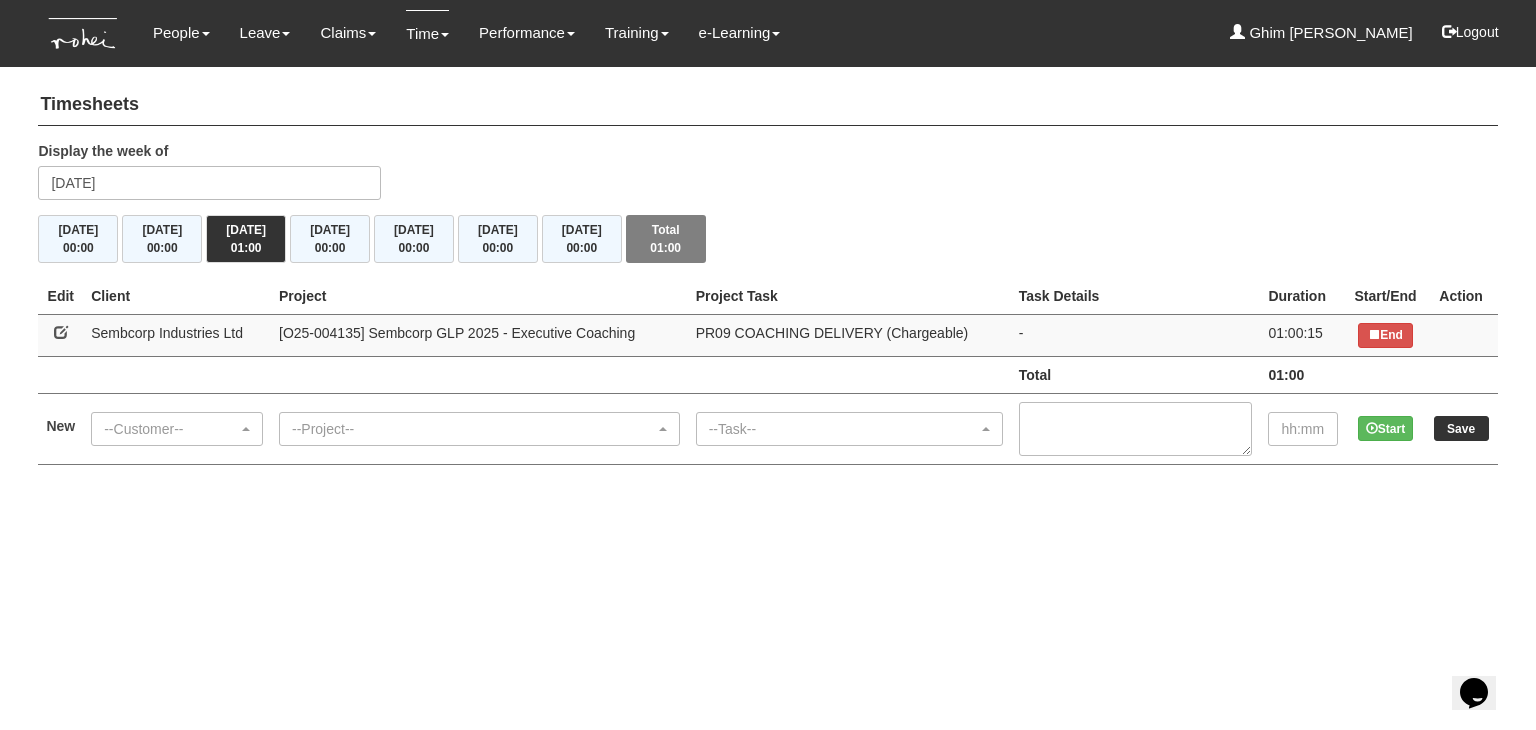 click on "-" at bounding box center [1136, 335] 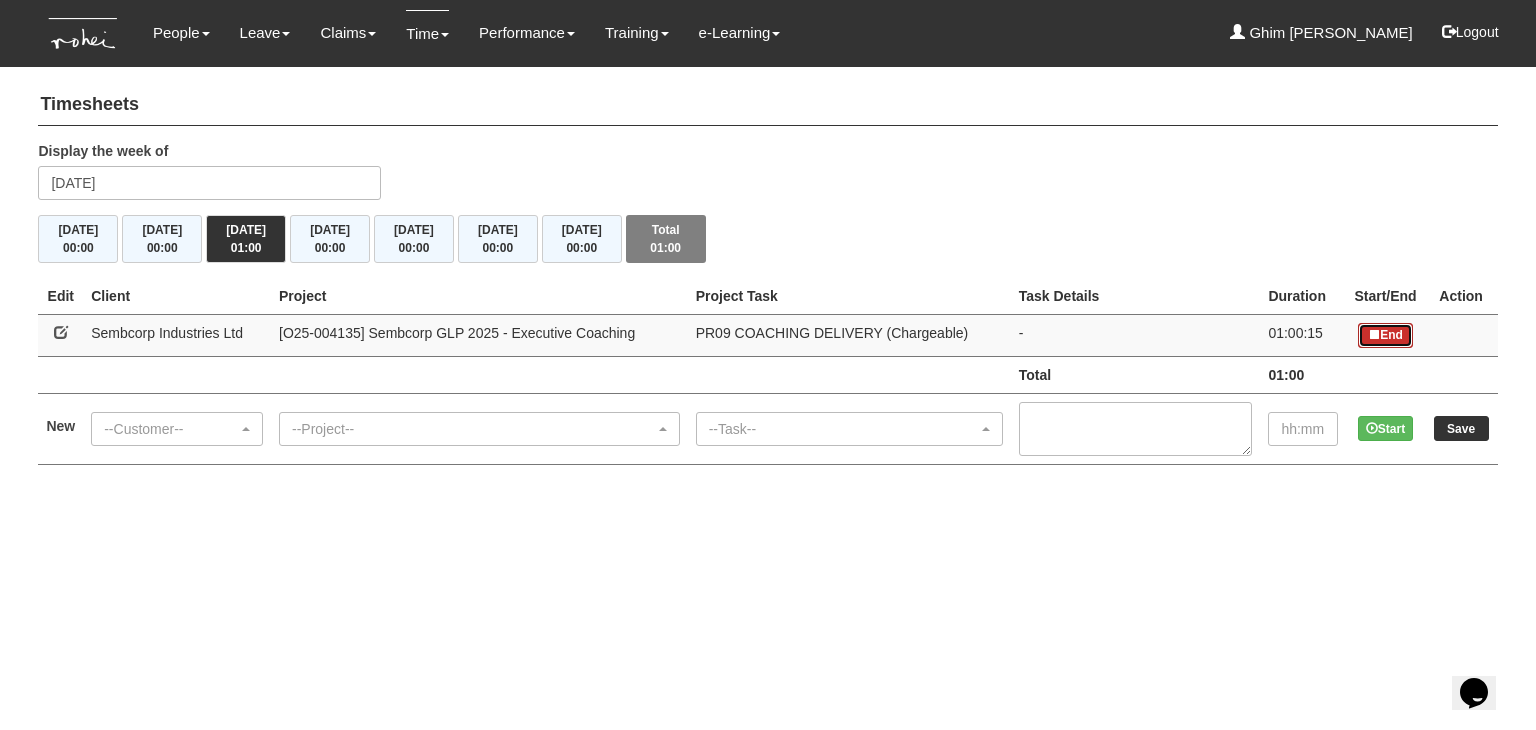 click on "End" at bounding box center (1385, 335) 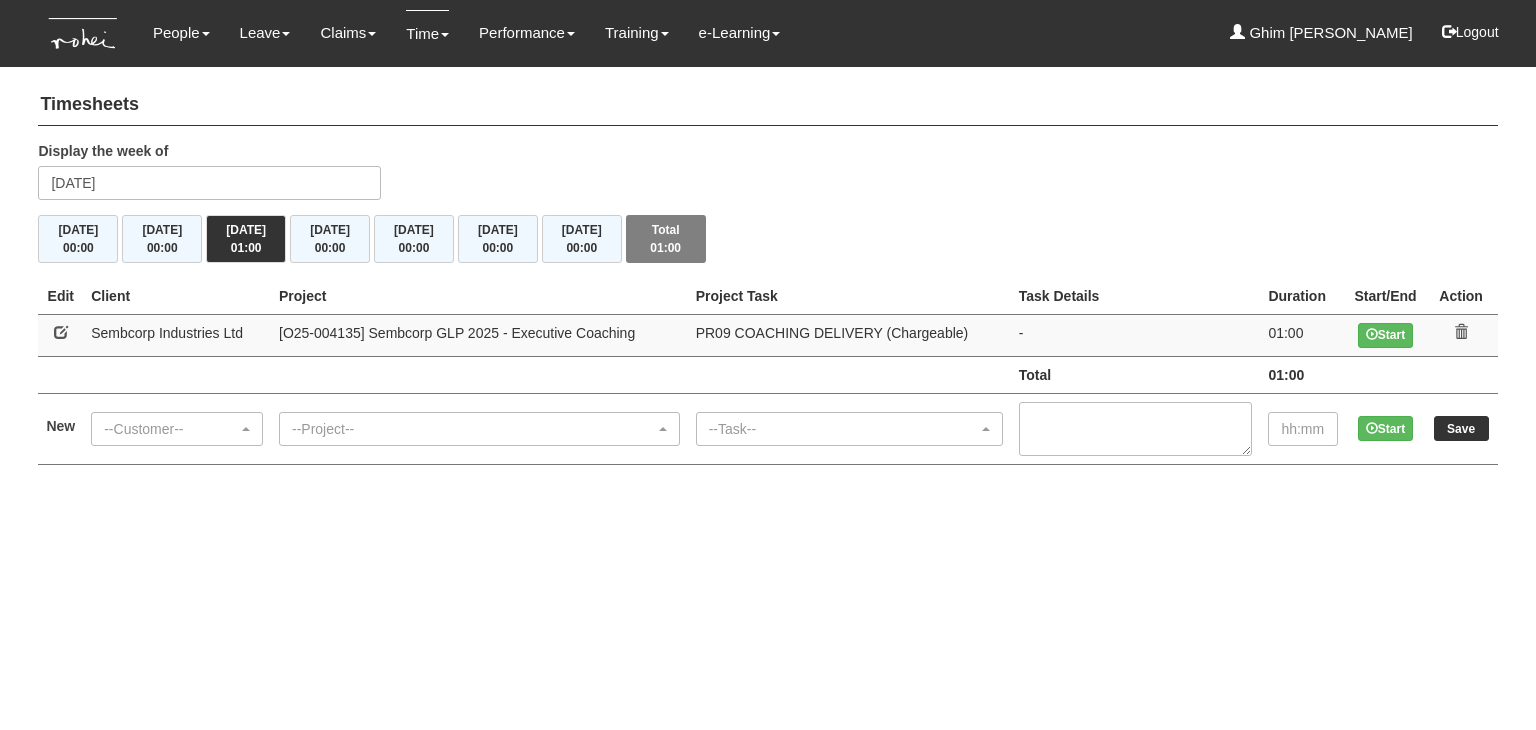 scroll, scrollTop: 0, scrollLeft: 0, axis: both 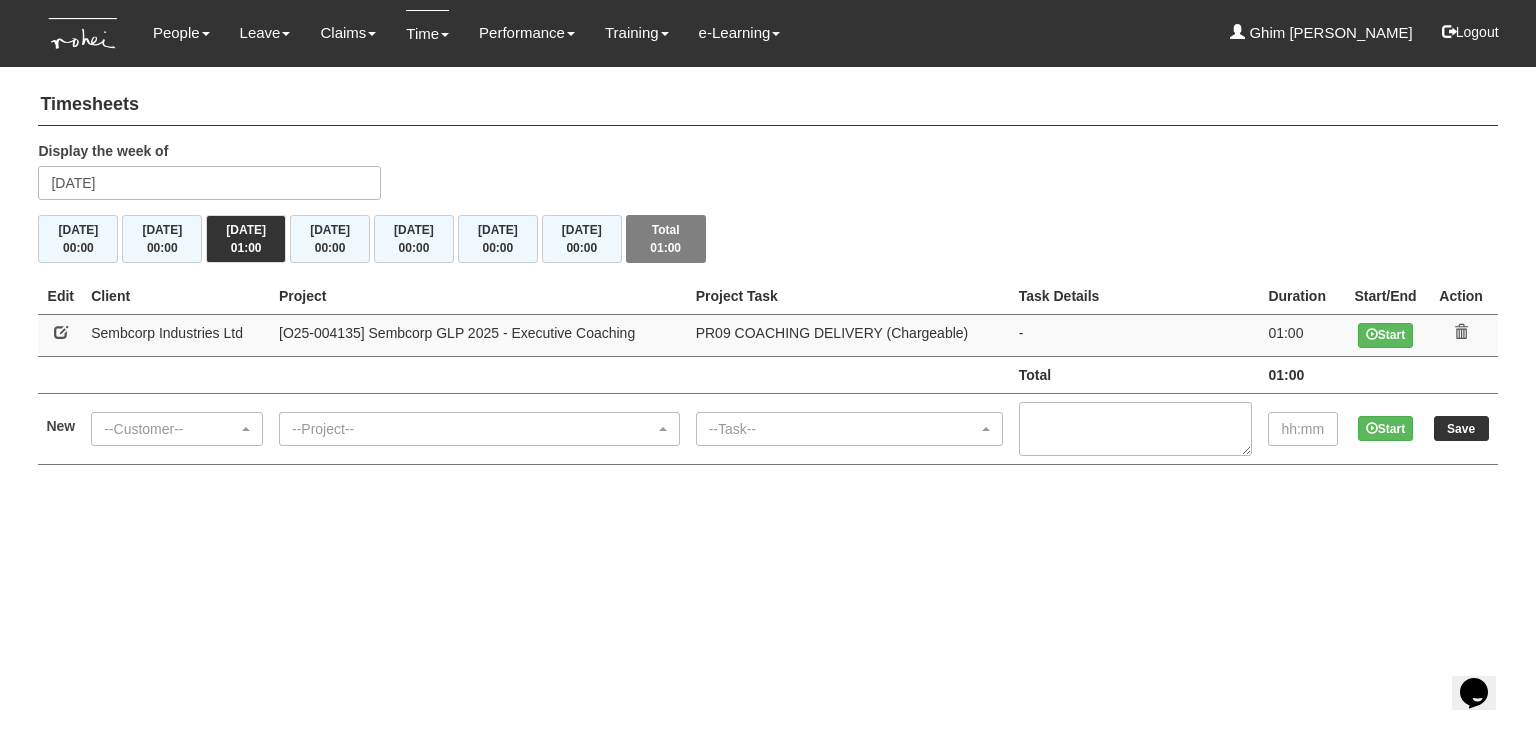 click on "-" at bounding box center [1136, 335] 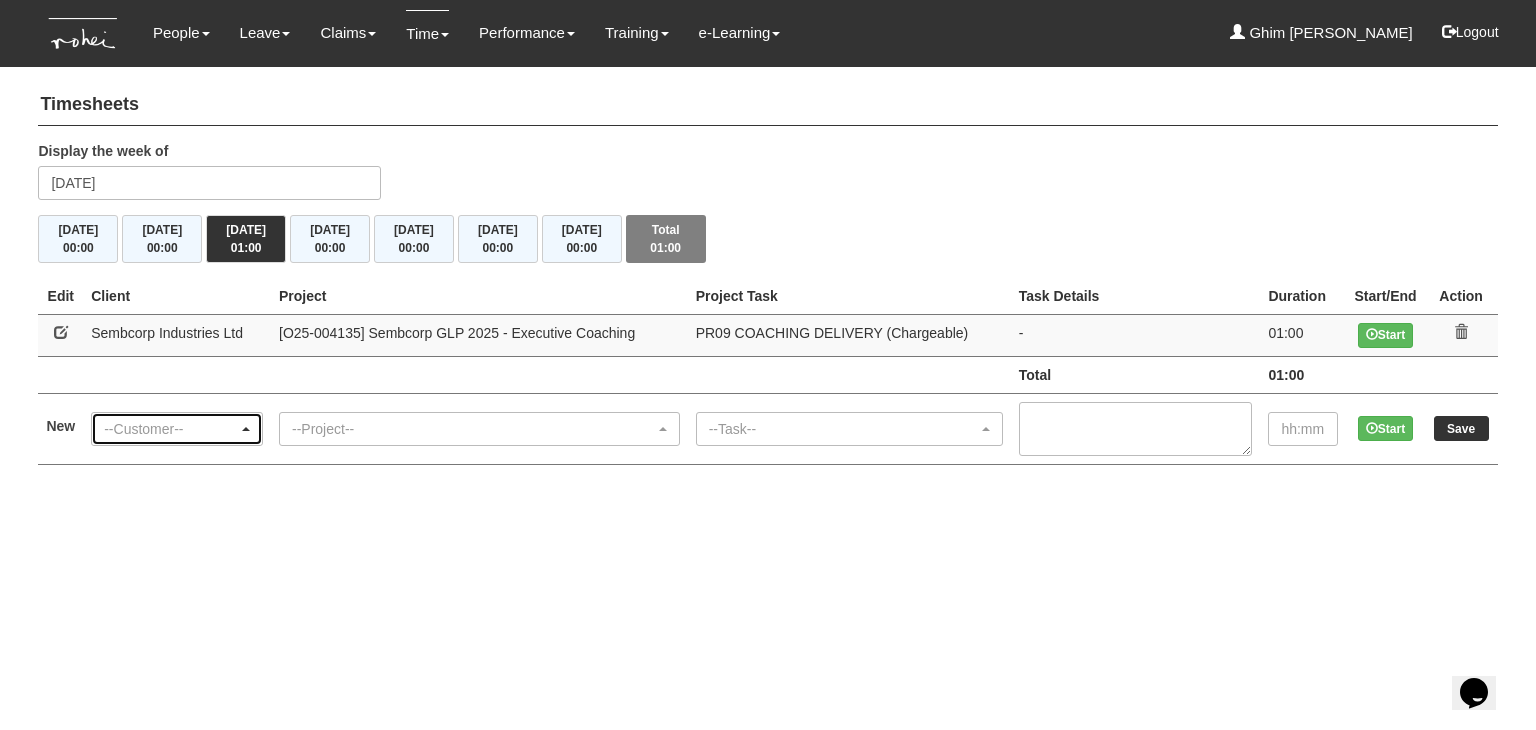 click on "--Customer--" at bounding box center (171, 429) 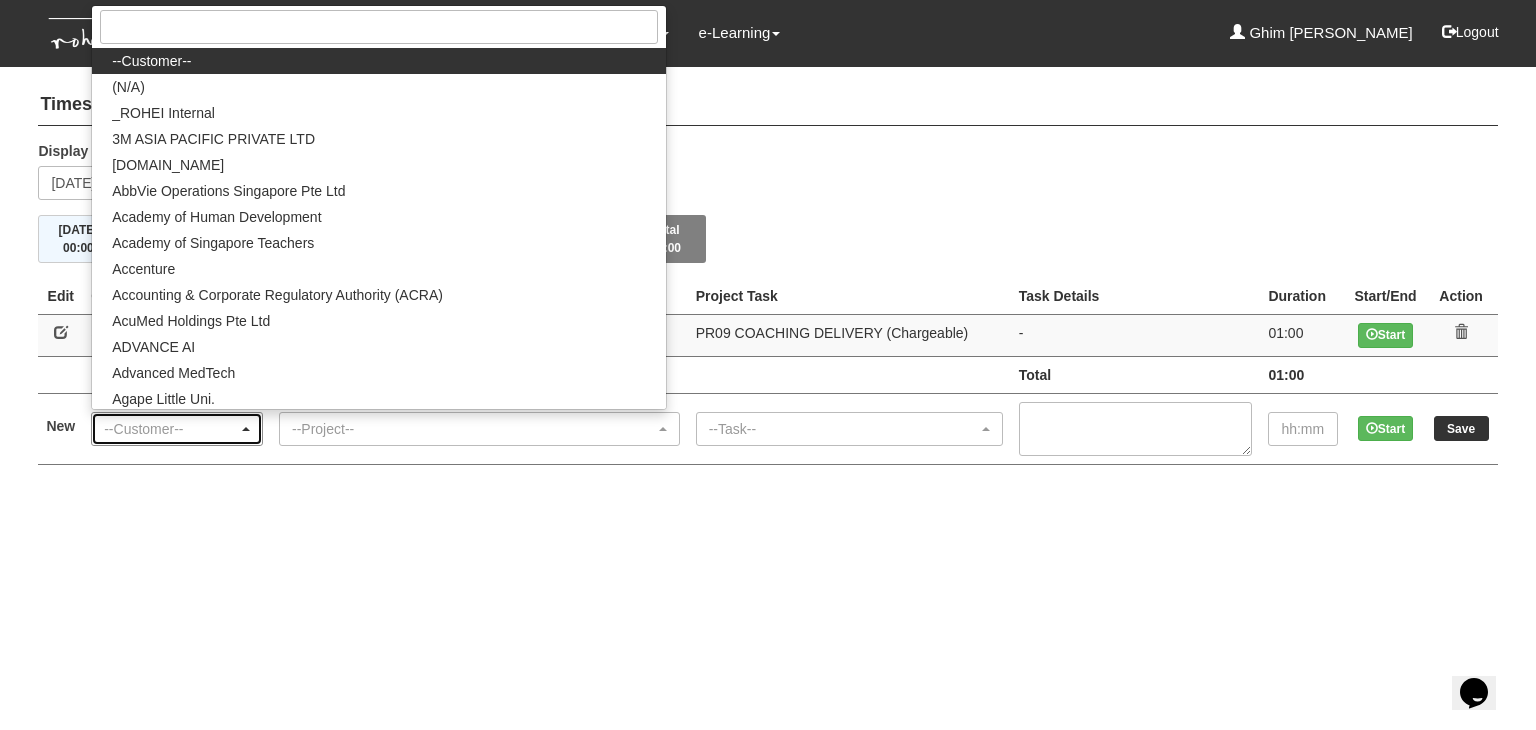 click on "--Customer--" at bounding box center [171, 429] 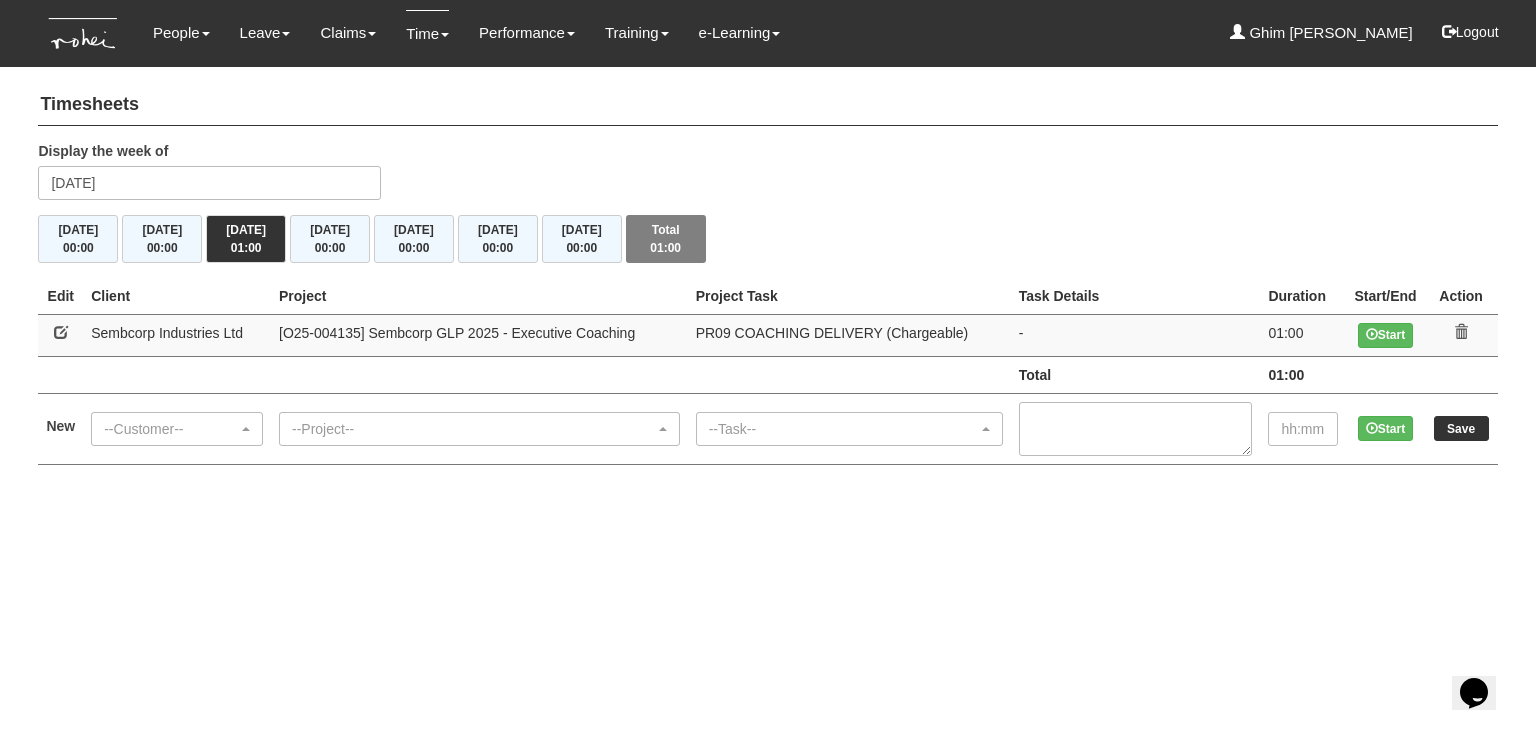 click on "-" at bounding box center (1136, 335) 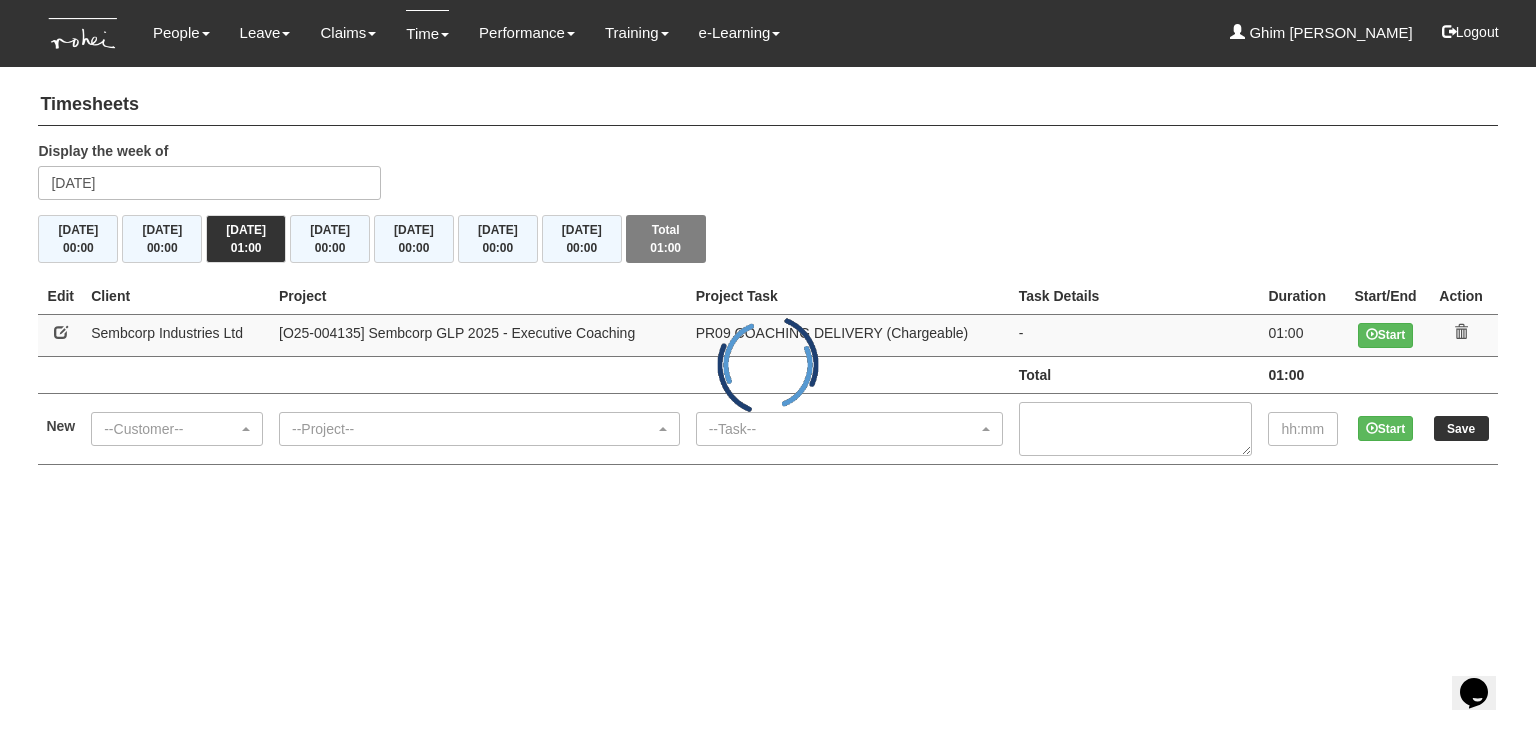 select on "150" 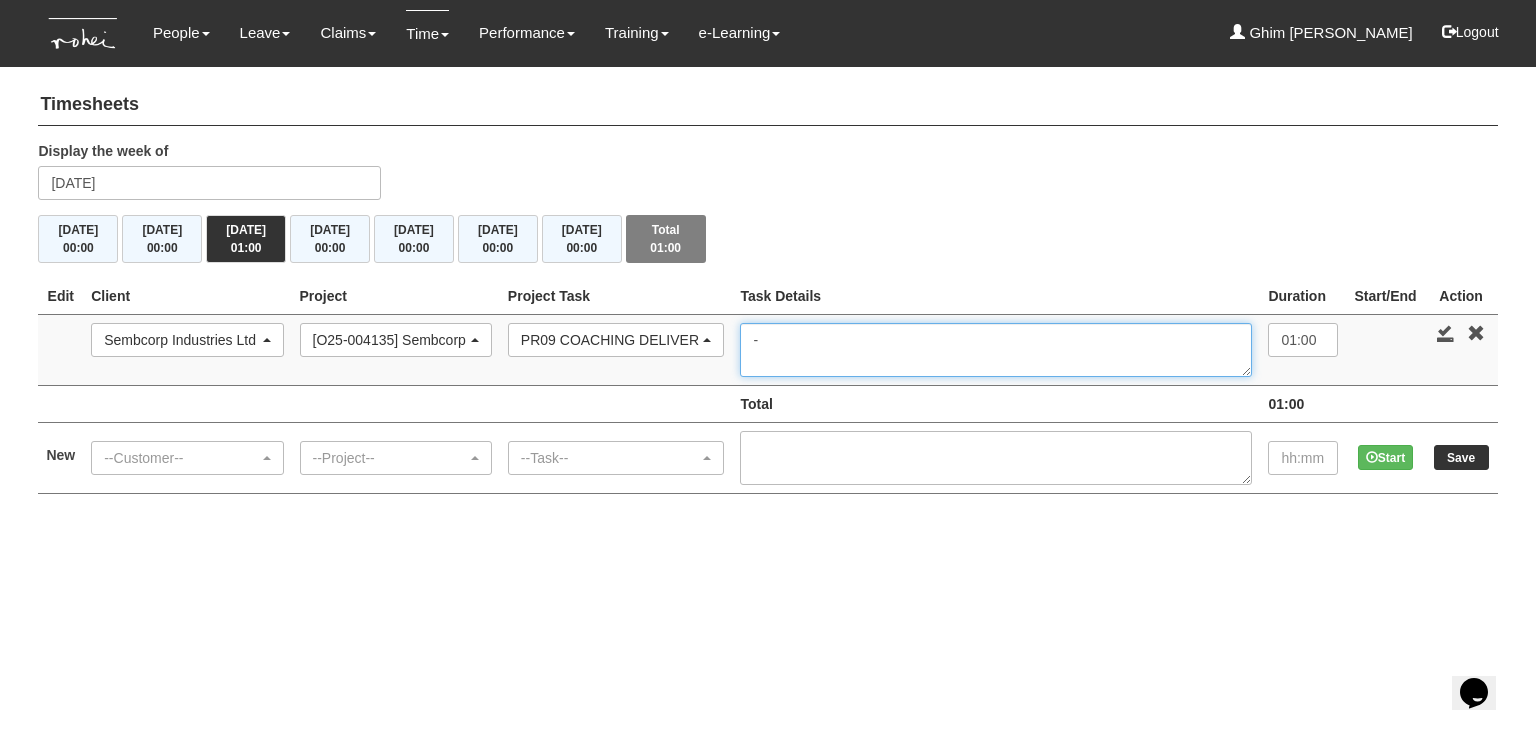 click on "-" at bounding box center [996, 350] 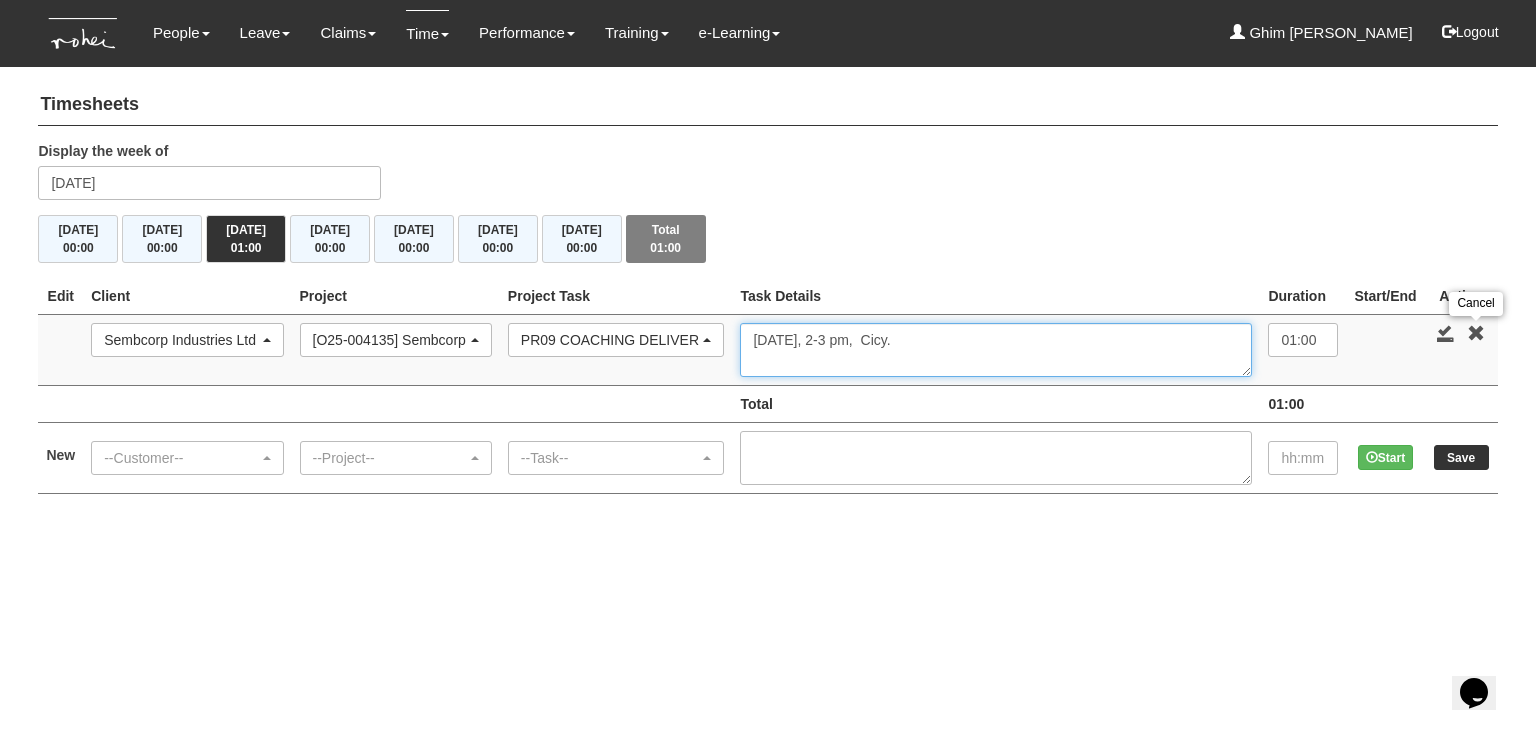 type on "[DATE], 2-3 pm,  Cicy." 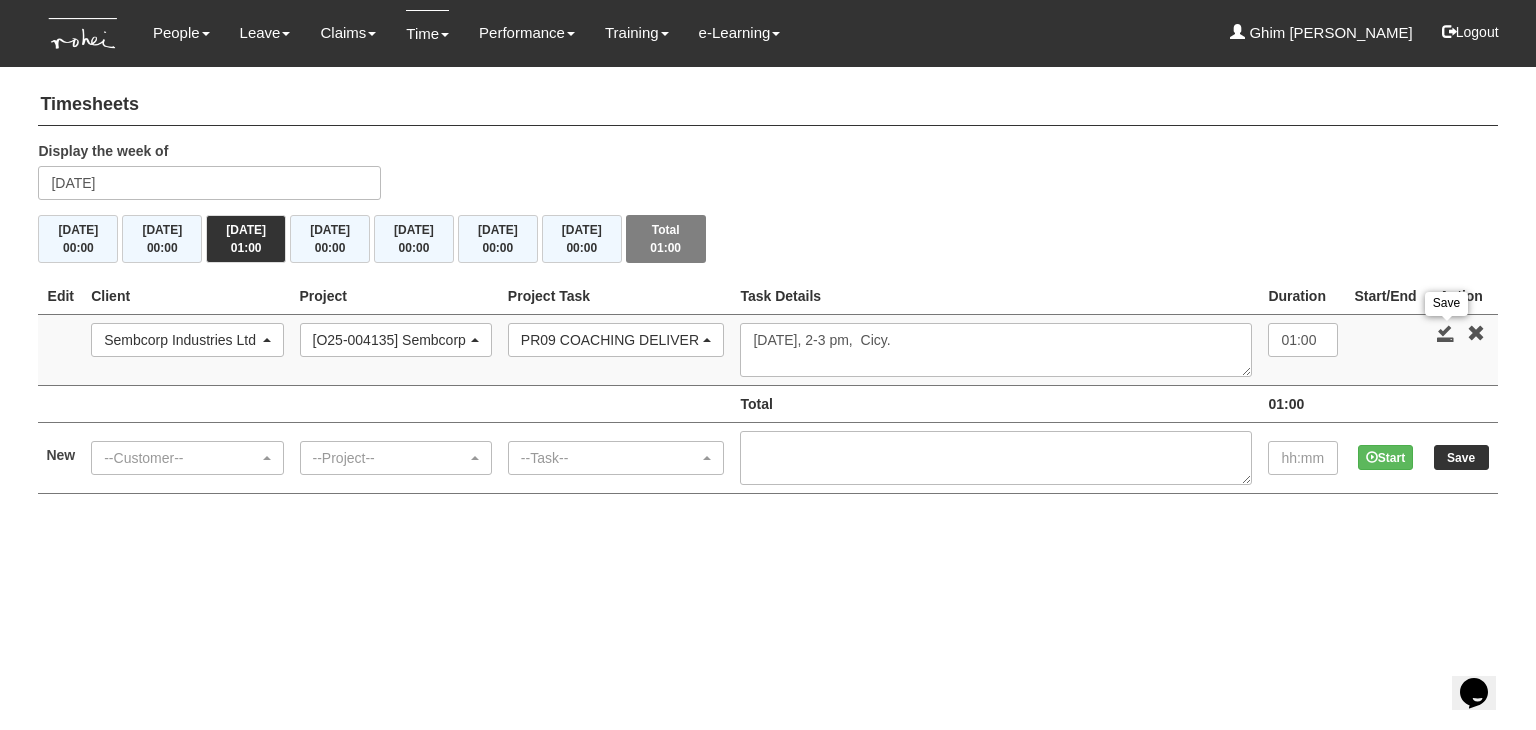 click at bounding box center (1446, 333) 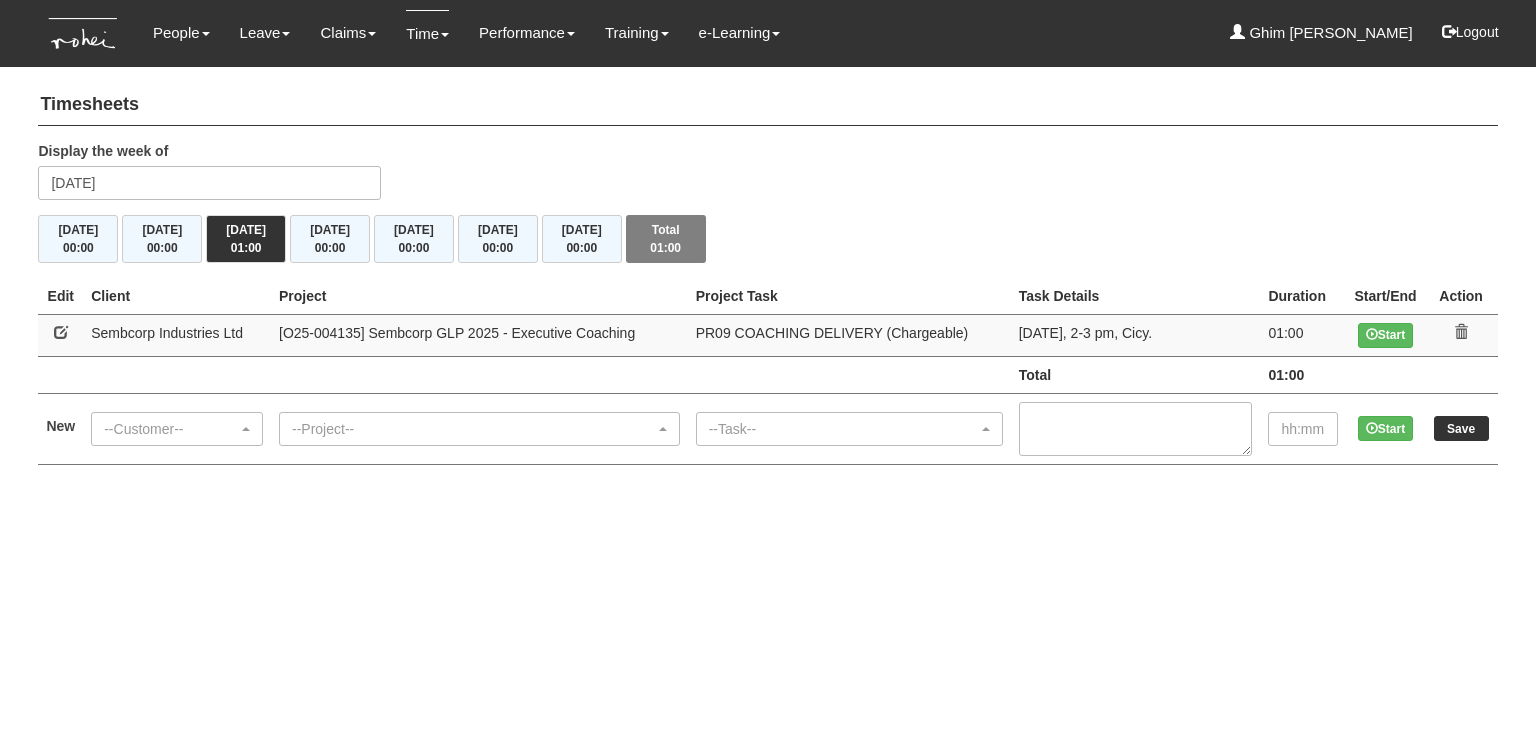 scroll, scrollTop: 0, scrollLeft: 0, axis: both 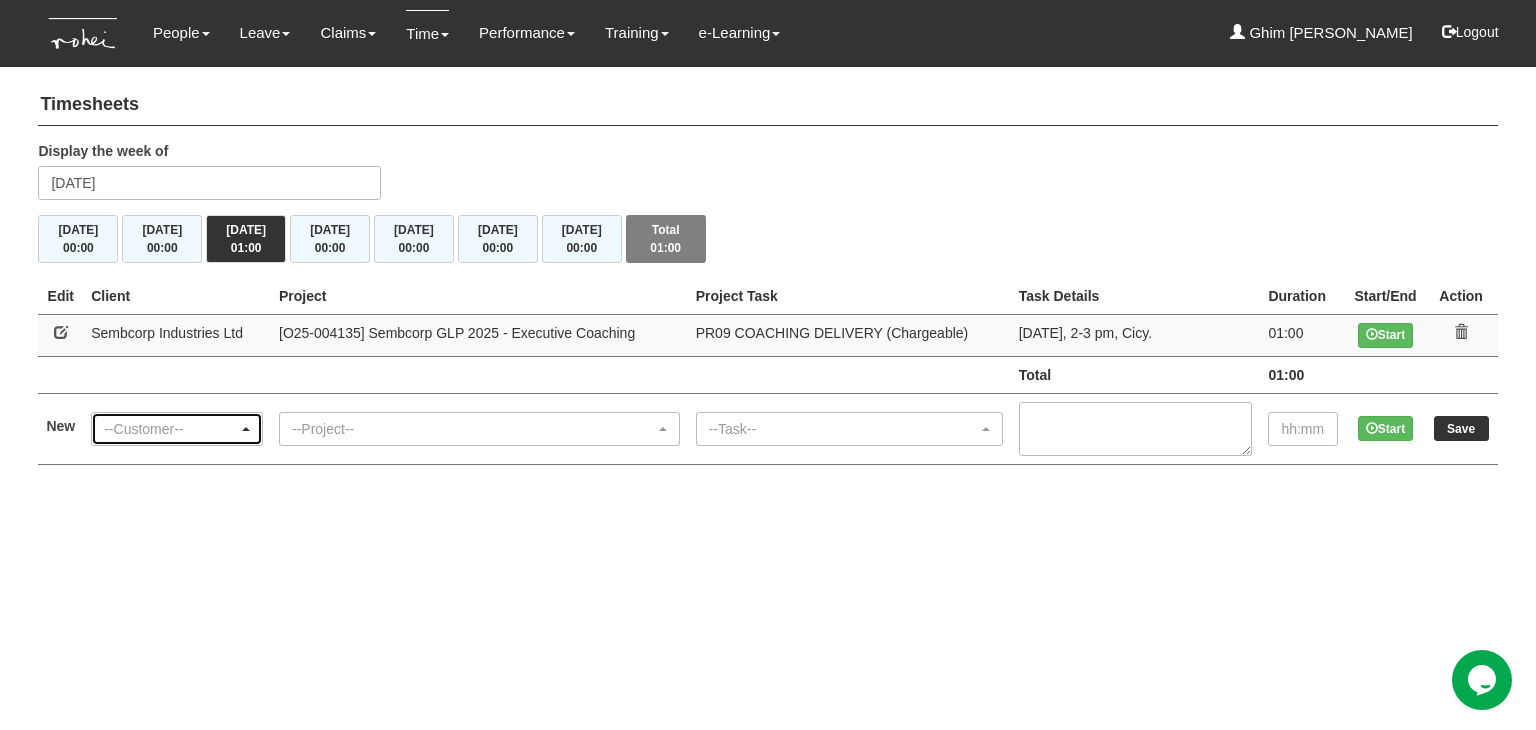 click on "--Customer--" at bounding box center [171, 429] 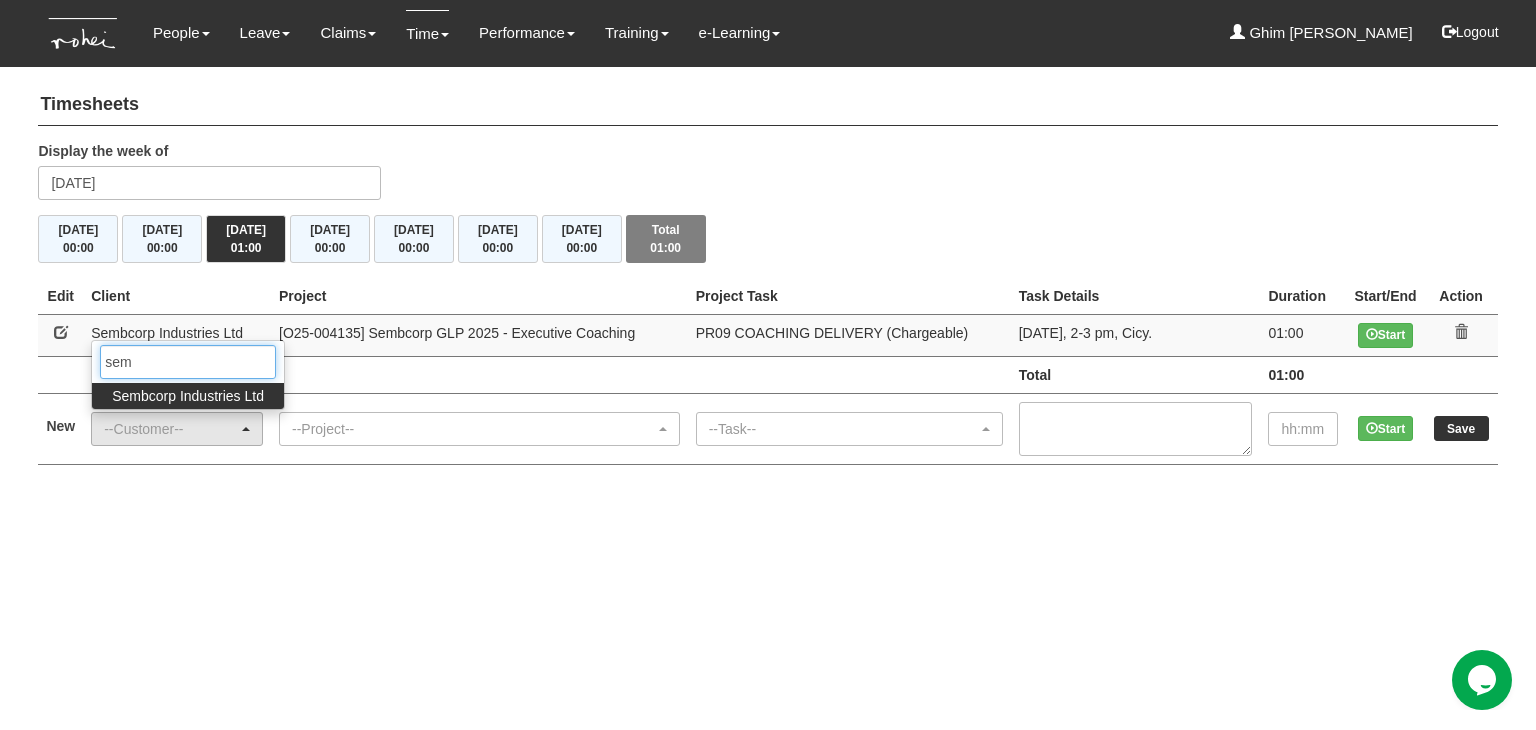 type on "sem" 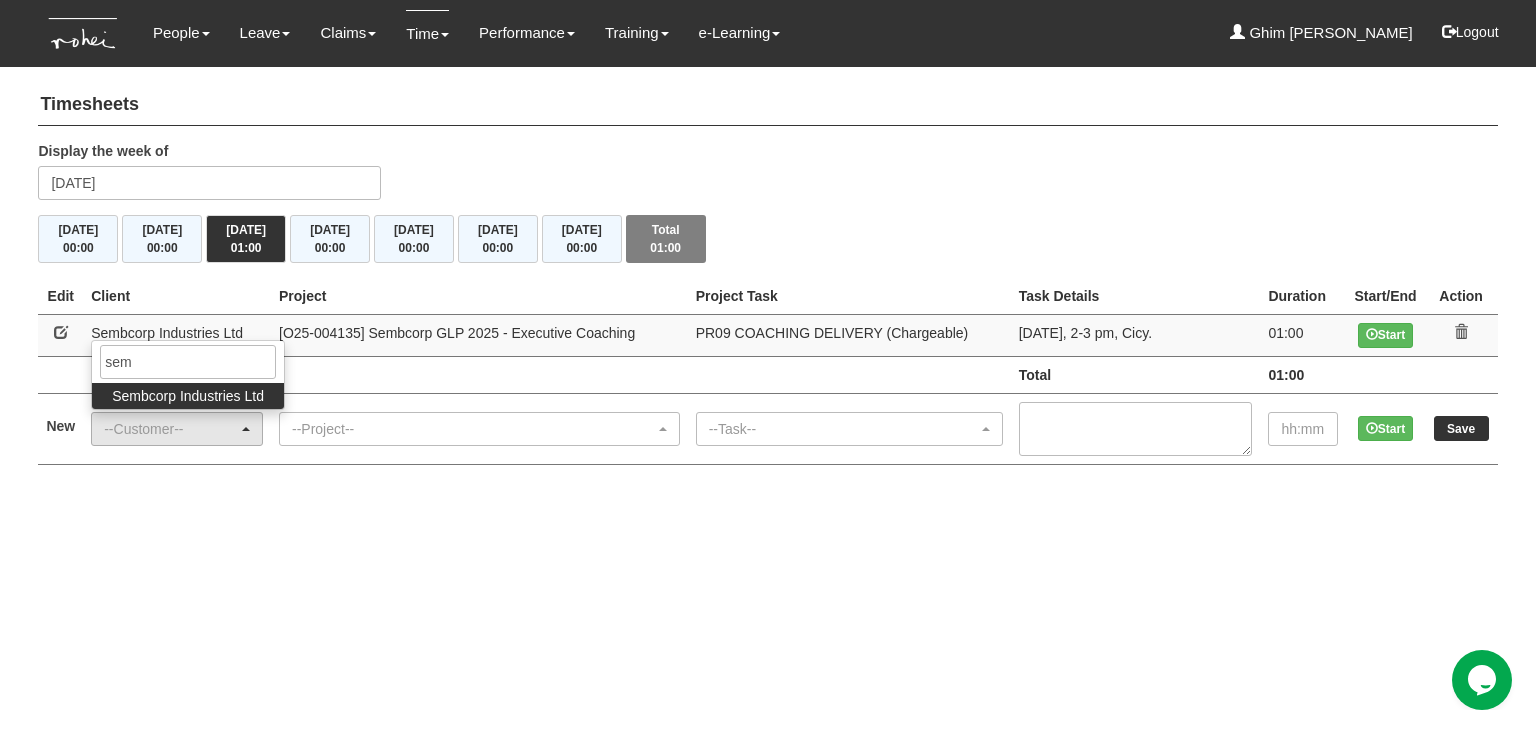 click on "Sembcorp Industries Ltd" at bounding box center [188, 396] 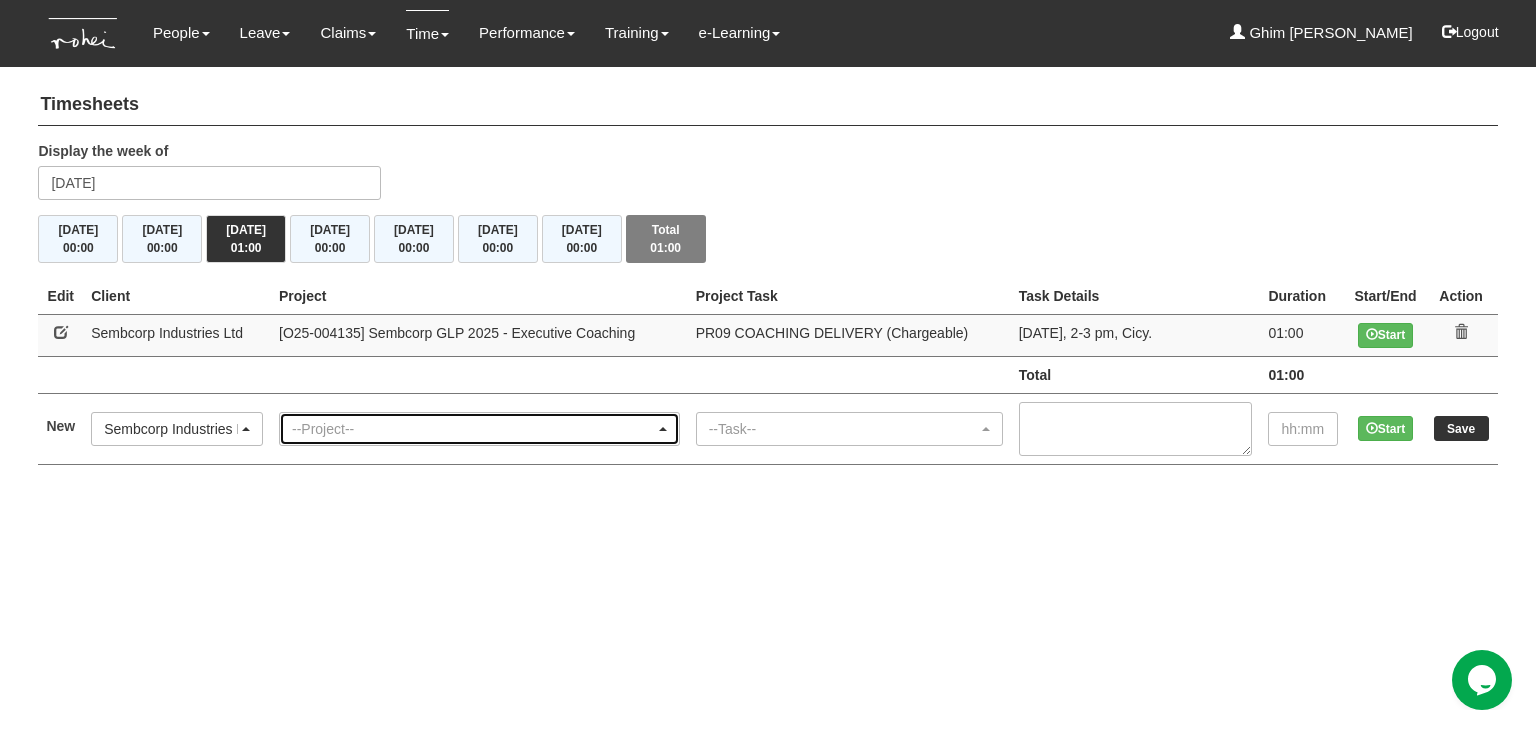 click on "--Project--" at bounding box center [473, 429] 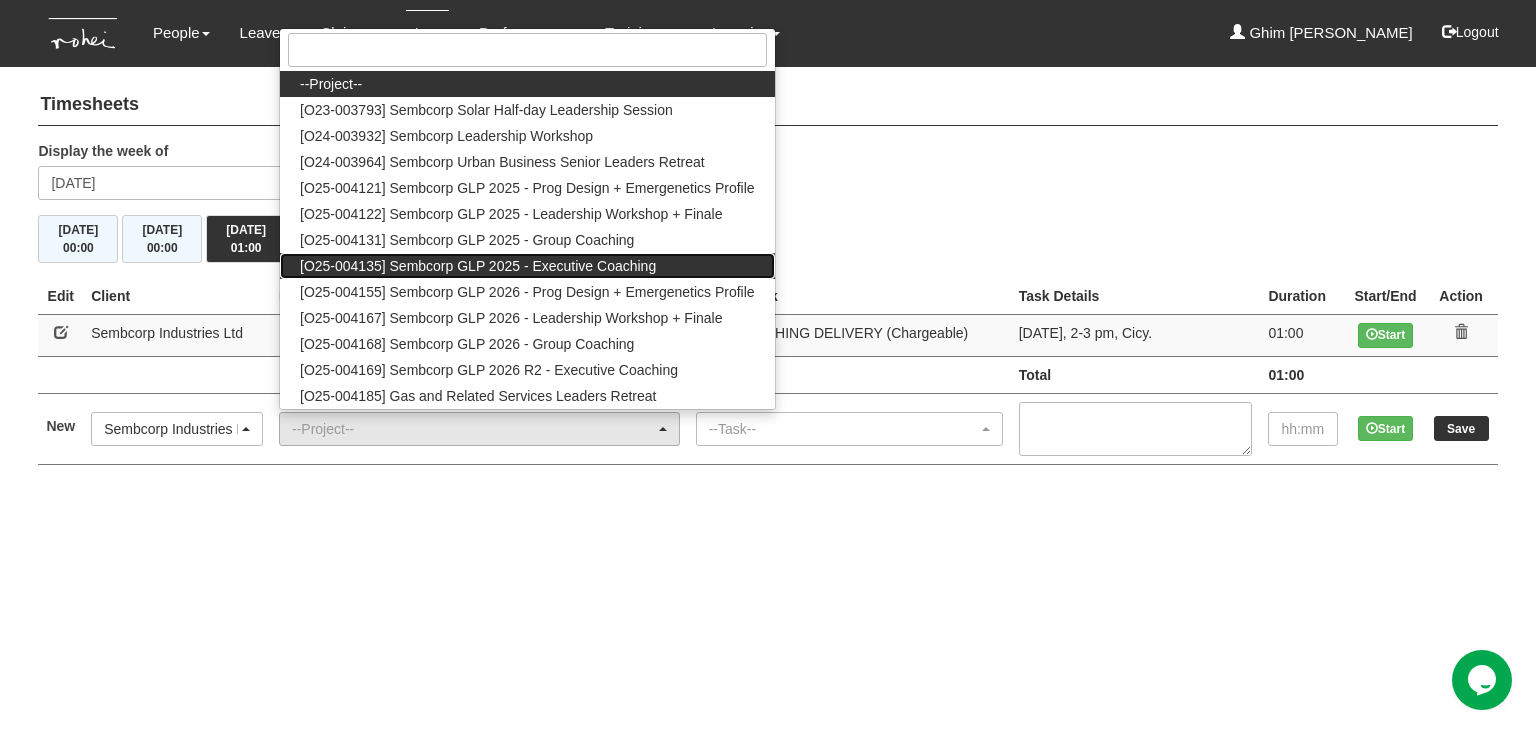 click on "[O25-004135] Sembcorp GLP 2025 - Executive Coaching" at bounding box center [478, 266] 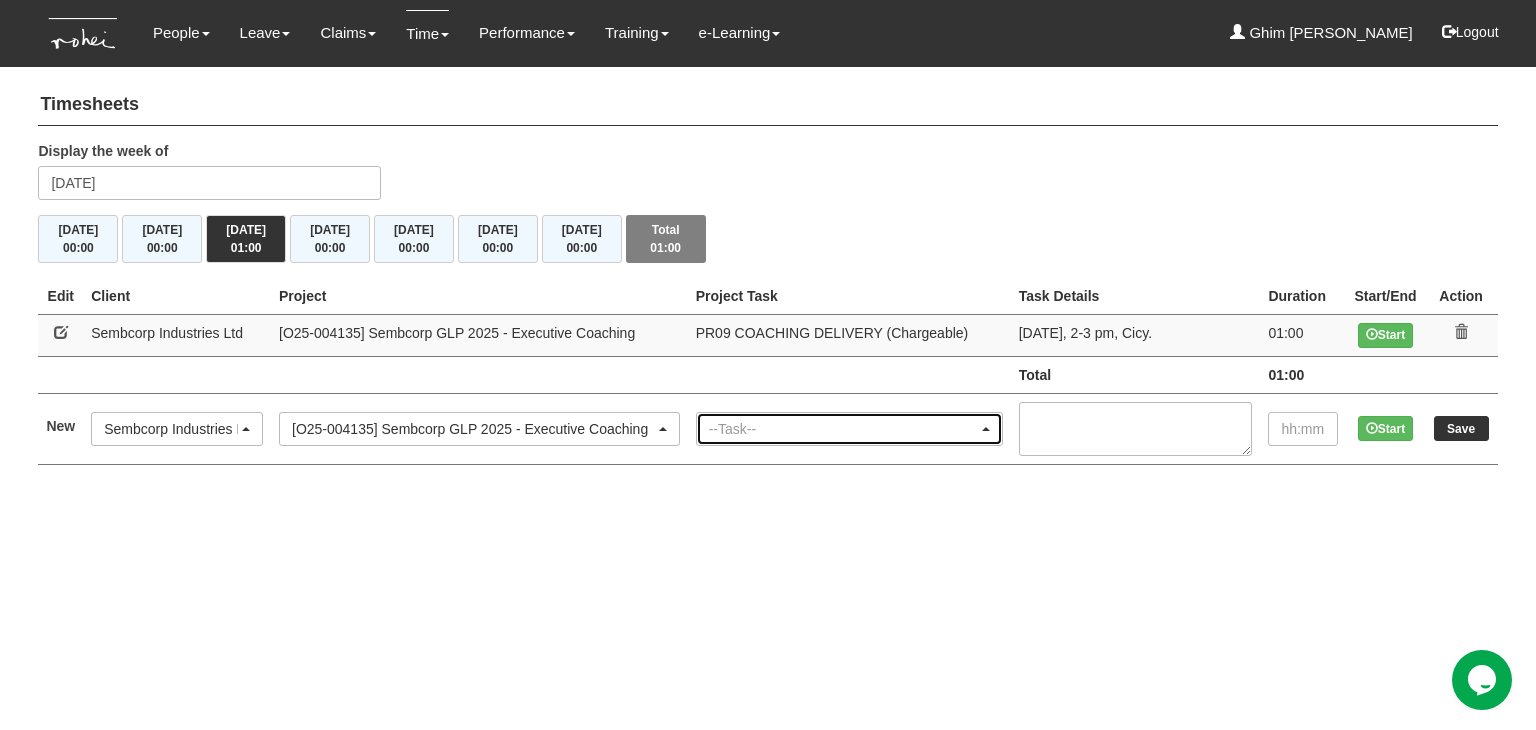 click on "--Task--" at bounding box center (843, 429) 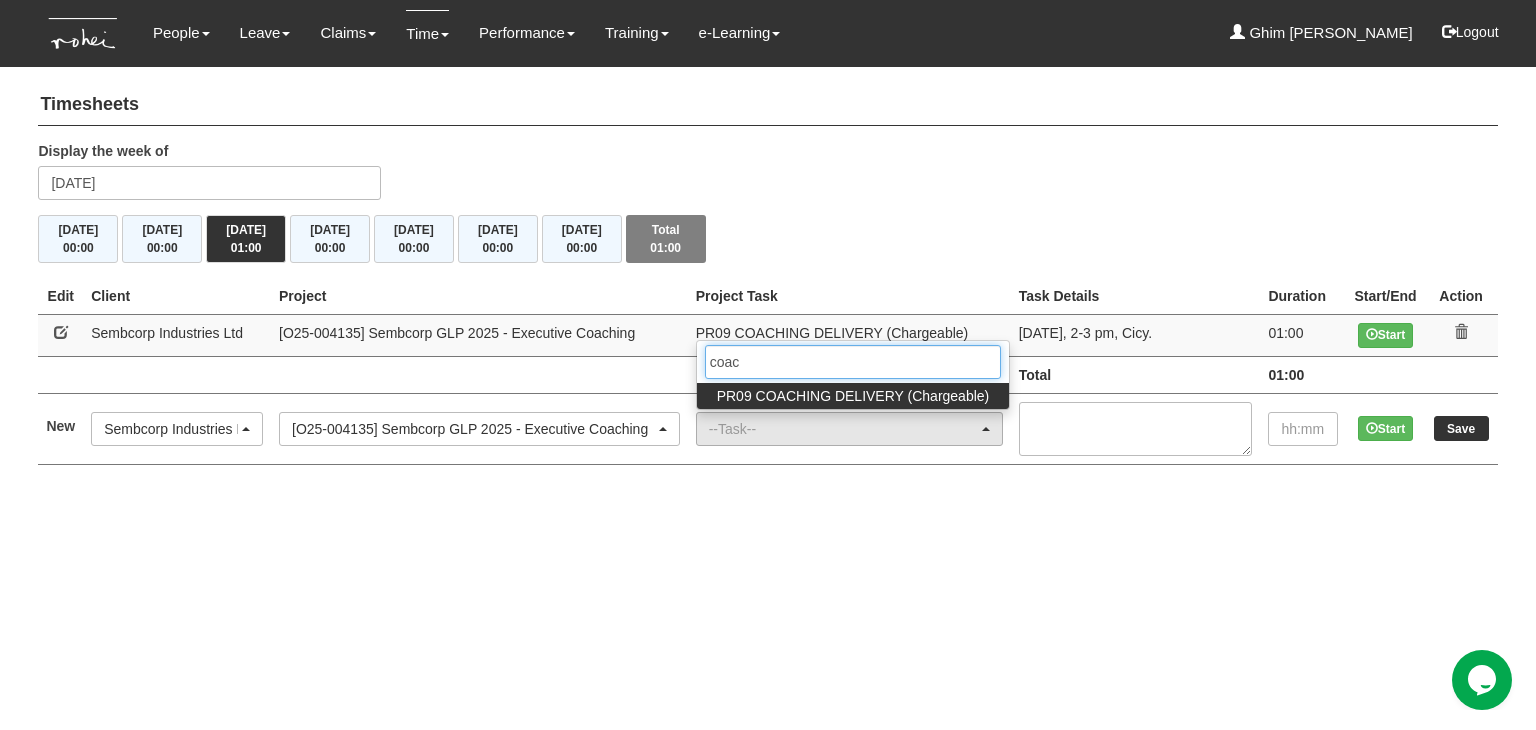 type on "coac" 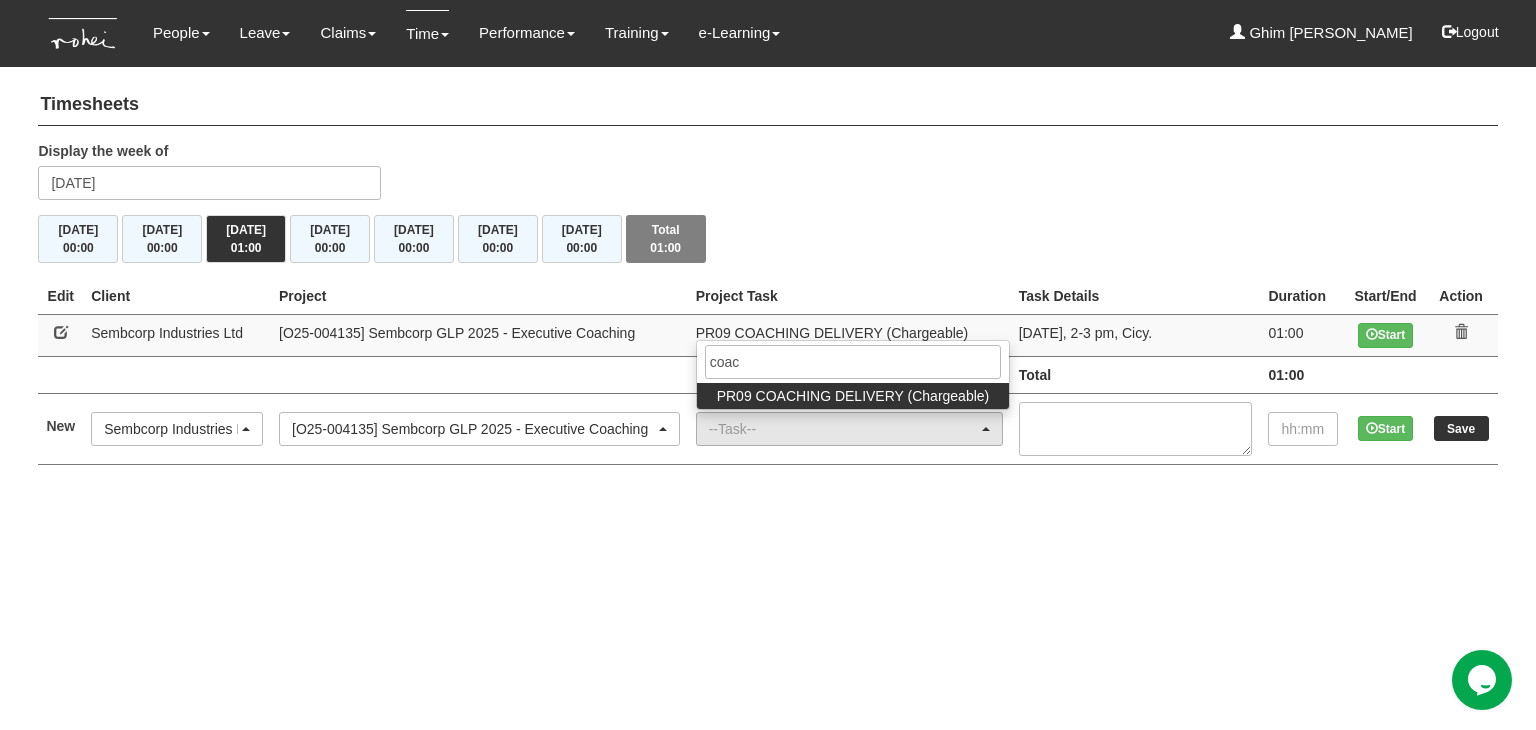 click on "PR09 COACHING DELIVERY (Chargeable)" at bounding box center [853, 396] 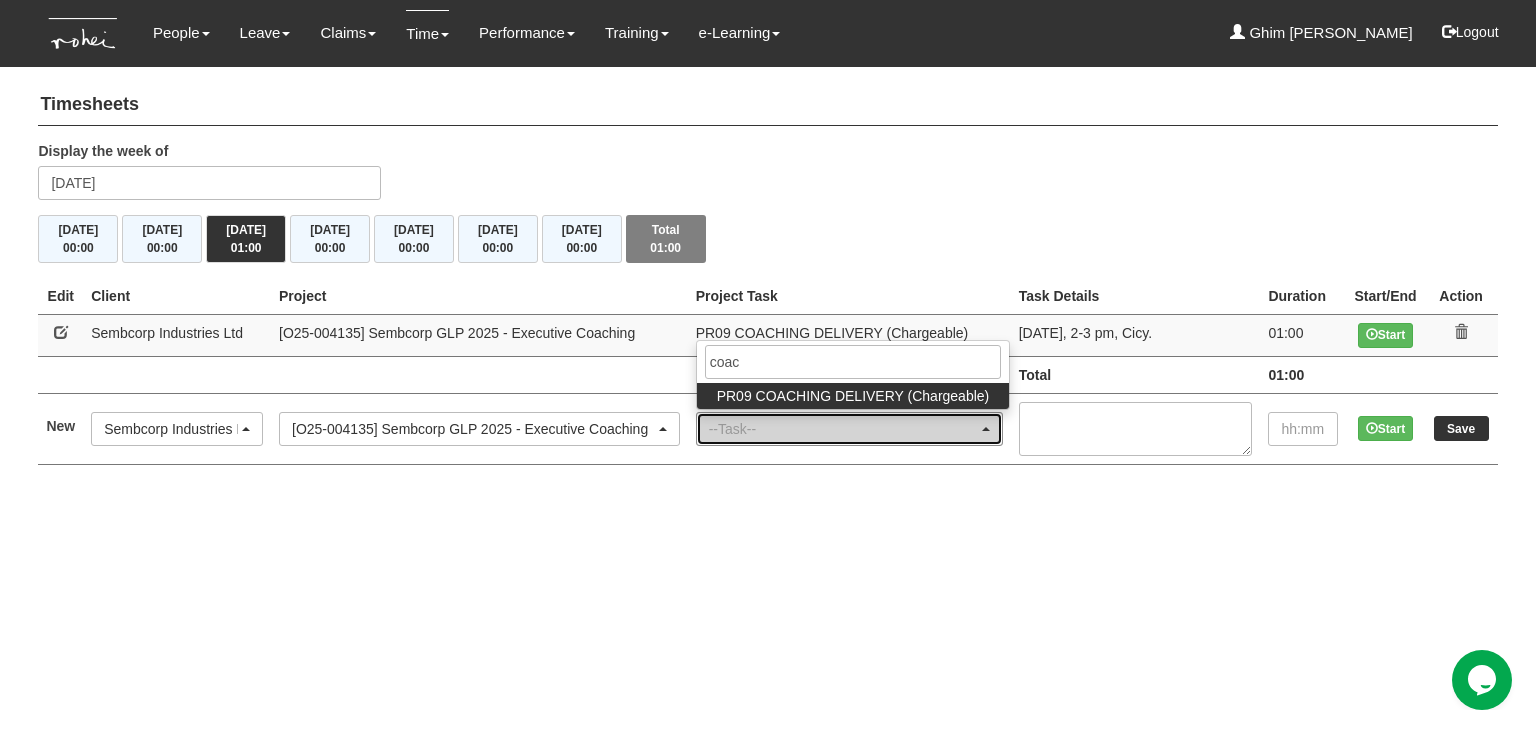 select on "150" 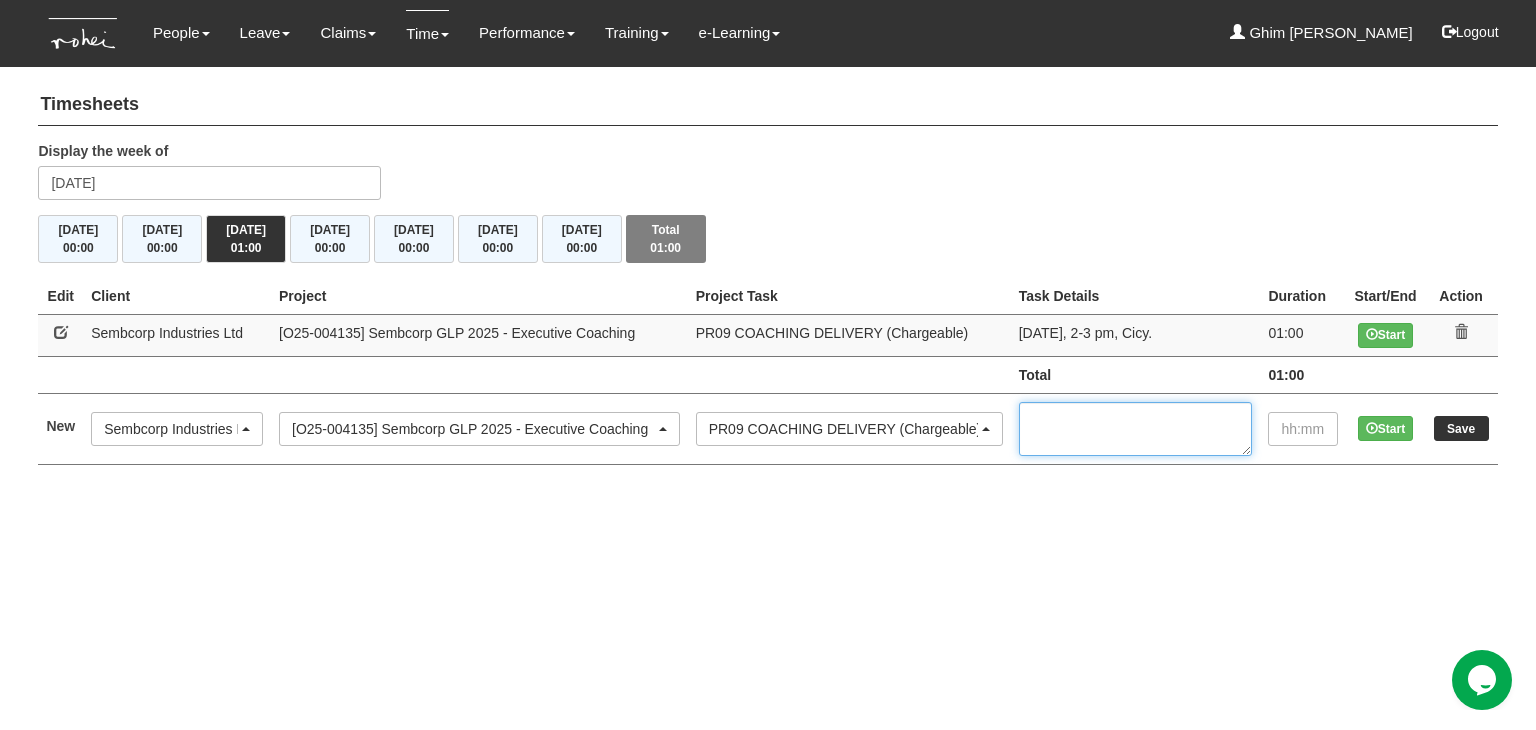 click at bounding box center (1136, 429) 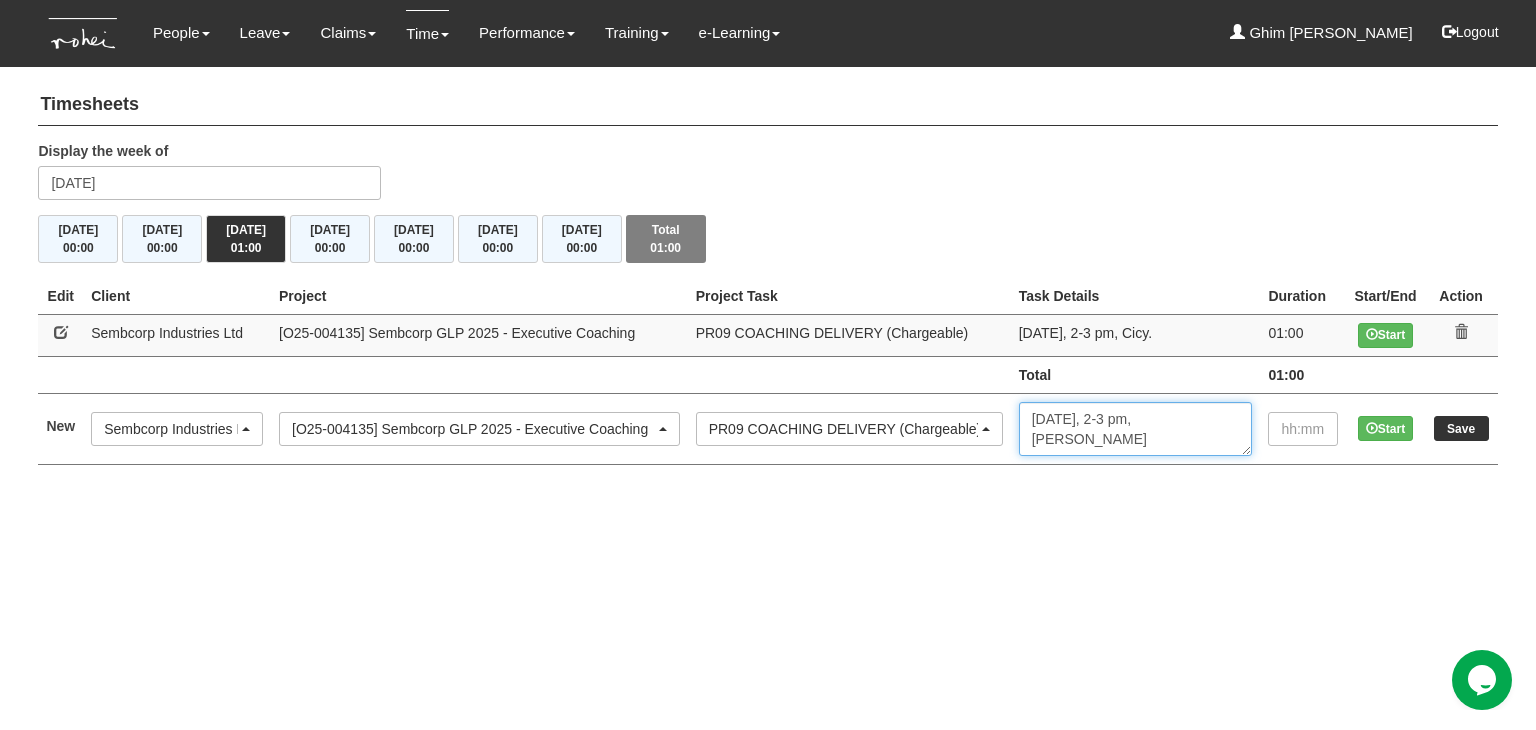 type on "[DATE], 2-3 pm, [PERSON_NAME]" 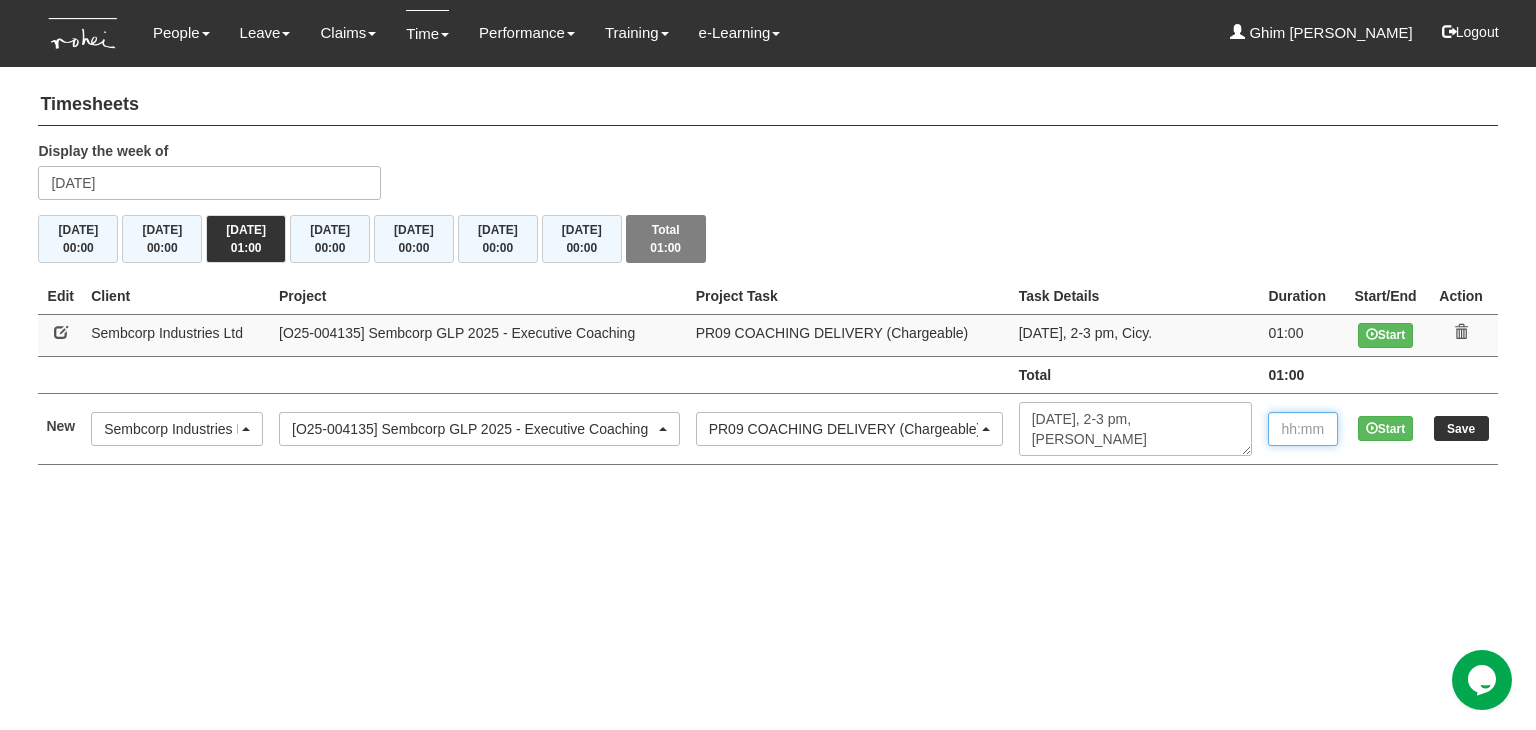 click at bounding box center [1303, 429] 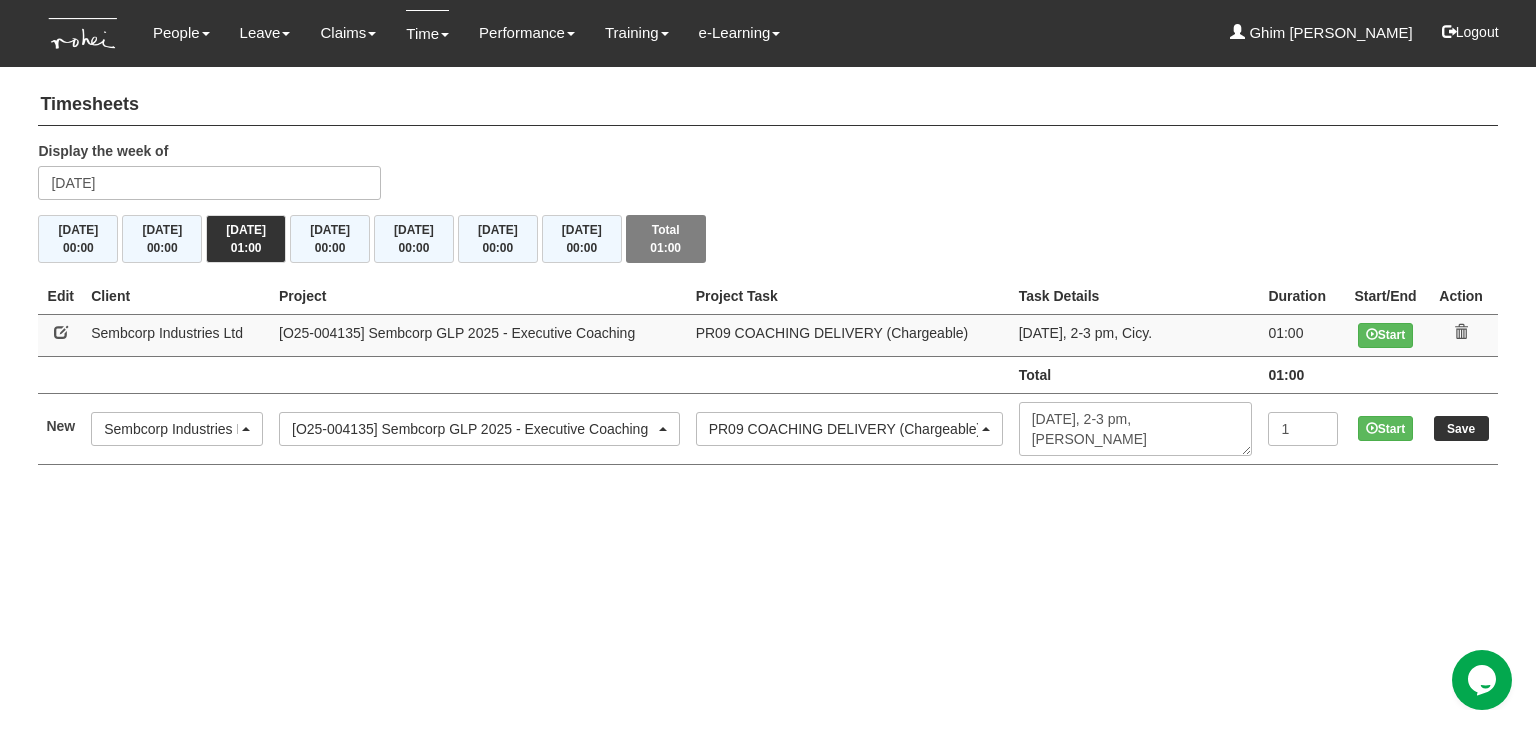 type on "1:00" 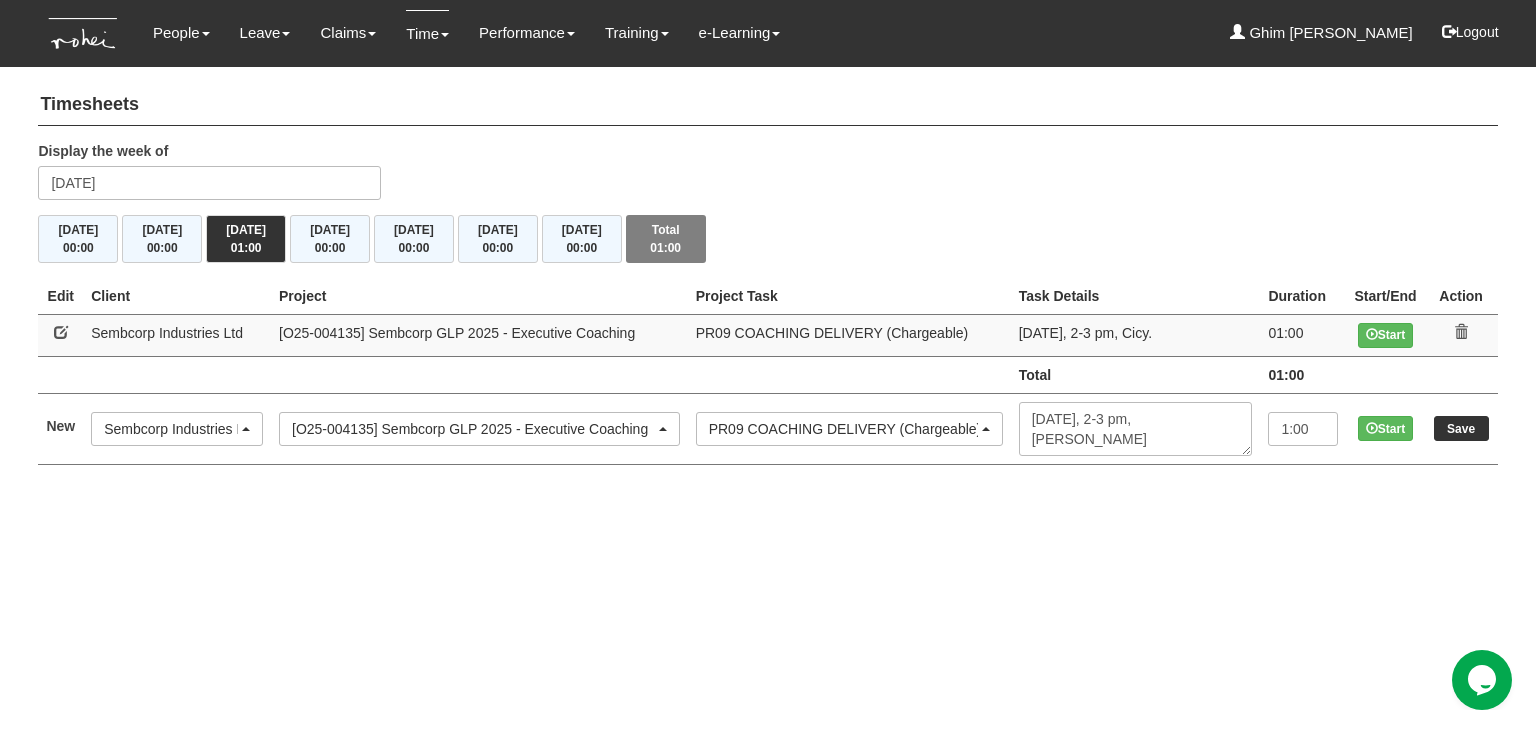 click on "Toggle navigation
People
Personal Information
Staff  Directory
Leave
Apply for Leave
Claim Time Off-in-lieu Leave Forecast" at bounding box center (768, 252) 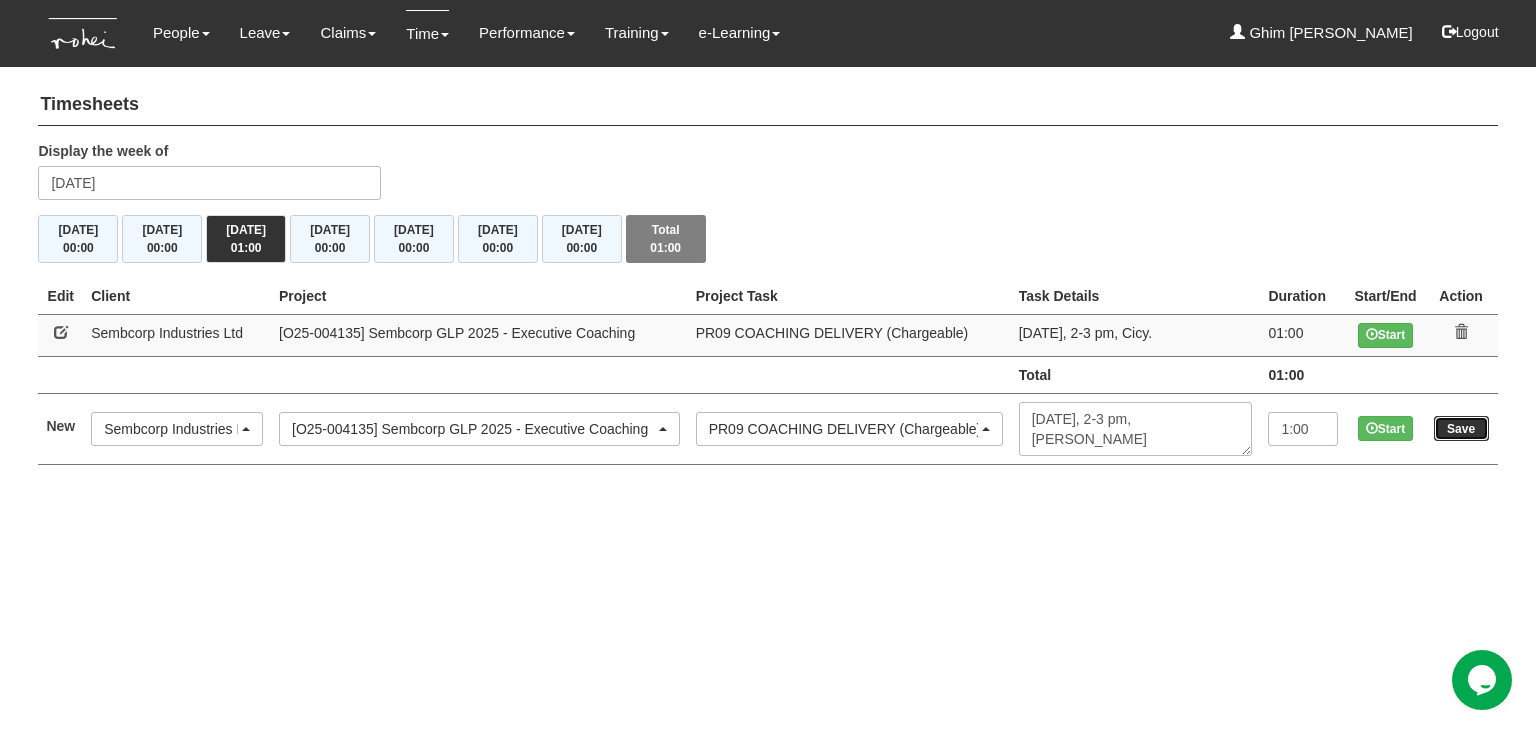 click on "Save" at bounding box center [1461, 428] 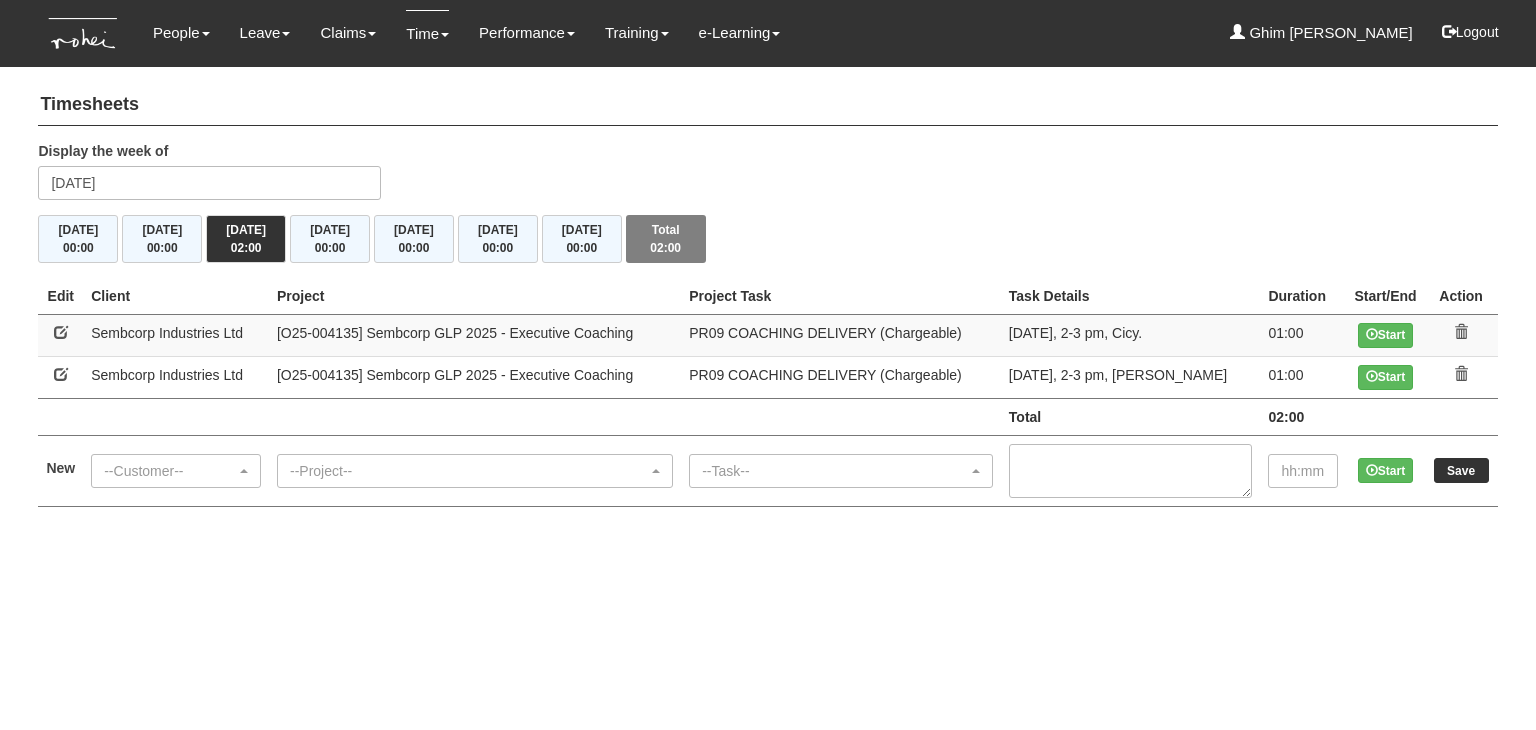 scroll, scrollTop: 0, scrollLeft: 0, axis: both 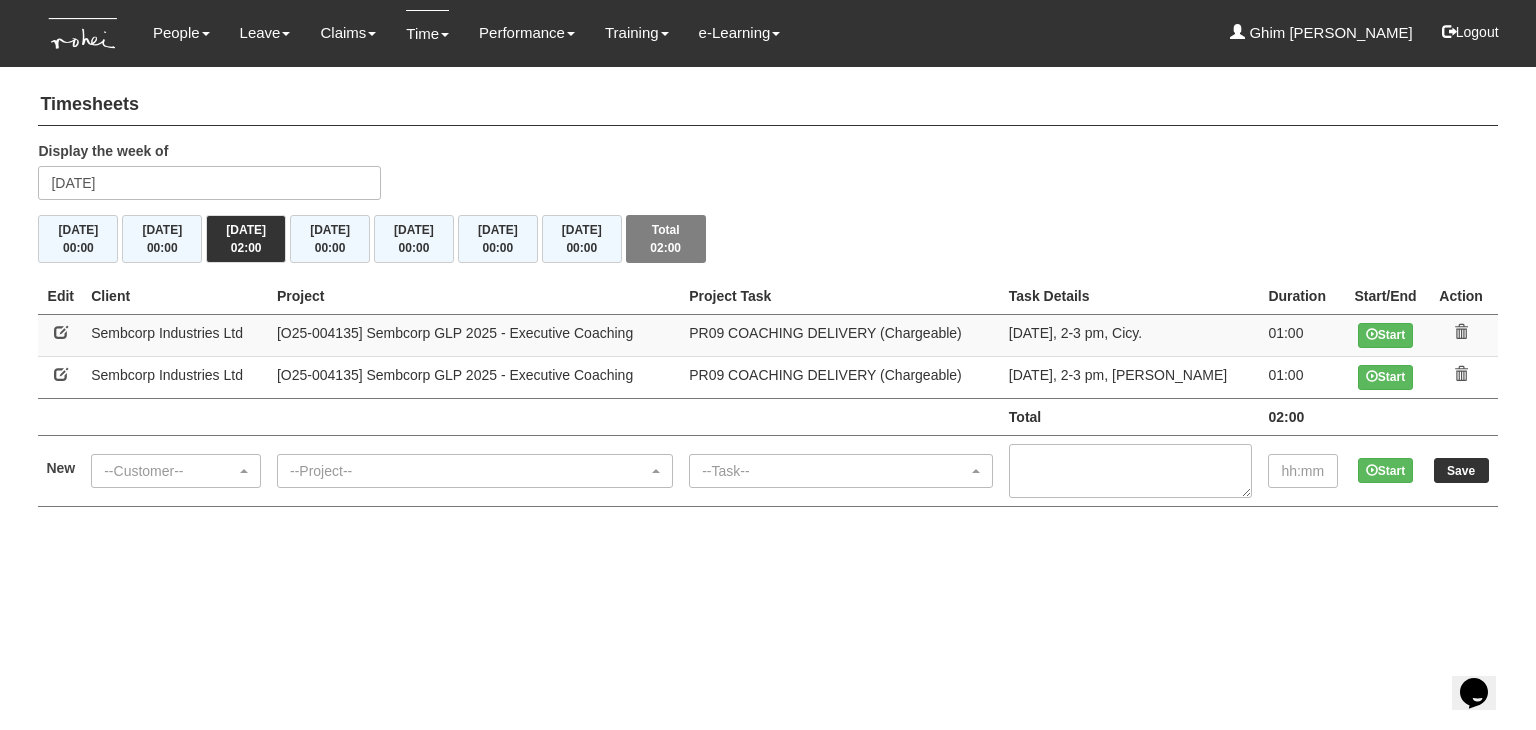 click on "--Customer--
(N/A)
_ROHEI Internal
3M ASIA PACIFIC PRIVATE LTD
[DOMAIN_NAME]
AbbVie Operations Singapore Pte Ltd
Academy of Human Development
Academy of Singapore Teachers
Accenture
Accounting & Corporate Regulatory Authority (ACRA)
AcuMed Holdings Pte Ltd
ADVANCE AI
Advanced MedTech
Agape Little Uni.
Agency for Science, Technology and Research (A*Star)
Agency for Science, Technology and Research (A-Star)
Agri-food and Veterinary Authority of [GEOGRAPHIC_DATA] (AVA)
AIA Singapore Pte Ltd
Alfa Laval
All Saints Home
Alliance to End Plastic Waste
Ambulance Medical Service (AMS)
American Biltrite Far East Inc.
Amorepacific Singapore Pte Ltd
[PERSON_NAME][GEOGRAPHIC_DATA]
Ang [GEOGRAPHIC_DATA]
Ang Mo Kio Town Council
[DEMOGRAPHIC_DATA] Preschool Services
Anglo - Chinese School (Primary)
[GEOGRAPHIC_DATA]
Anglo-Chinese School (Junior)
Antina
APM Property Management Pte Ltd
[GEOGRAPHIC_DATA]" at bounding box center [176, 470] 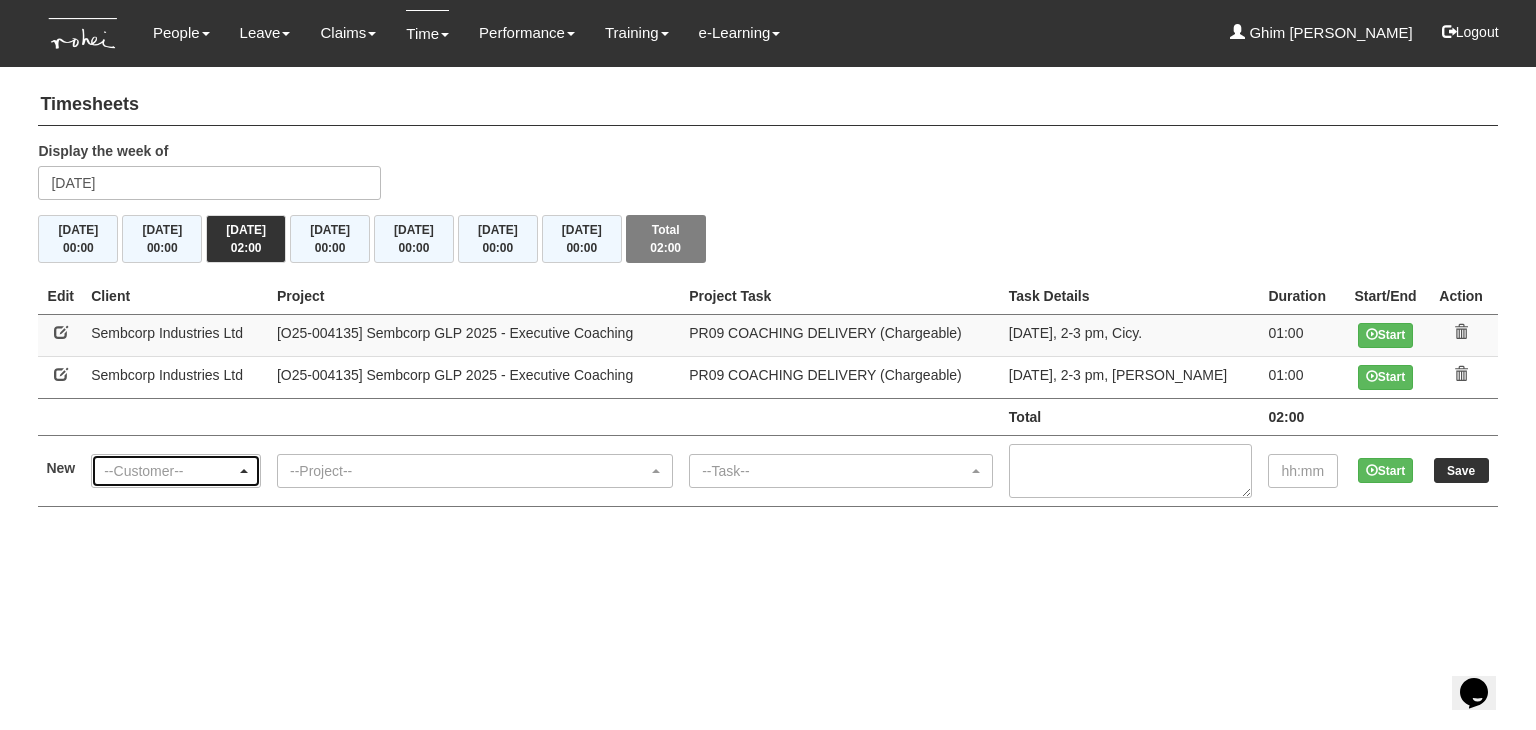 click on "--Customer--" at bounding box center [176, 471] 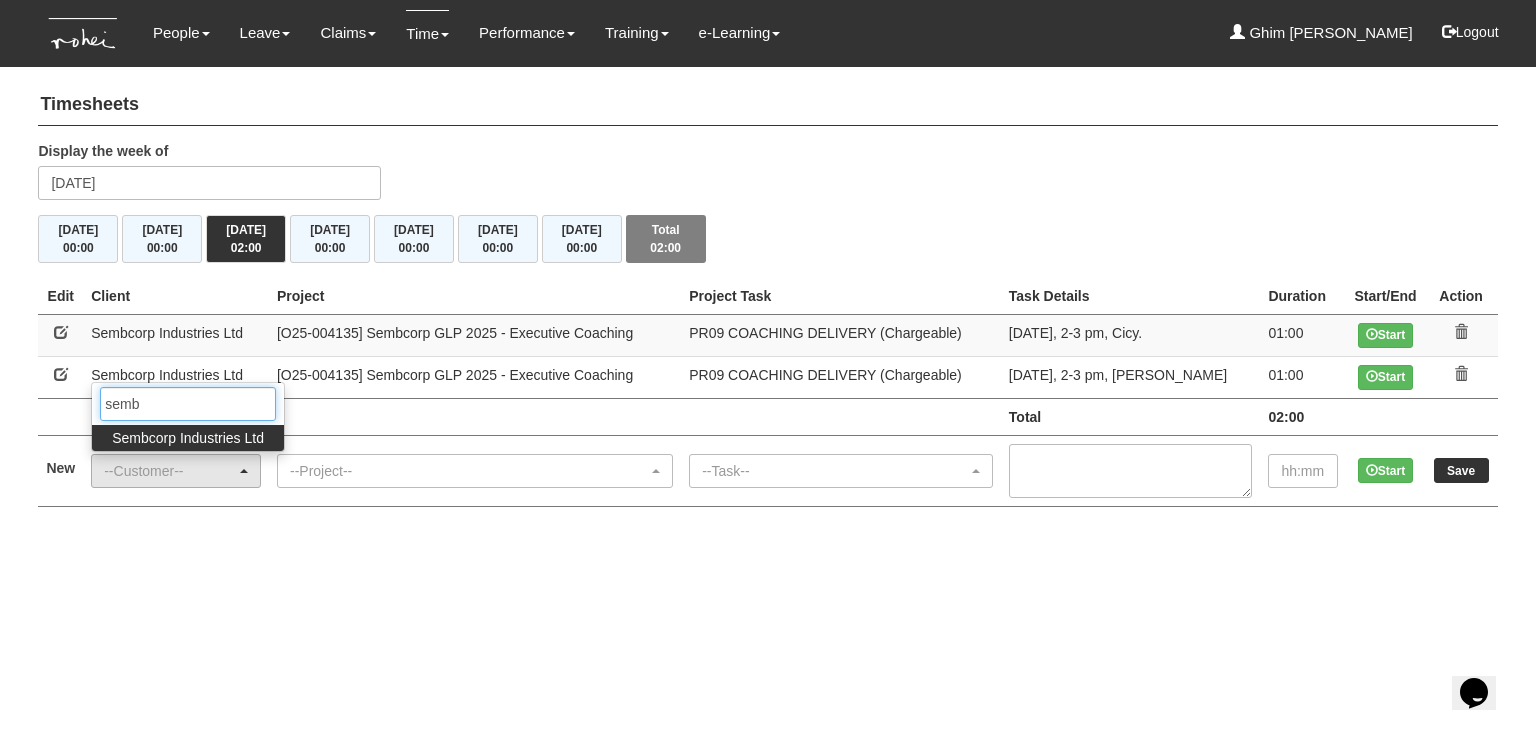 type on "semb" 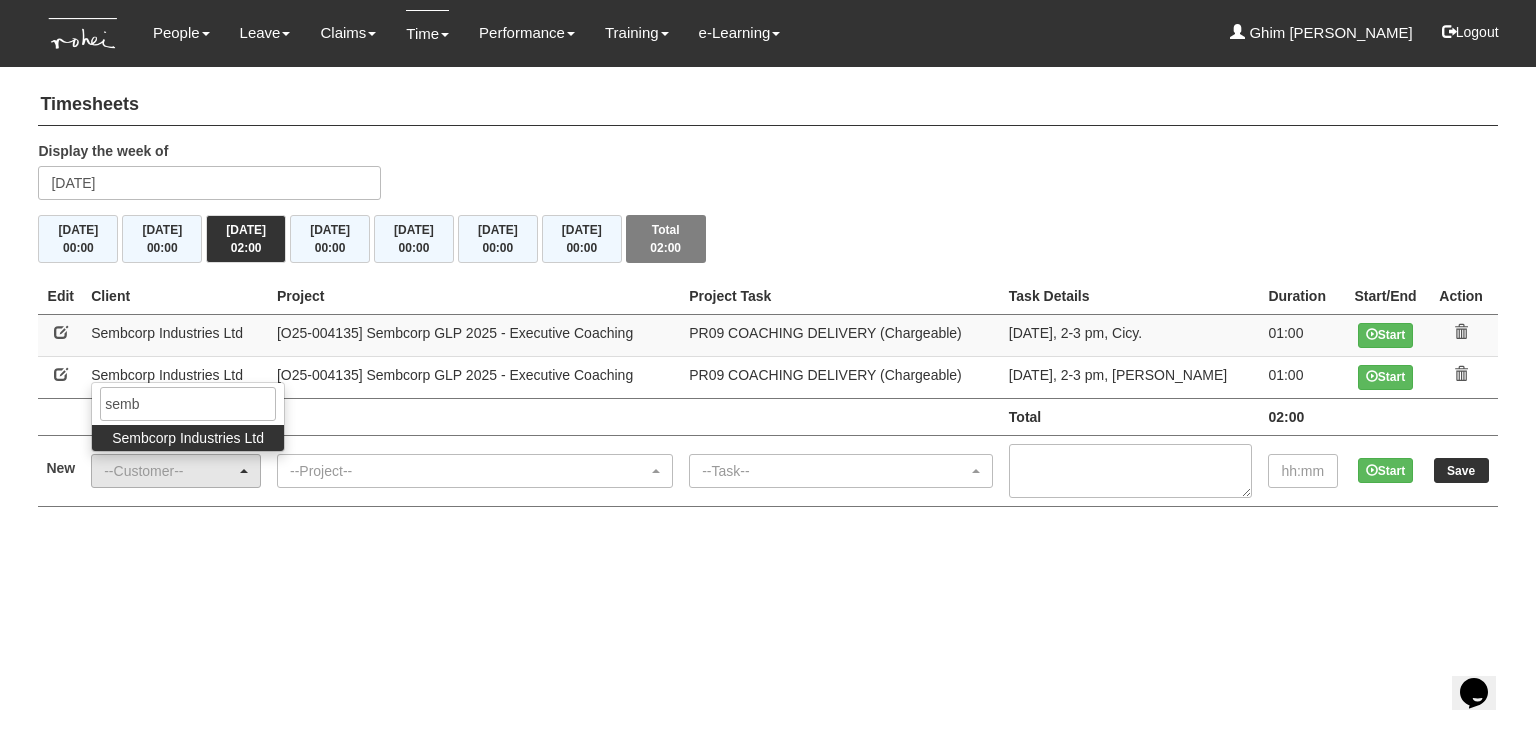 click on "Sembcorp Industries Ltd" at bounding box center (188, 438) 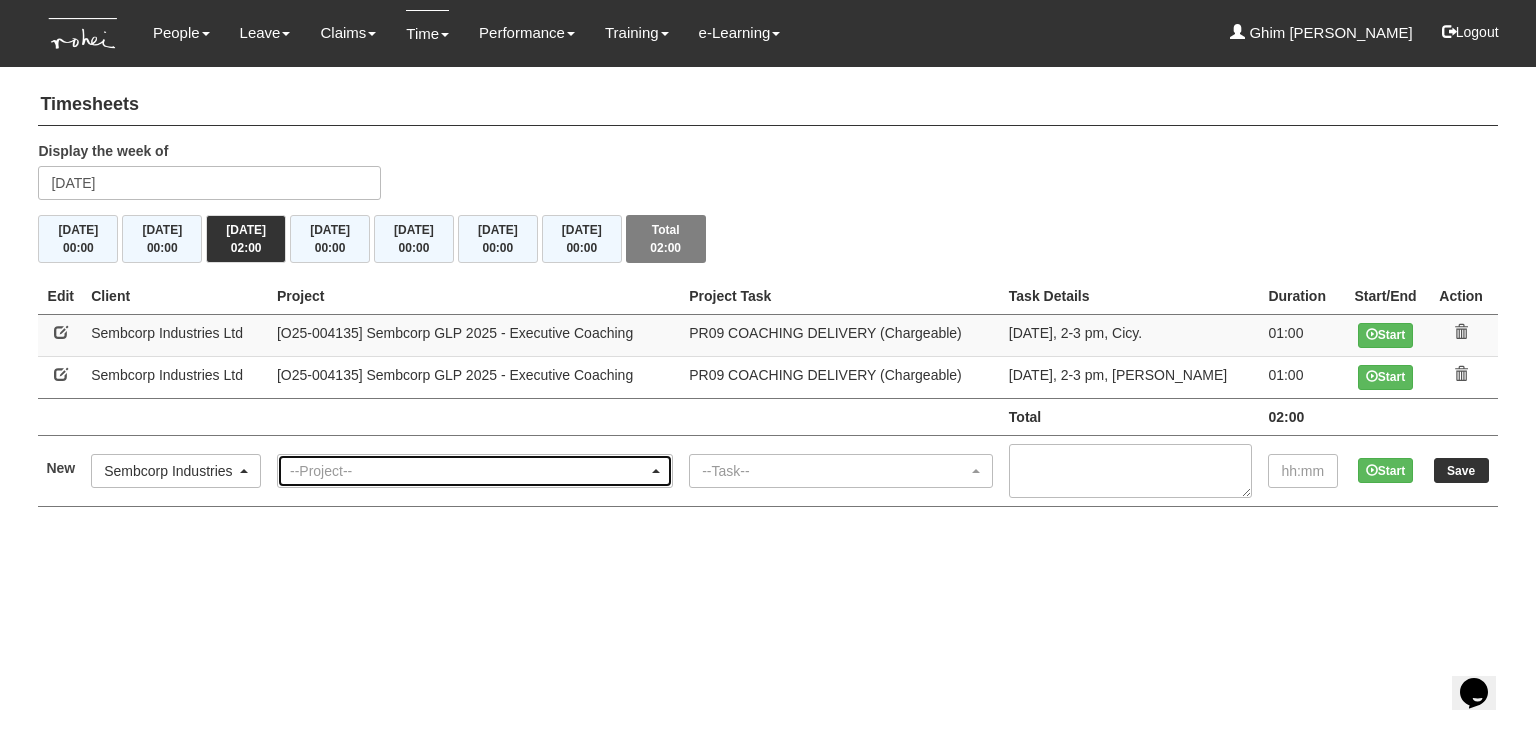 click on "--Project--" at bounding box center [469, 471] 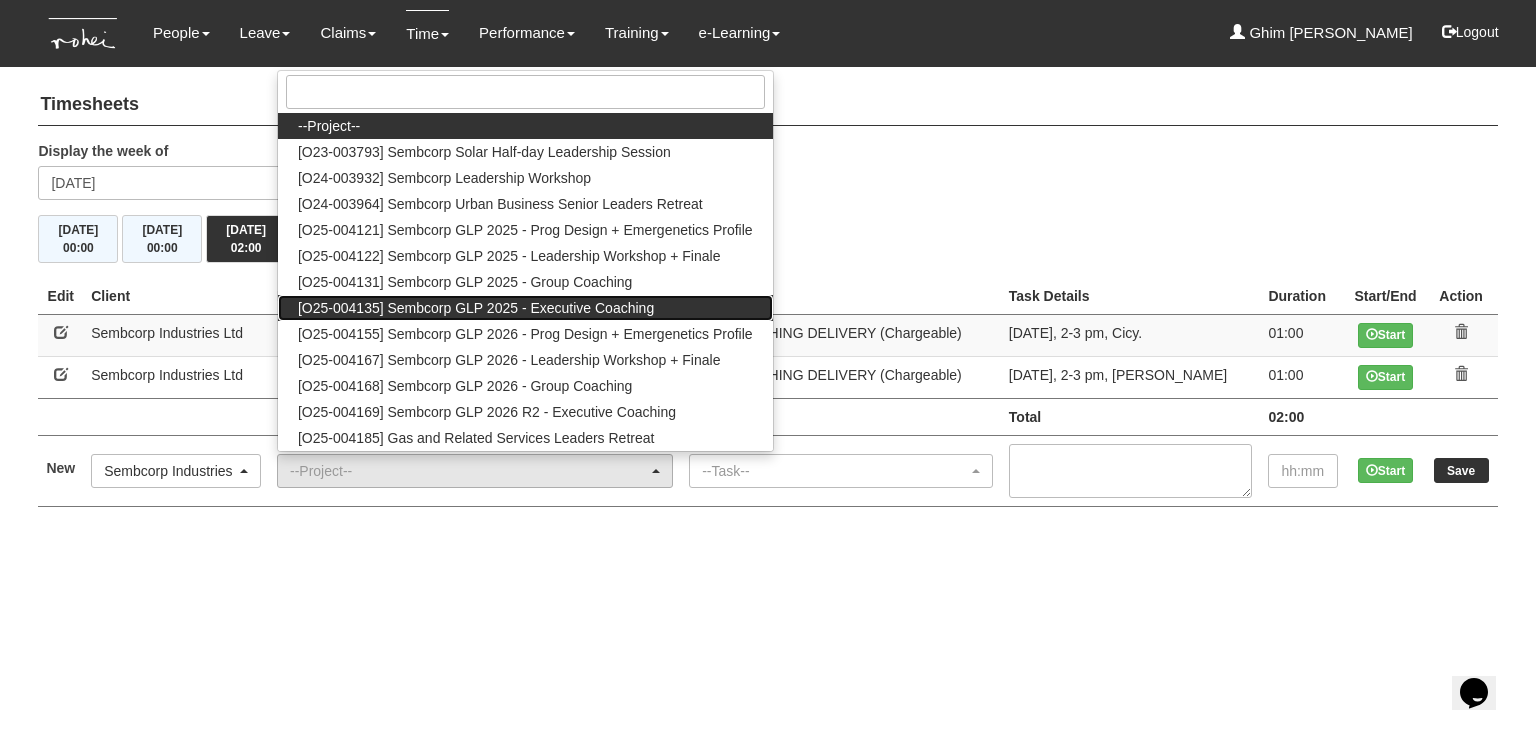 click on "[O25-004135] Sembcorp GLP 2025 - Executive Coaching" at bounding box center (476, 308) 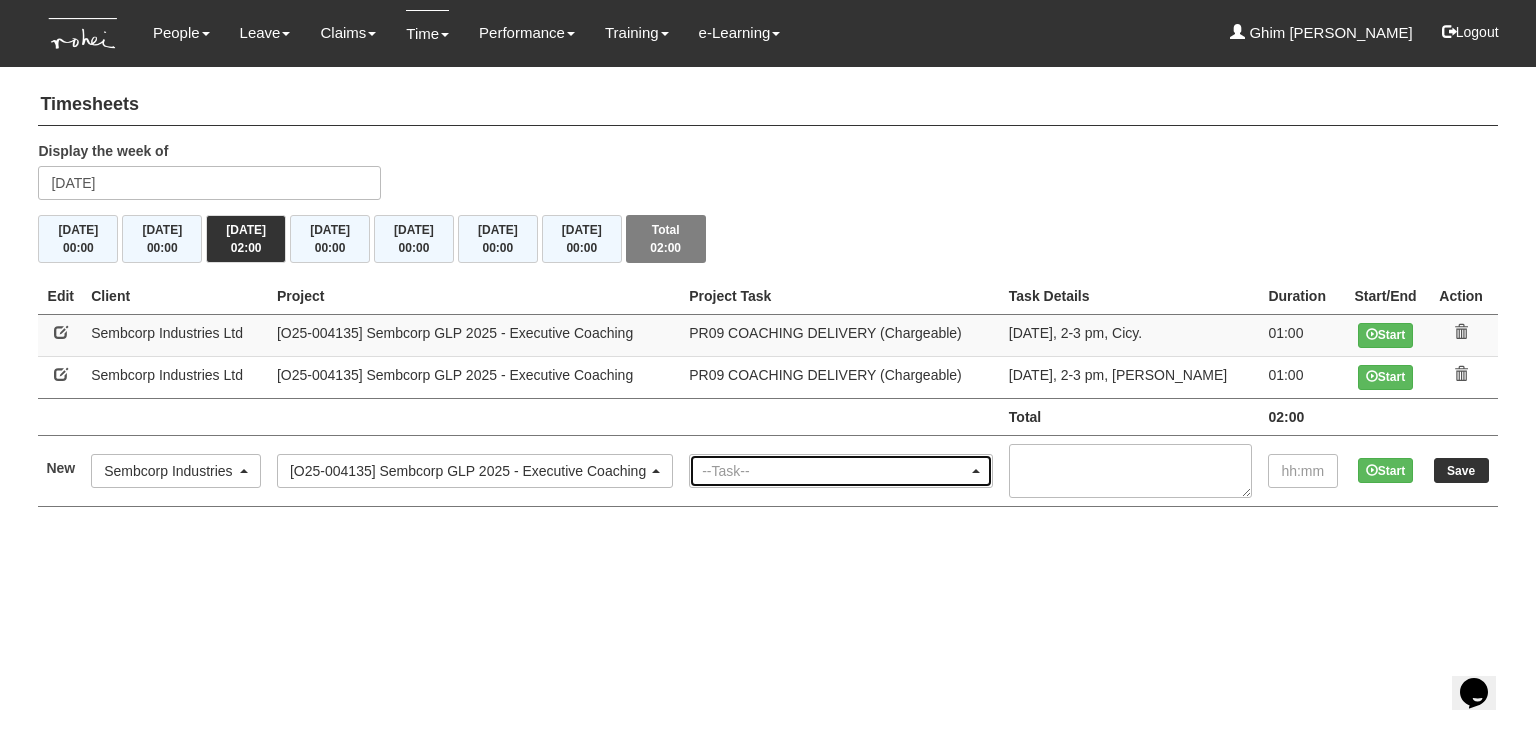 click on "--Task--" at bounding box center [835, 471] 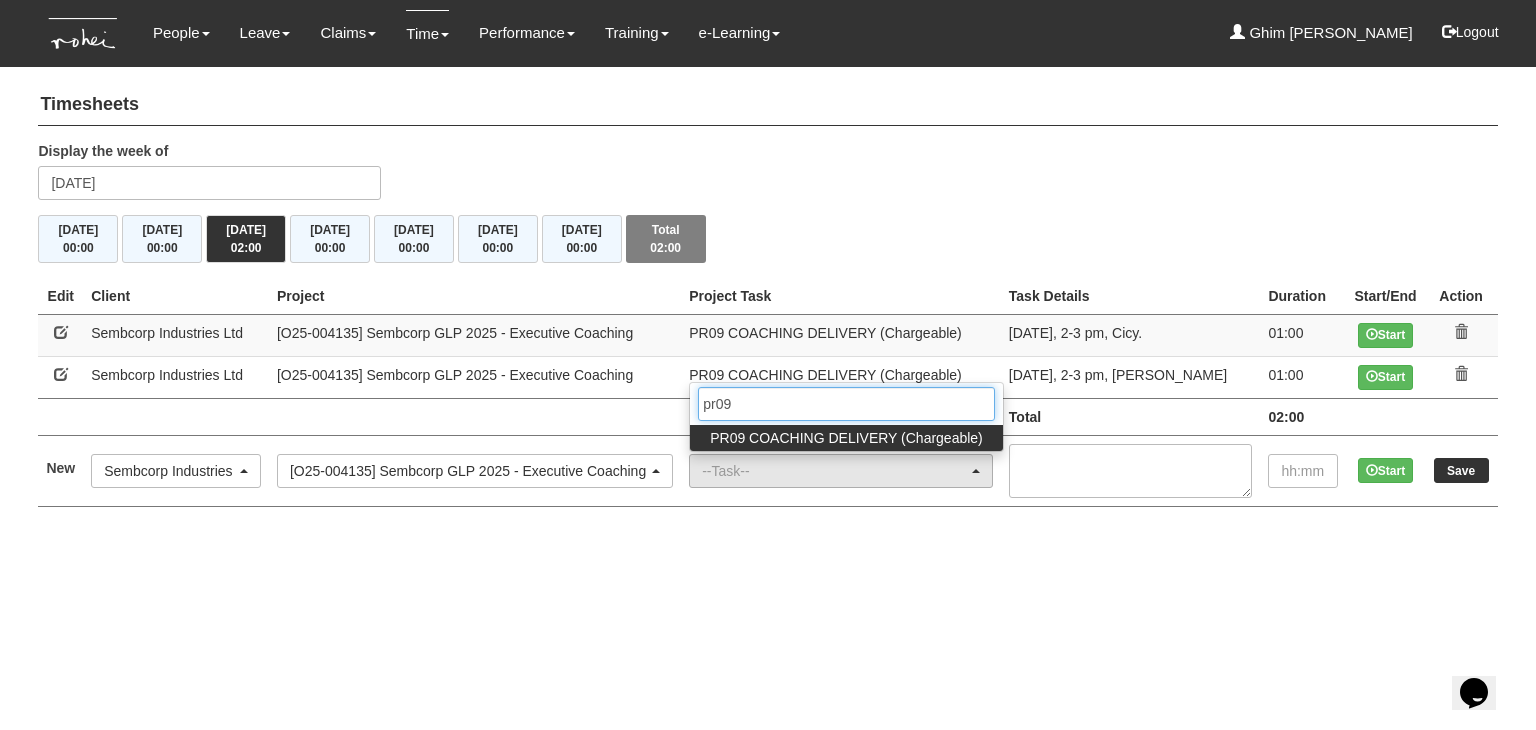 type on "pr09" 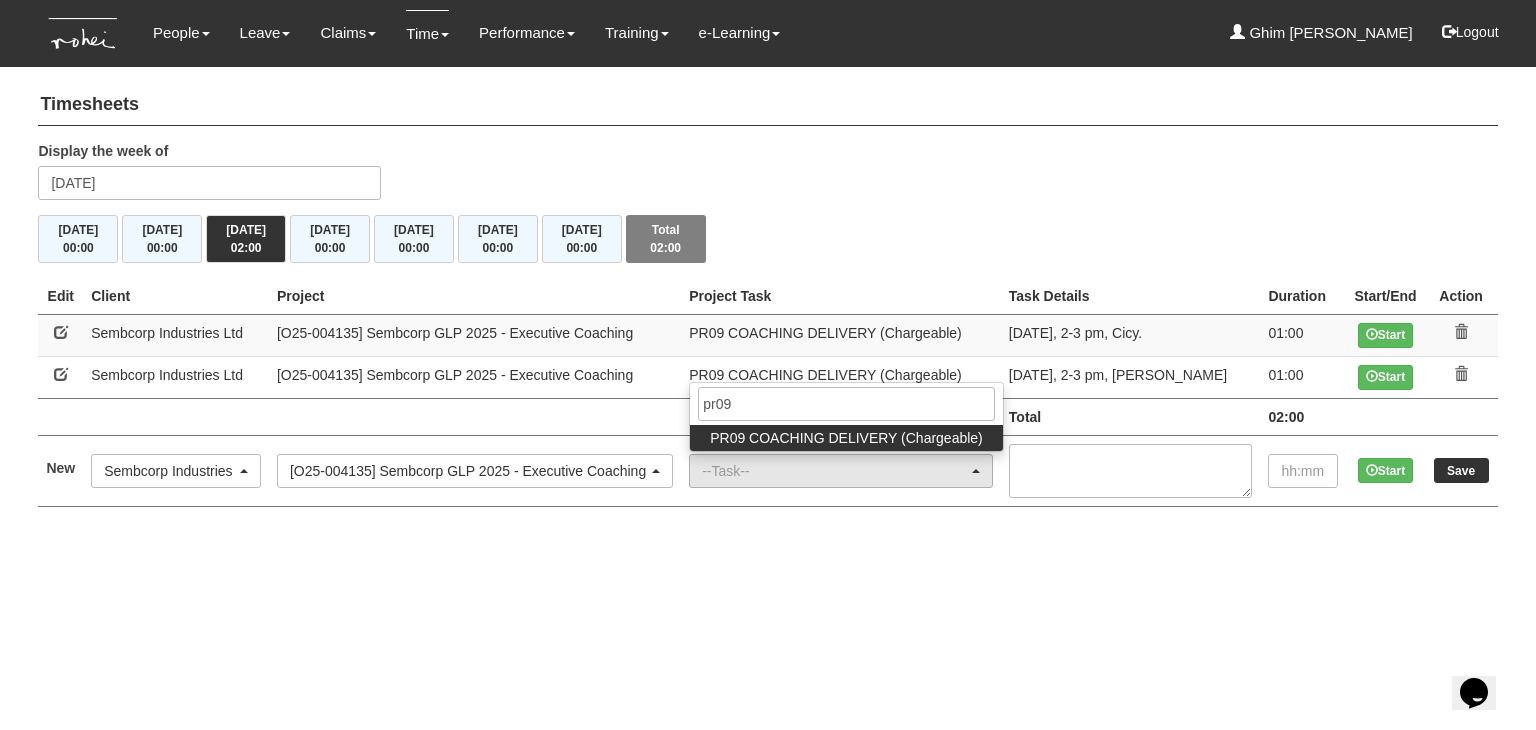 click on "PR09 COACHING DELIVERY (Chargeable)" at bounding box center [846, 438] 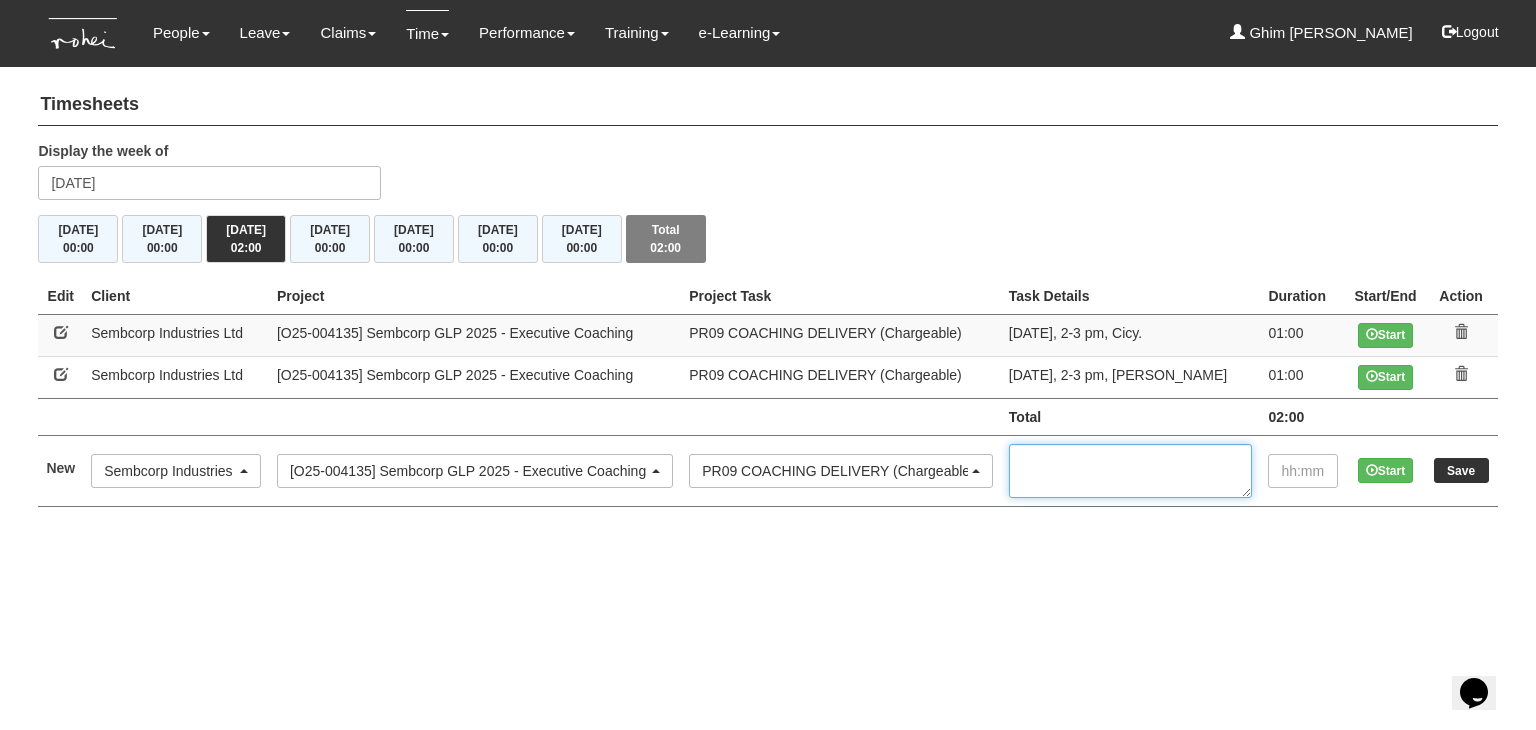 click at bounding box center (1131, 471) 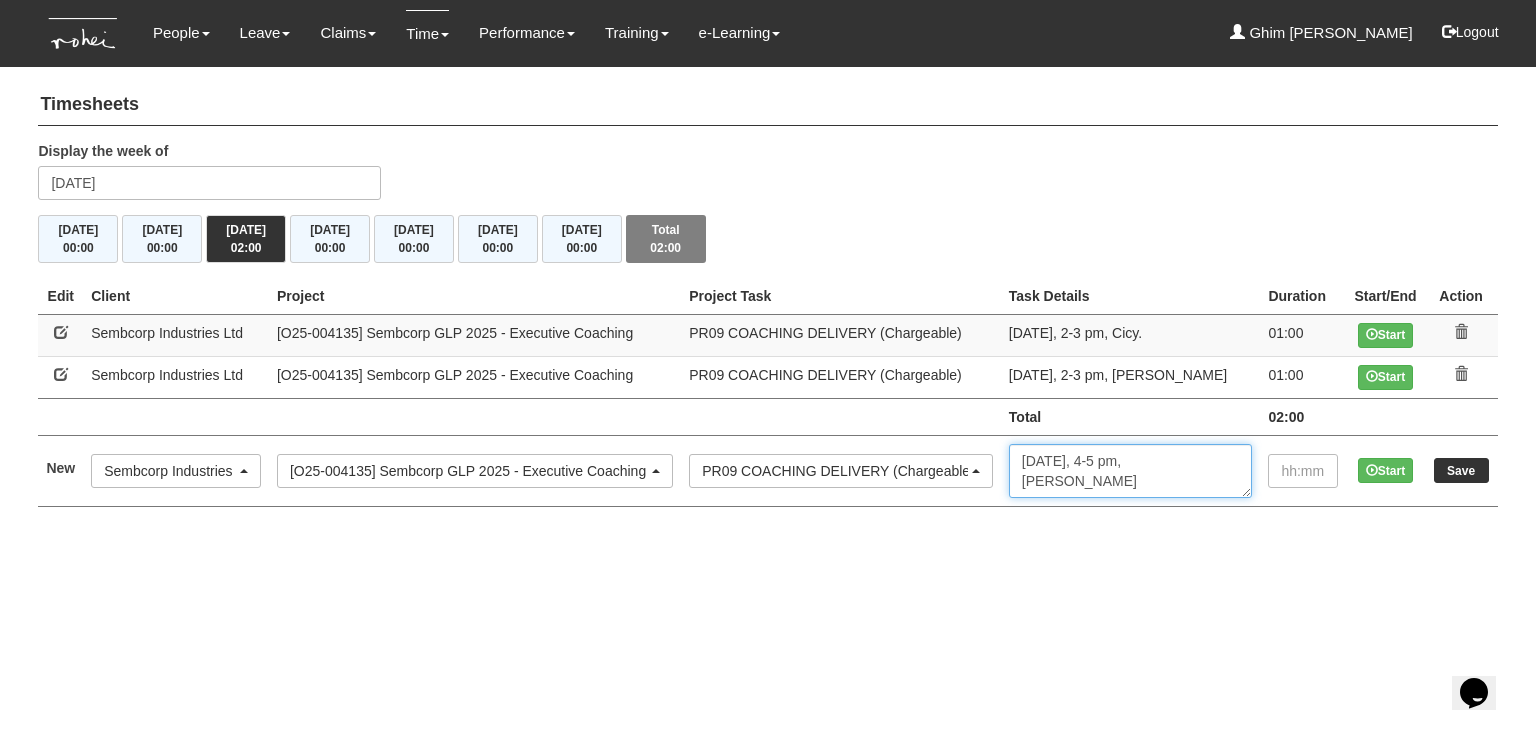 type on "[DATE], 4-5 pm, [PERSON_NAME]" 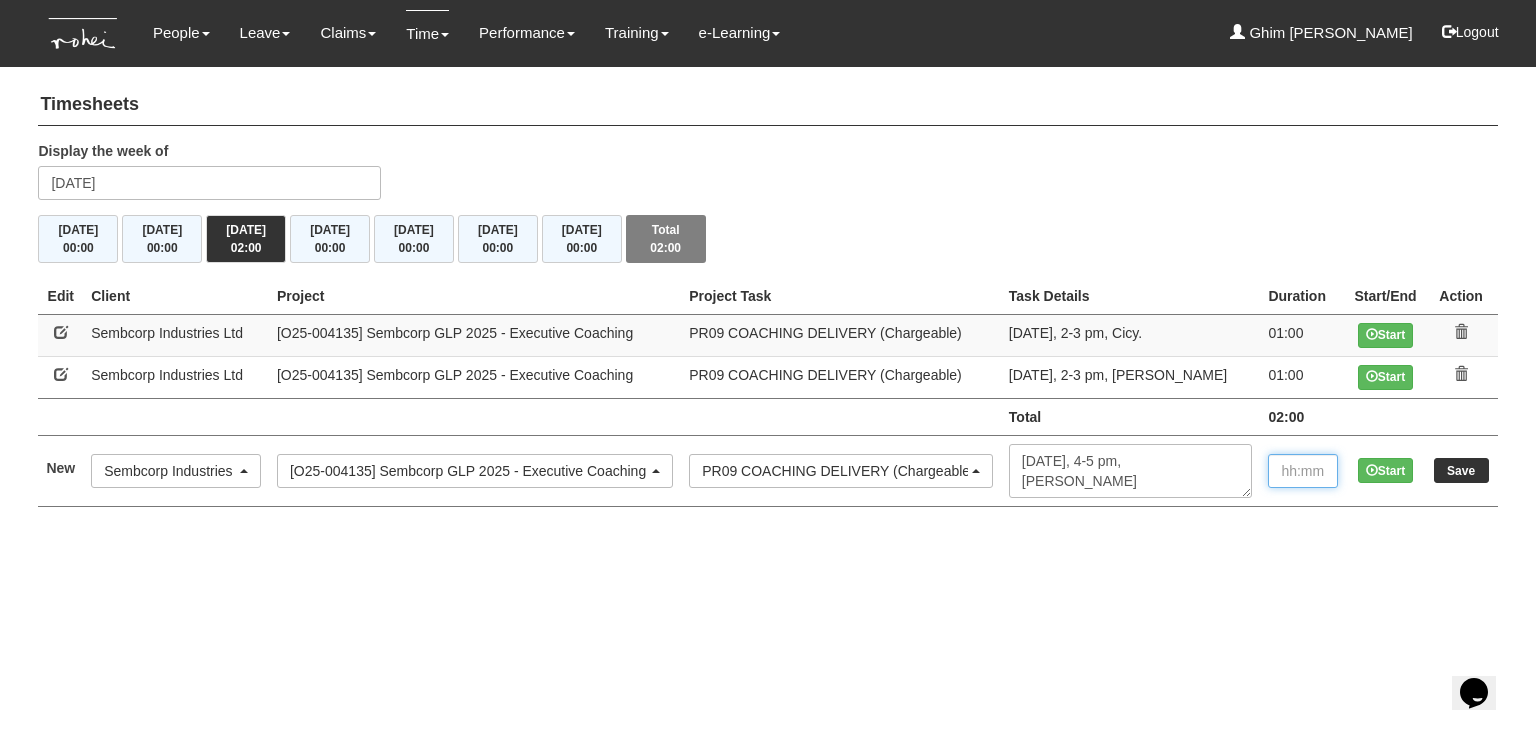 click at bounding box center (1303, 471) 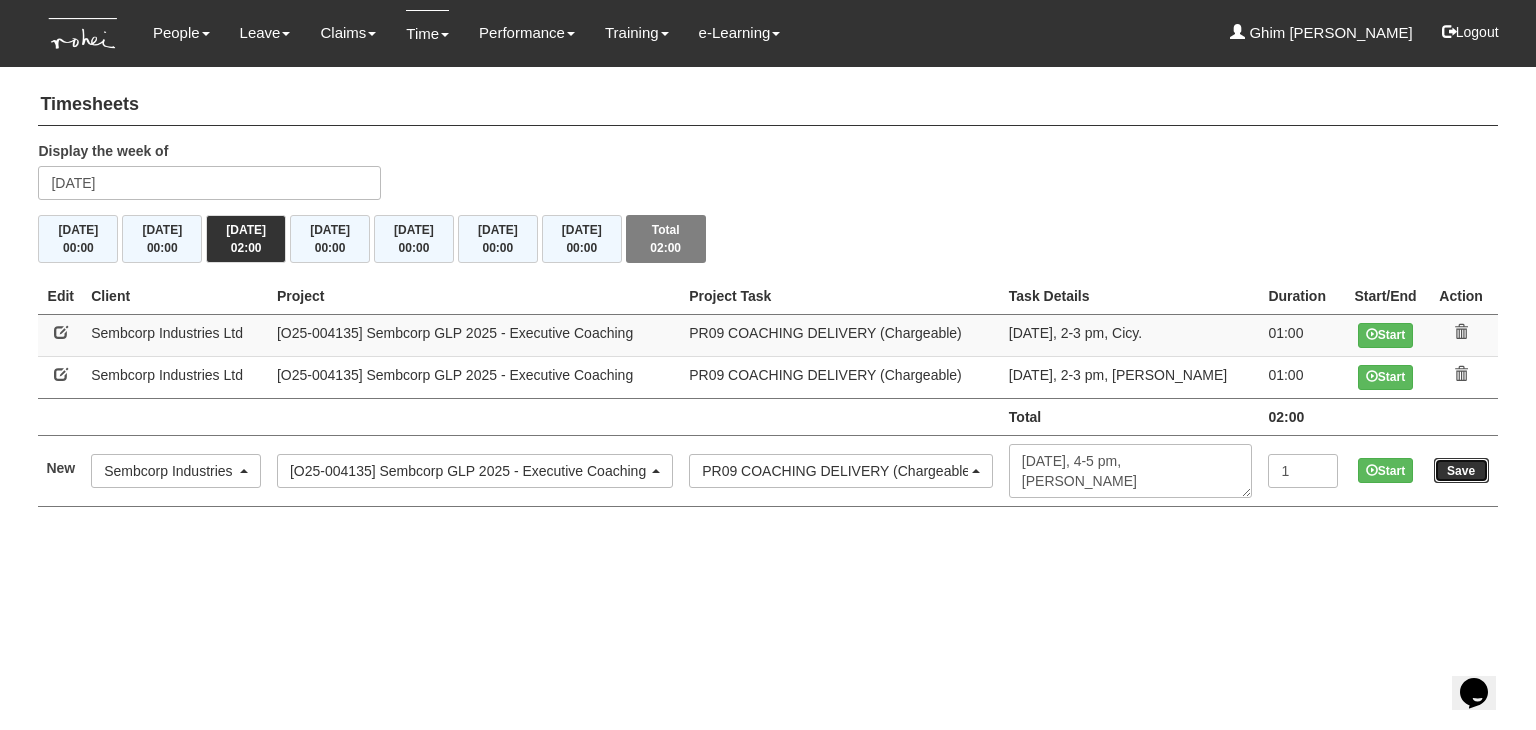 type on "1:00" 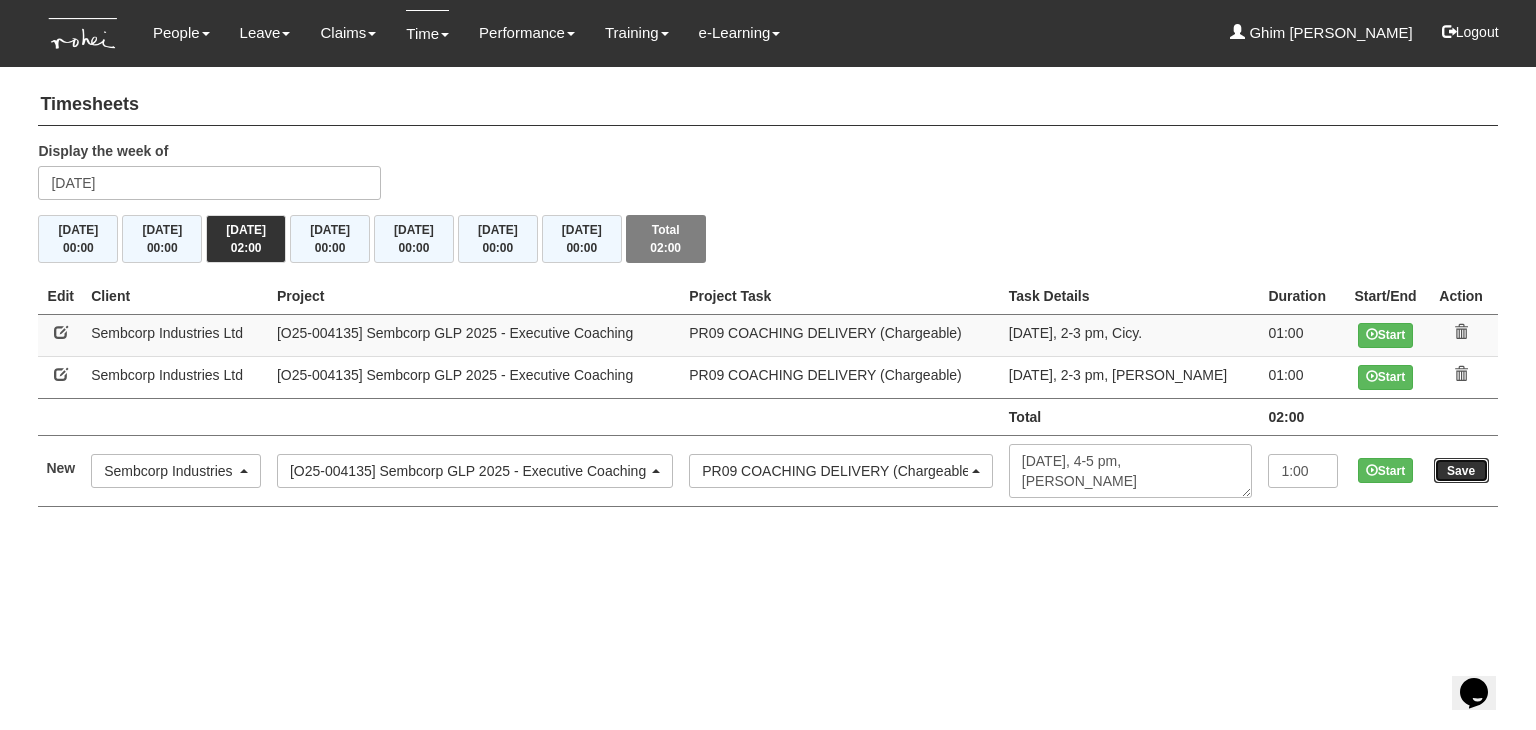 click on "Save" at bounding box center (1461, 470) 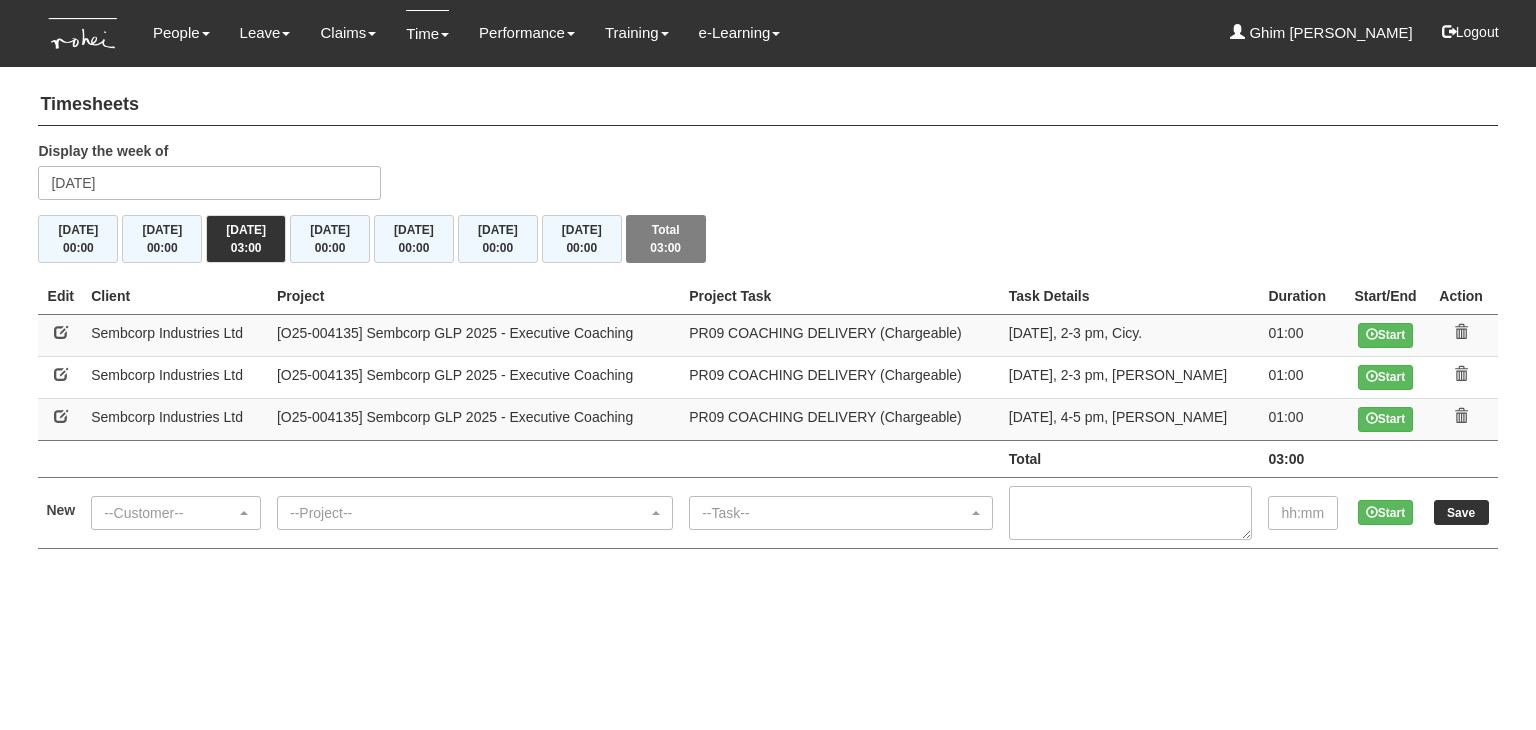 scroll, scrollTop: 0, scrollLeft: 0, axis: both 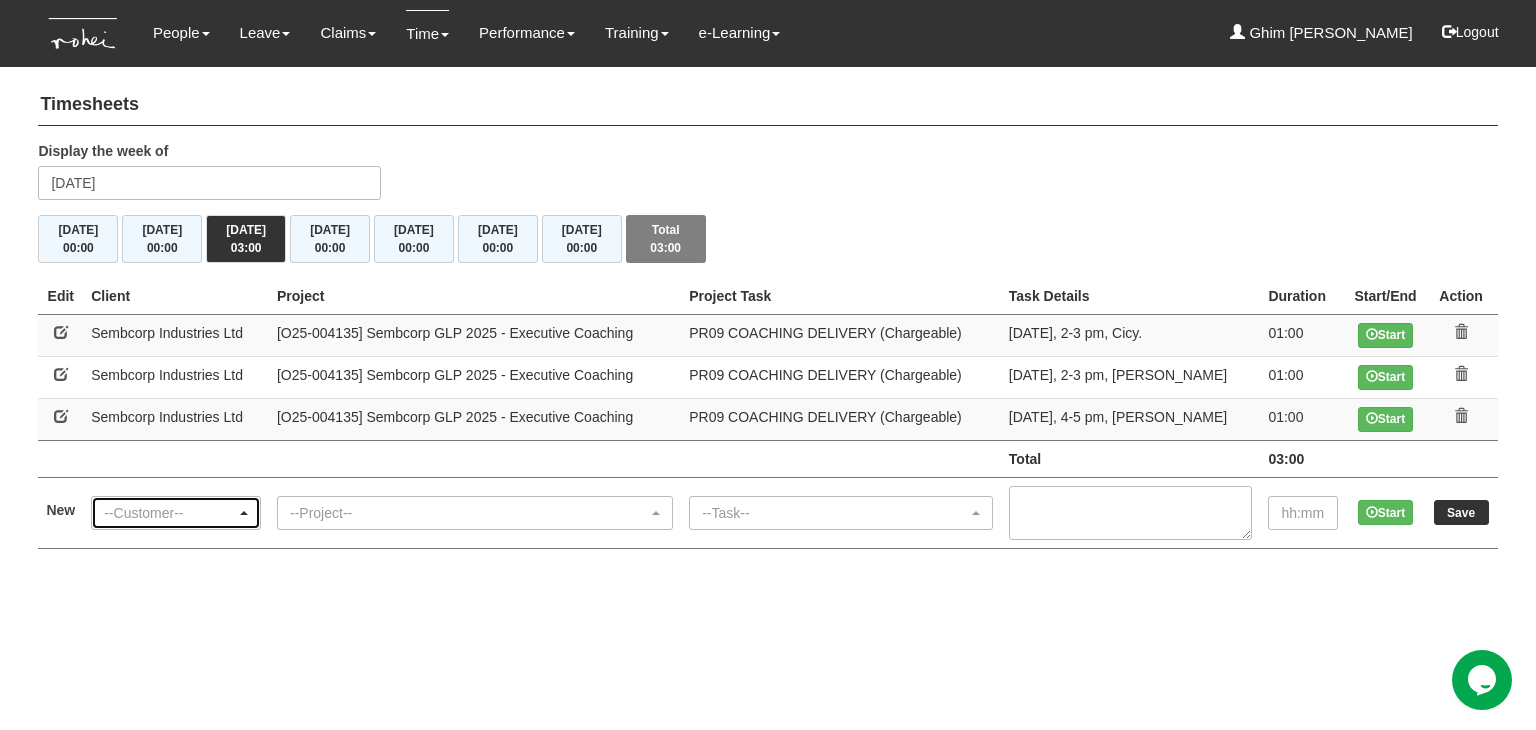 click on "--Customer--" at bounding box center [170, 513] 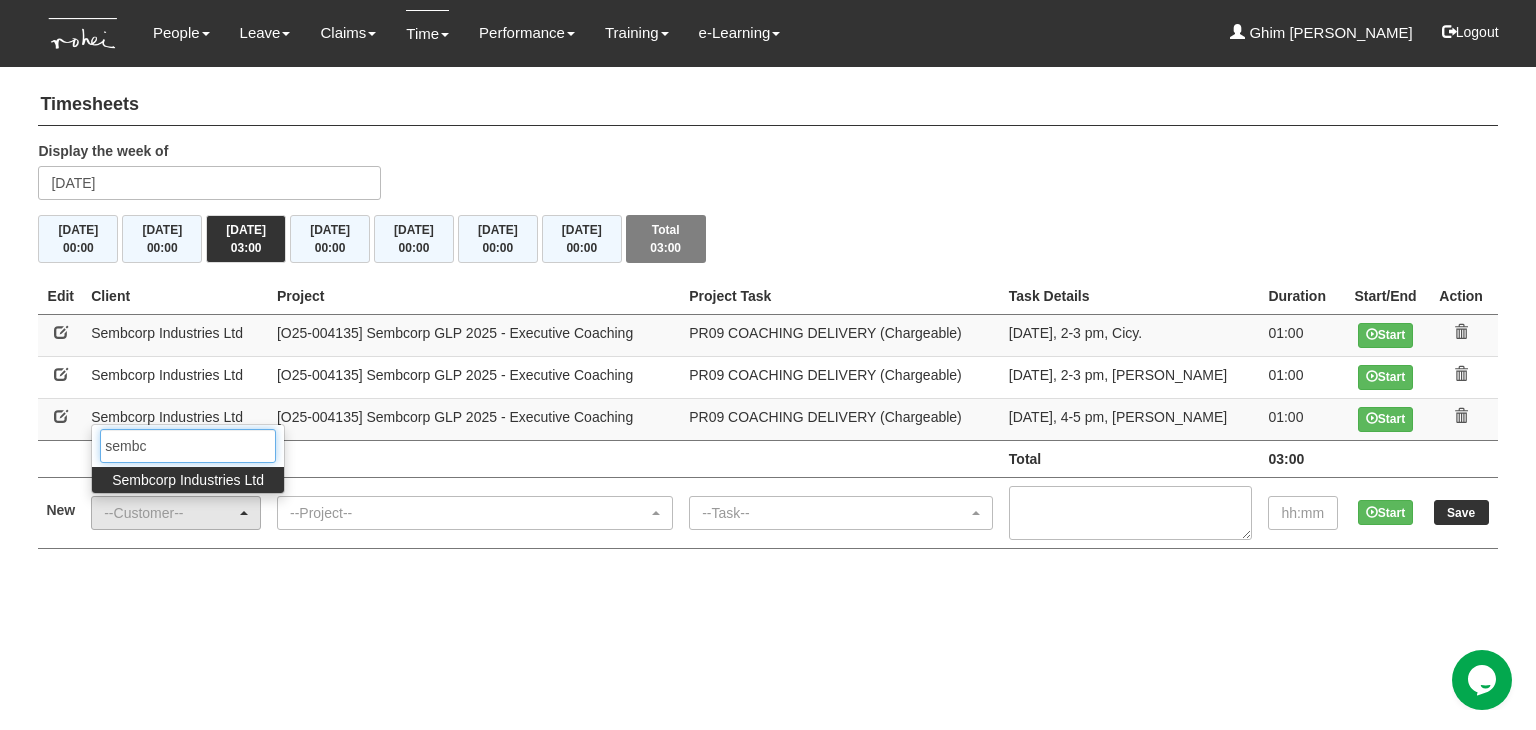 type on "sembc" 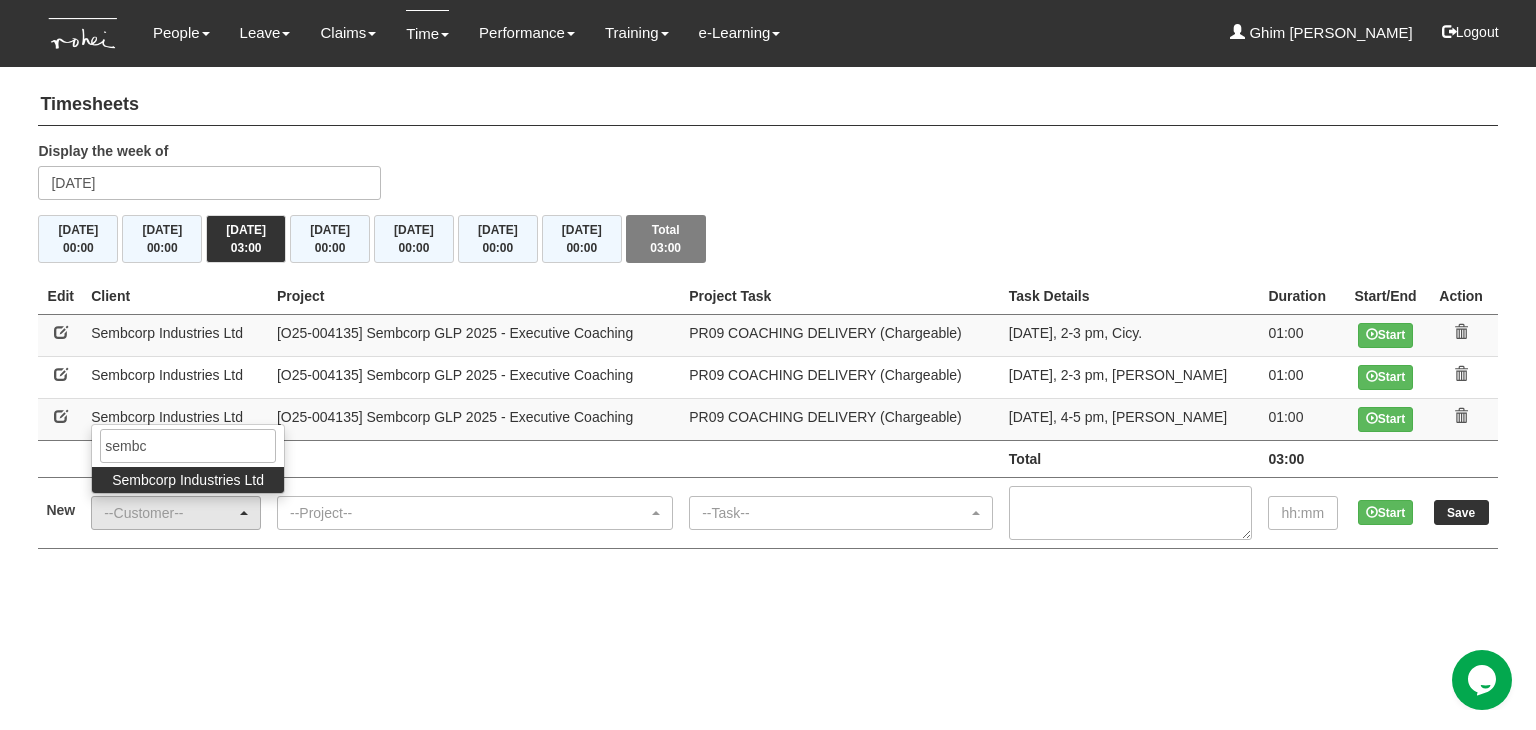 click on "Sembcorp Industries Ltd" at bounding box center (188, 480) 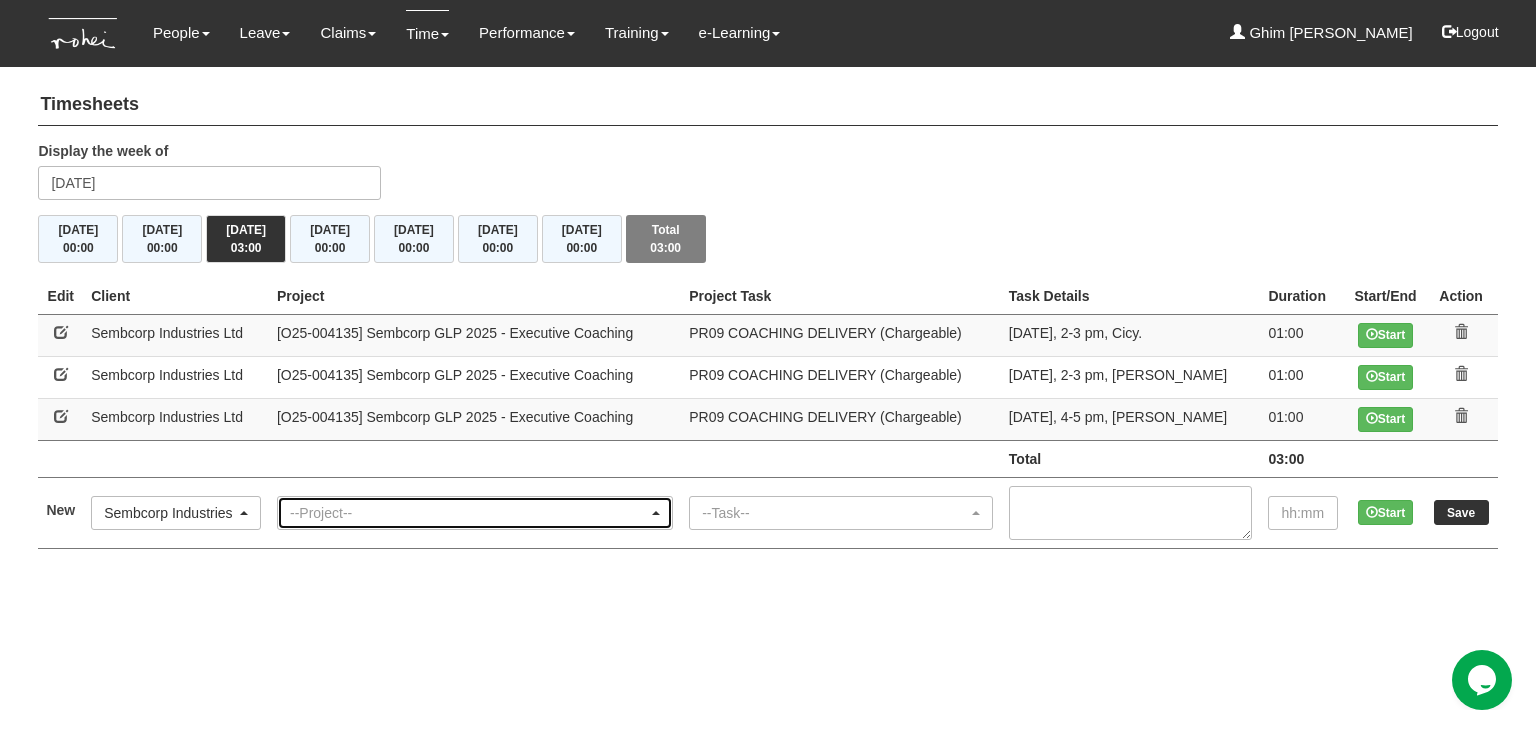 click on "--Project--" at bounding box center [469, 513] 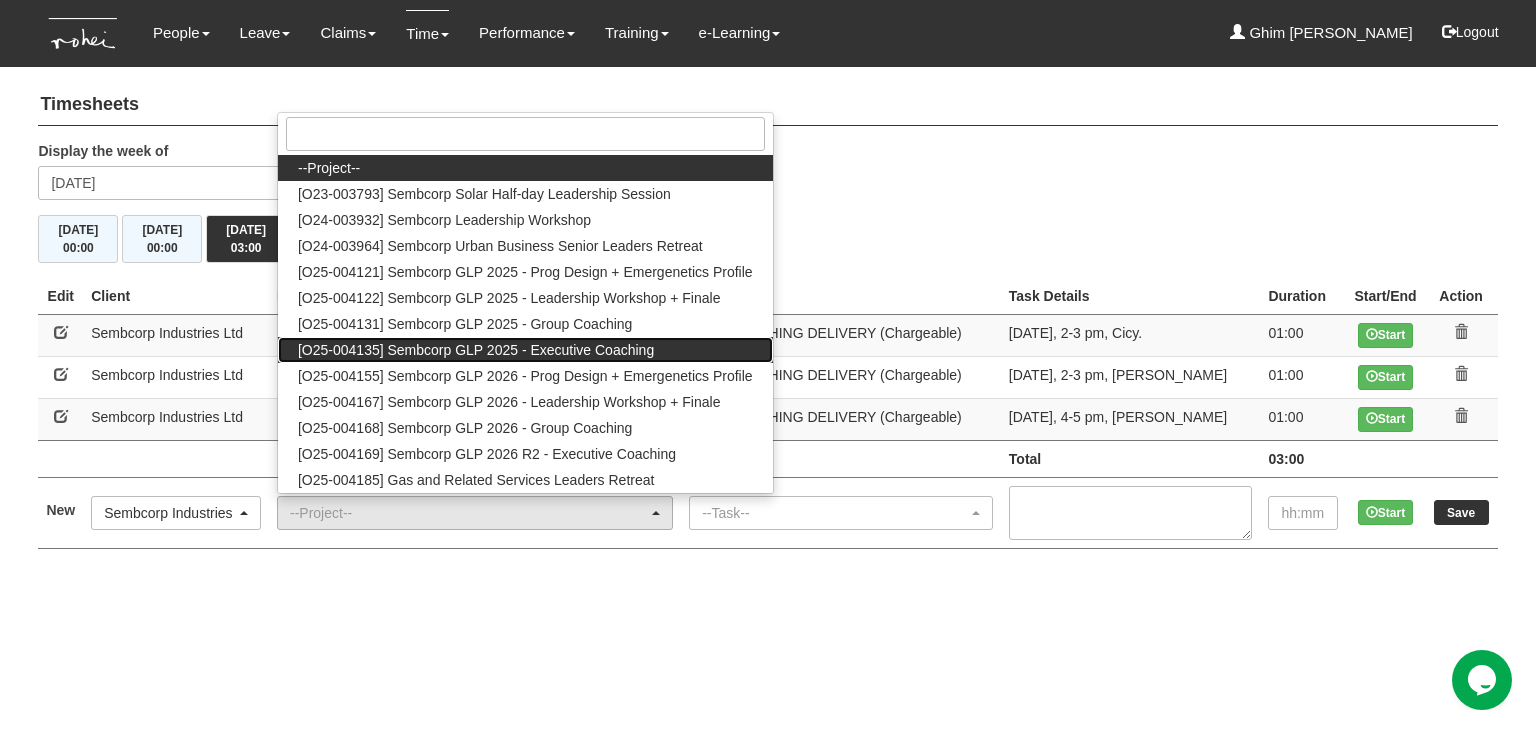 click on "[O25-004135] Sembcorp GLP 2025 - Executive Coaching" at bounding box center [476, 350] 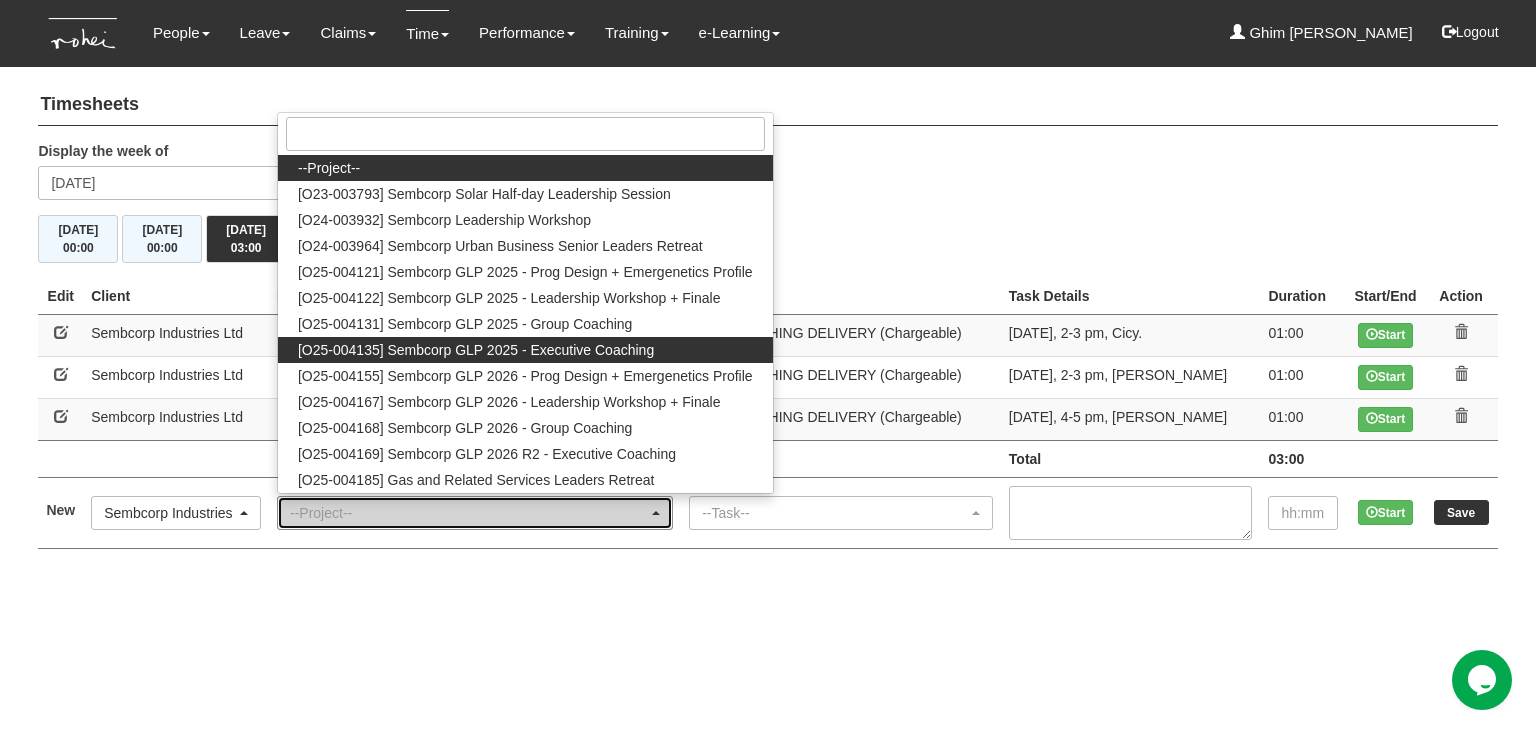 select on "2761" 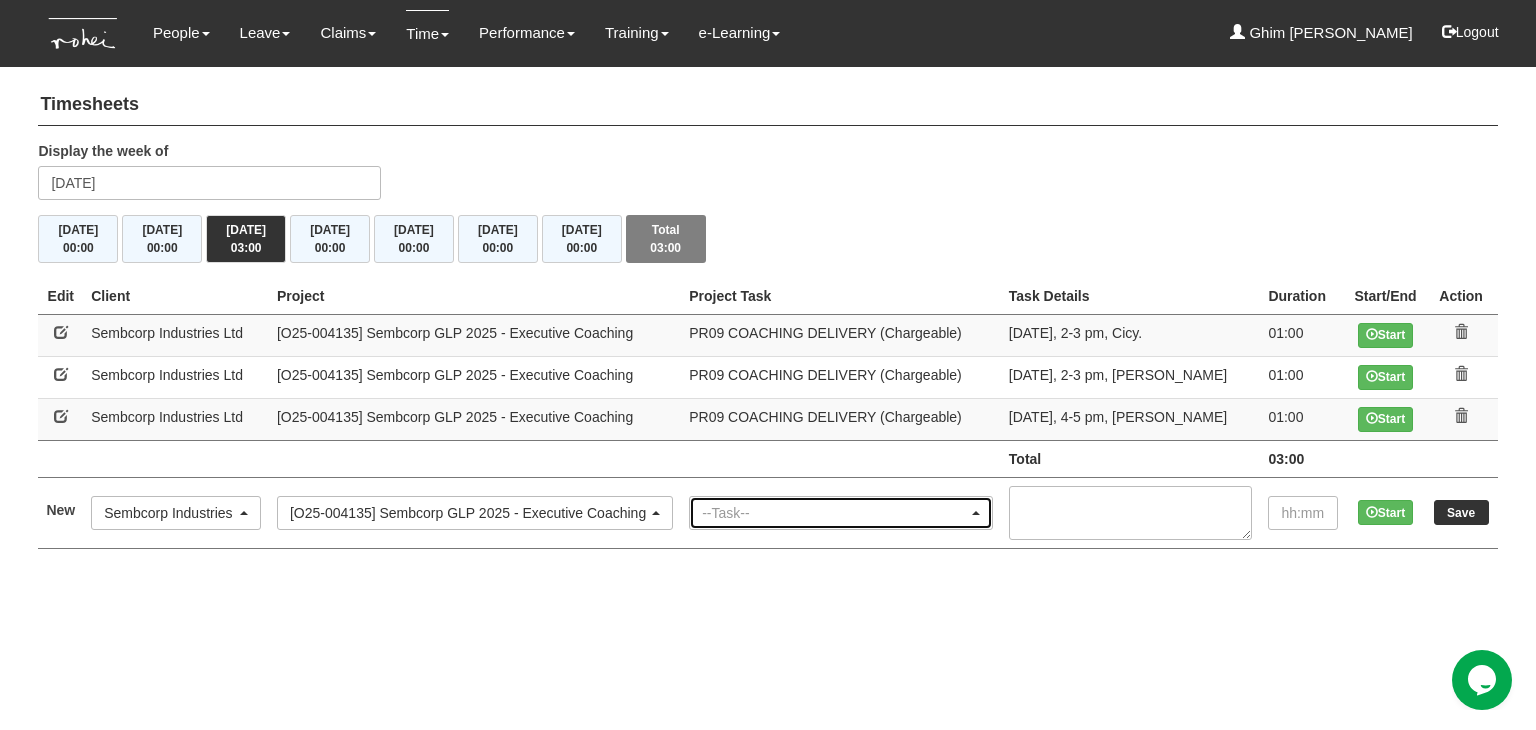 click on "--Task--" at bounding box center [835, 513] 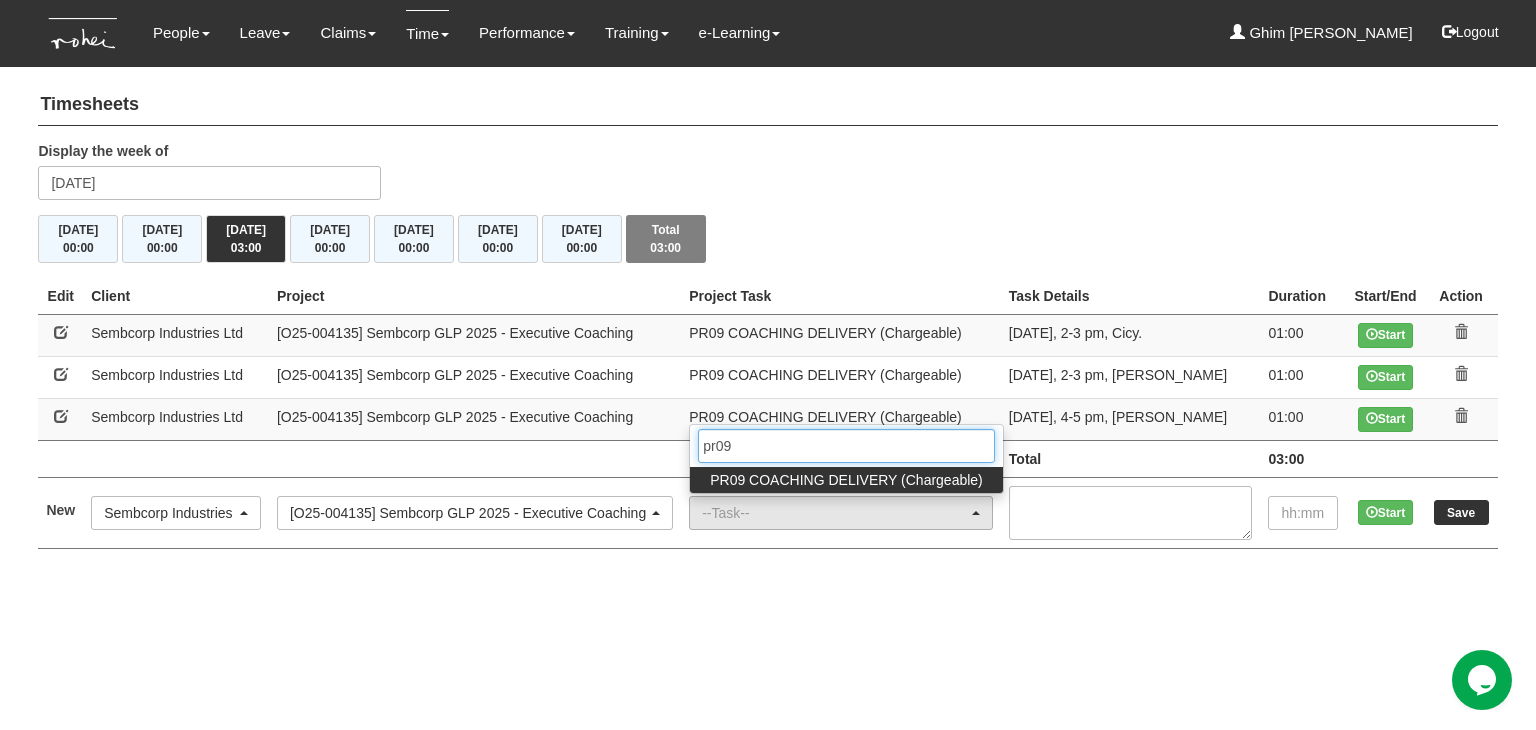 type on "pr09" 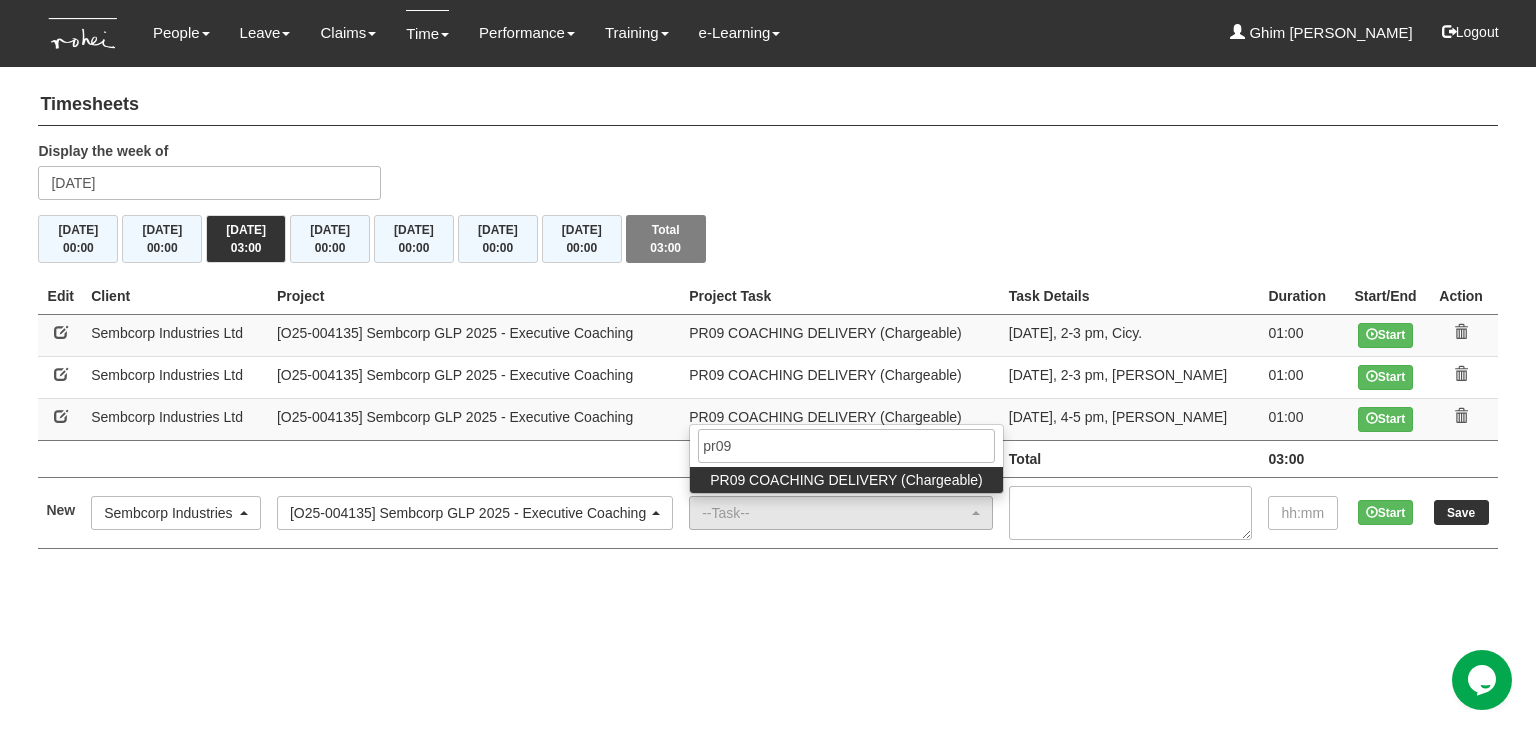 click on "PR09 COACHING DELIVERY (Chargeable)" at bounding box center (846, 480) 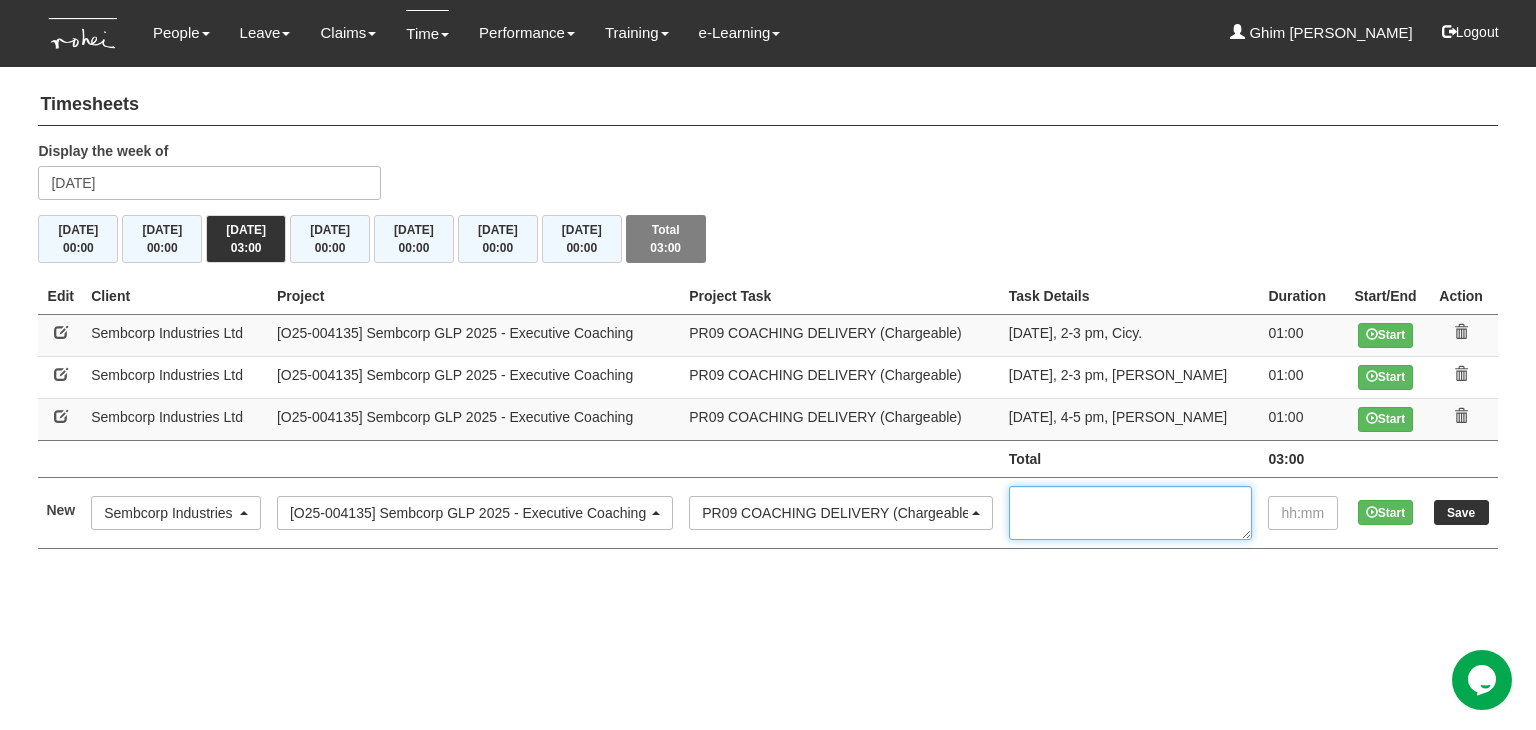 click at bounding box center [1131, 513] 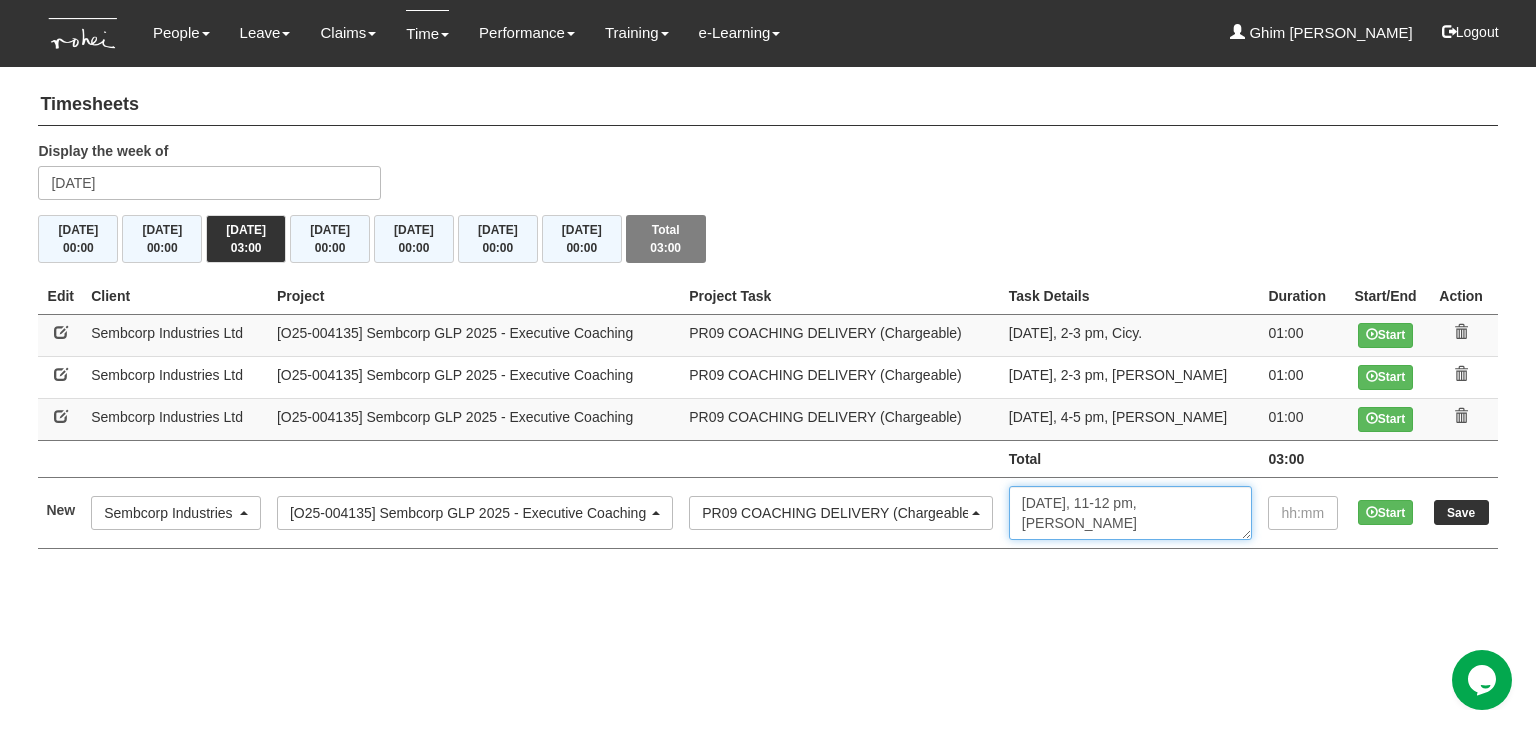 type on "27 June, 11-12 pm, Leon" 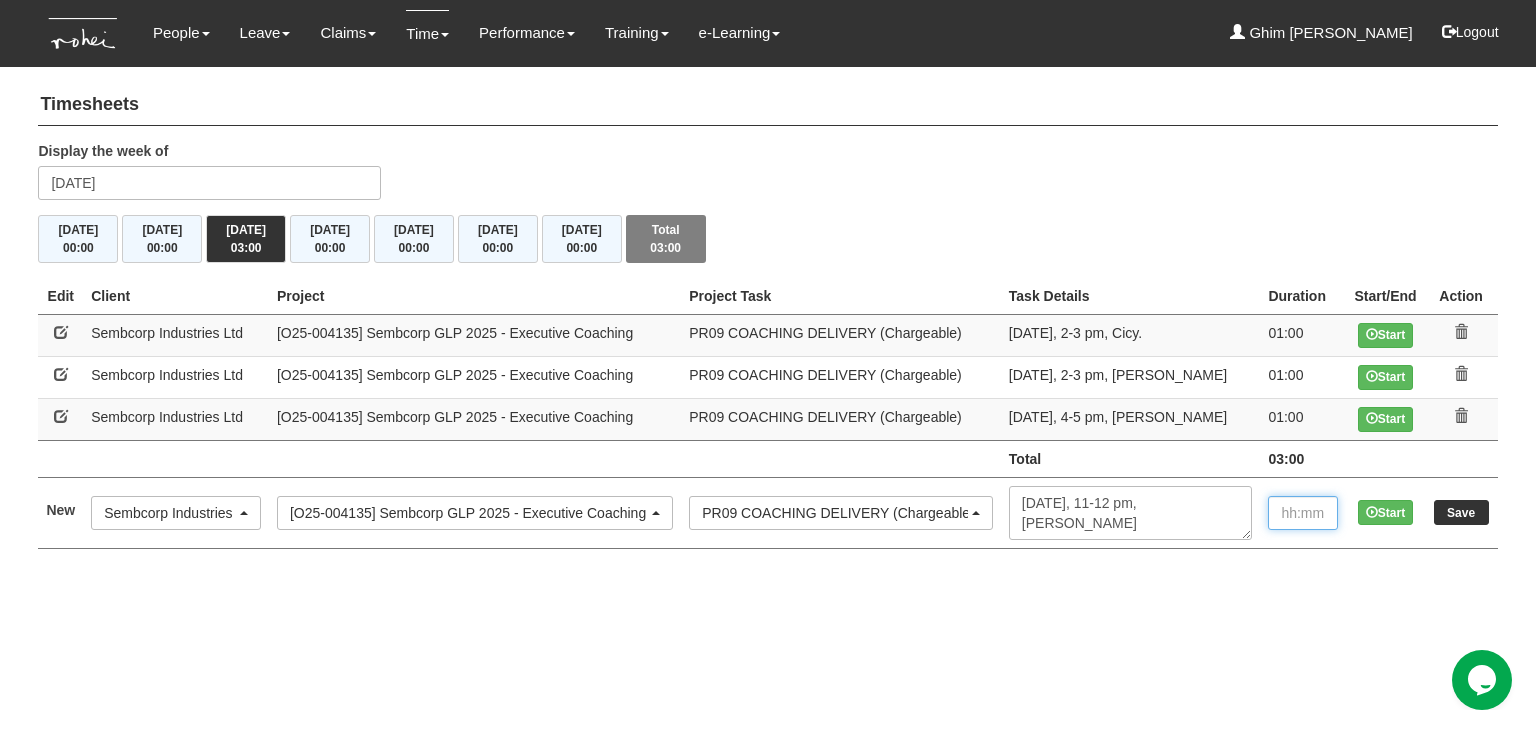 click at bounding box center [1303, 513] 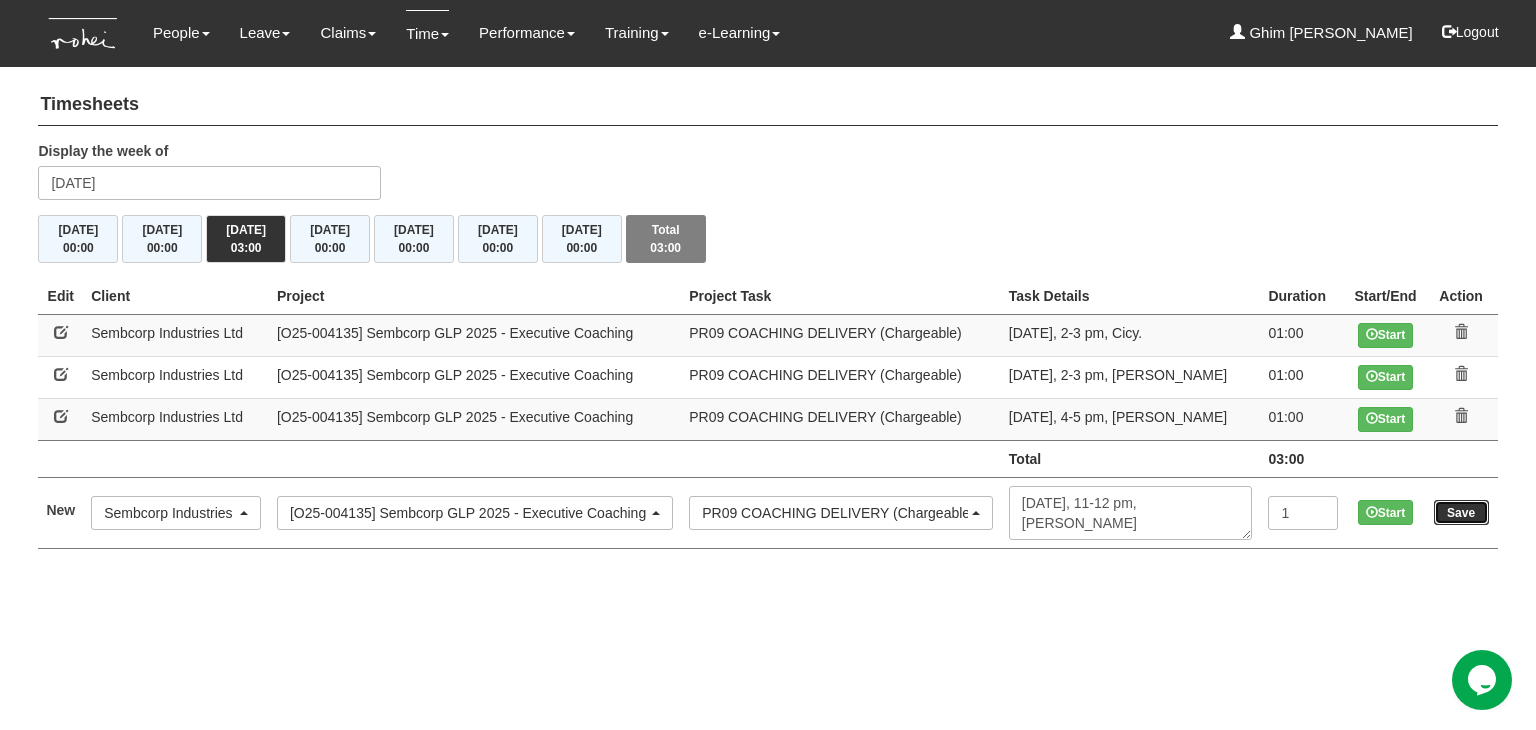 type on "1:00" 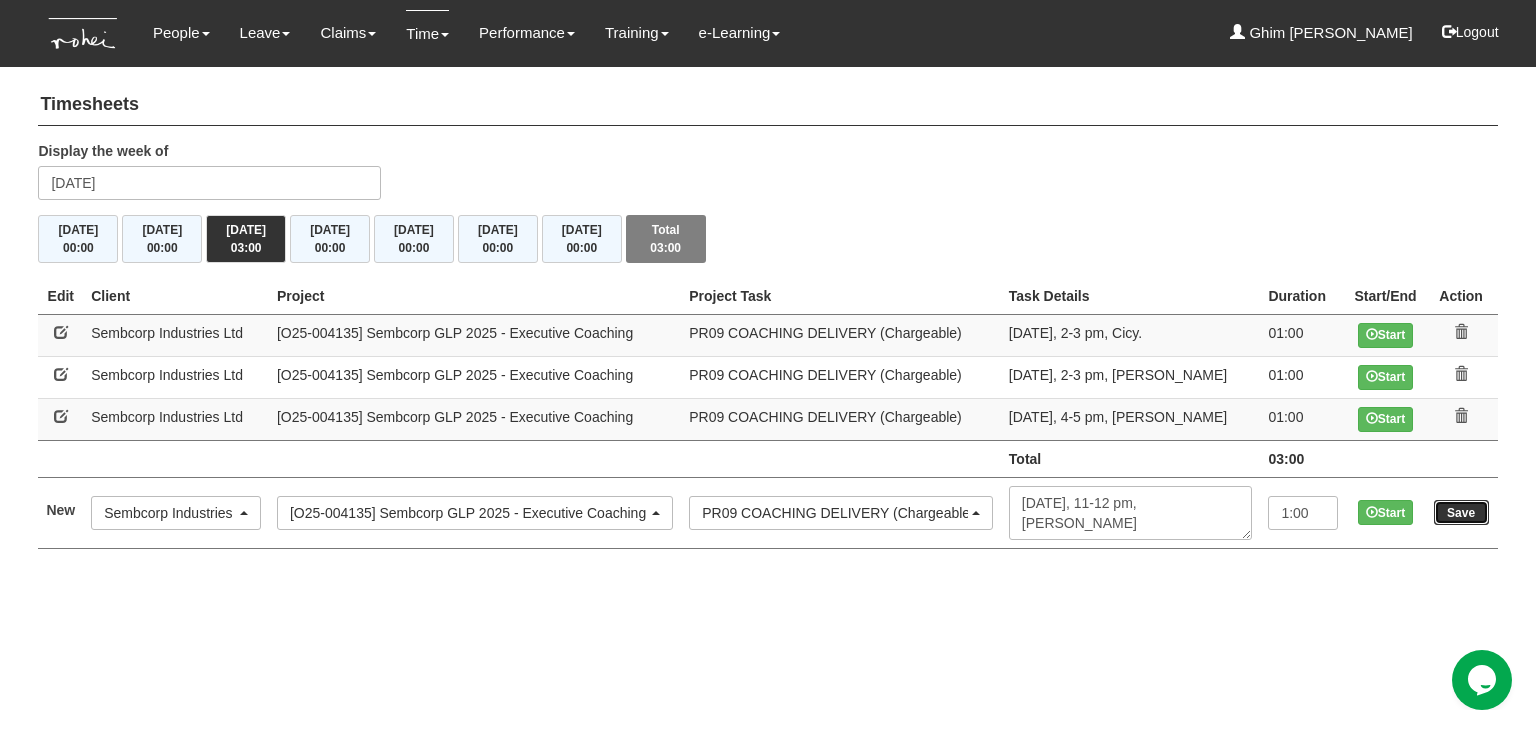 click on "Save" at bounding box center (1461, 512) 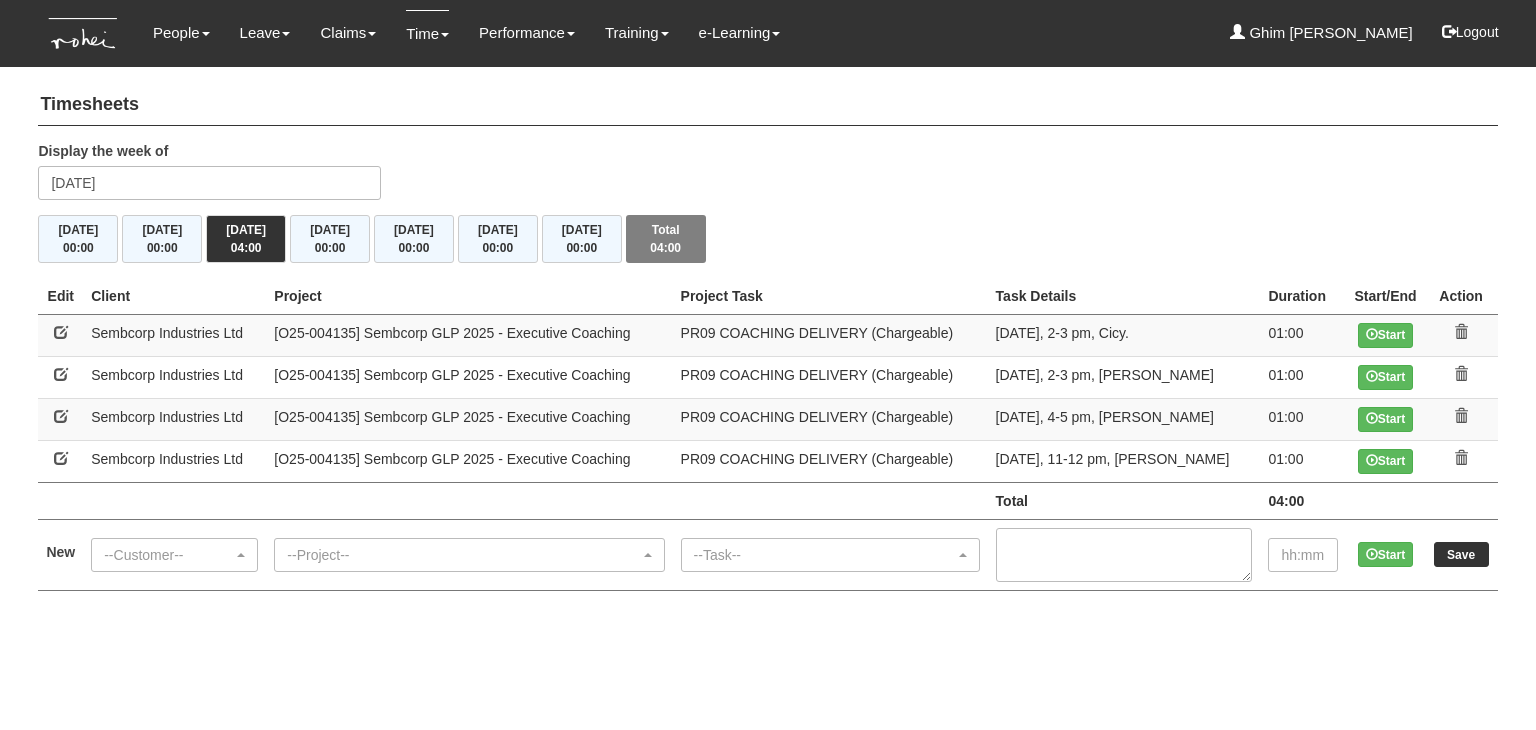 scroll, scrollTop: 0, scrollLeft: 0, axis: both 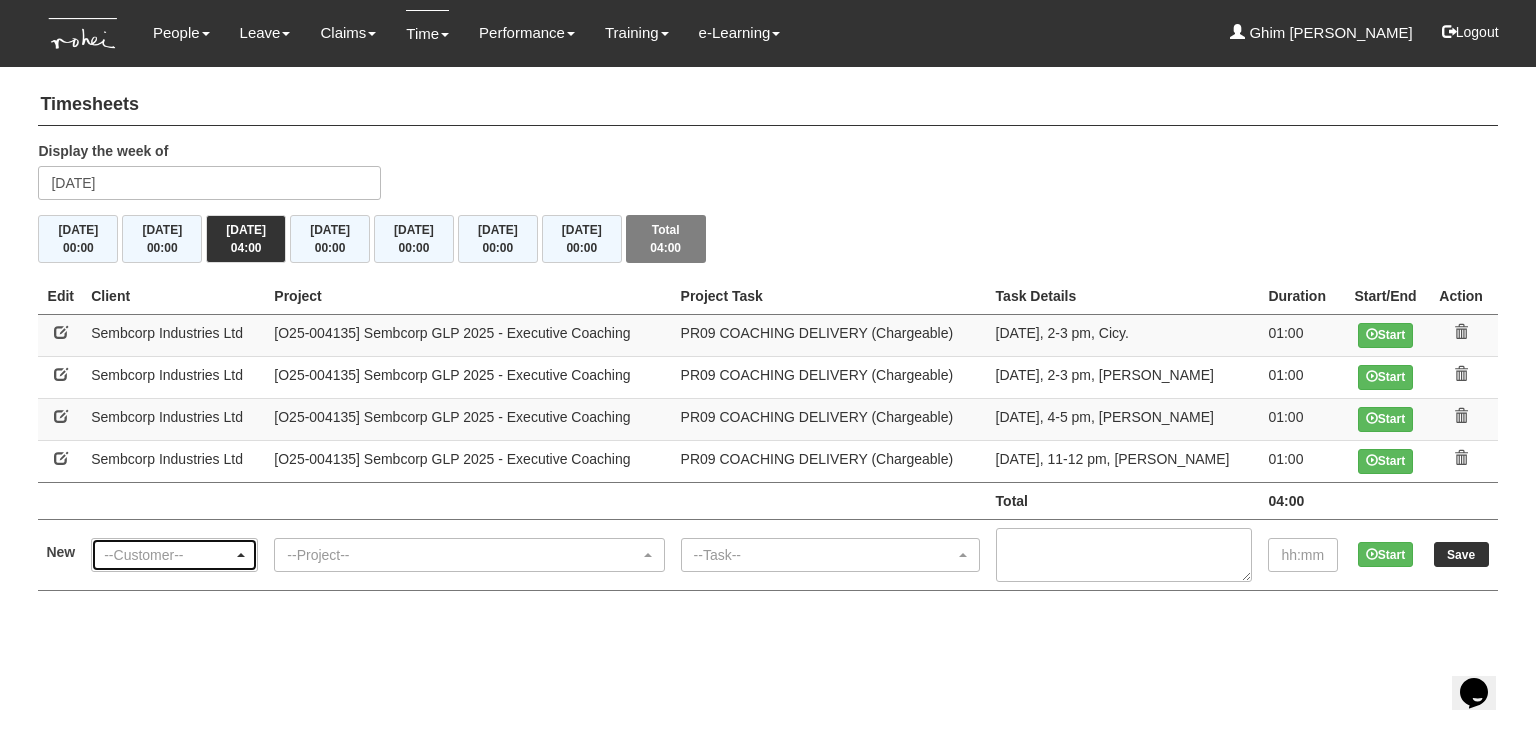 click on "--Customer--" at bounding box center [168, 555] 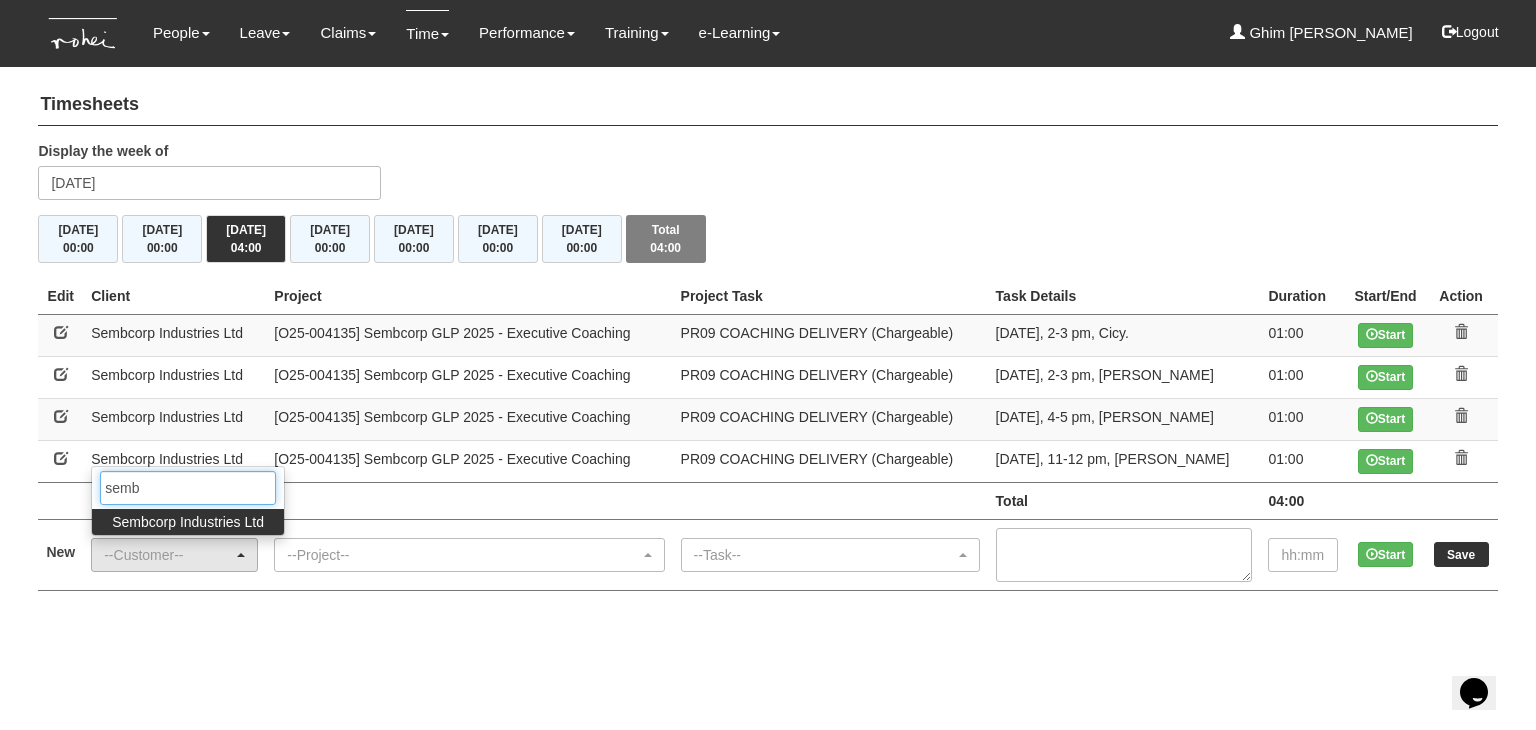 type on "semb" 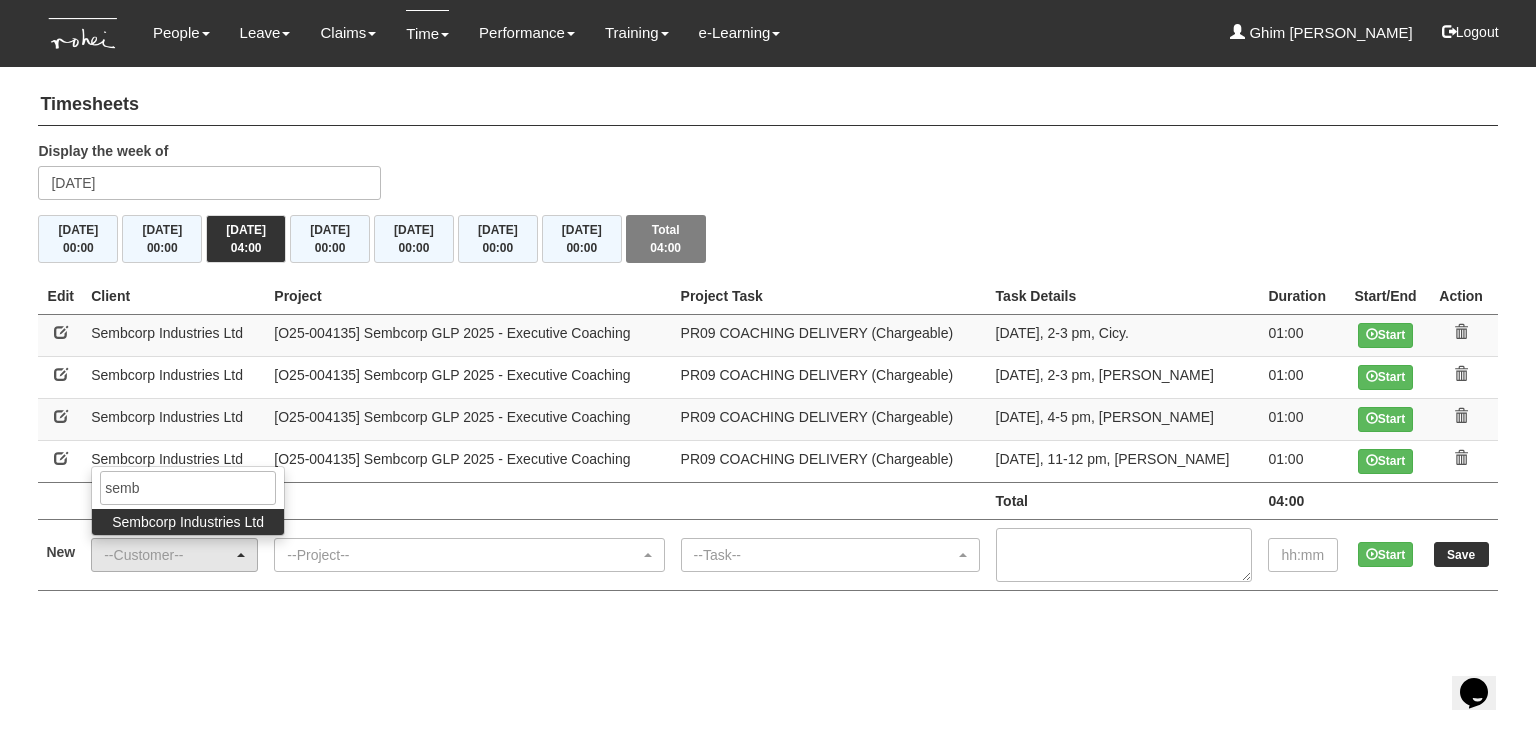 click on "Sembcorp Industries Ltd" at bounding box center (188, 522) 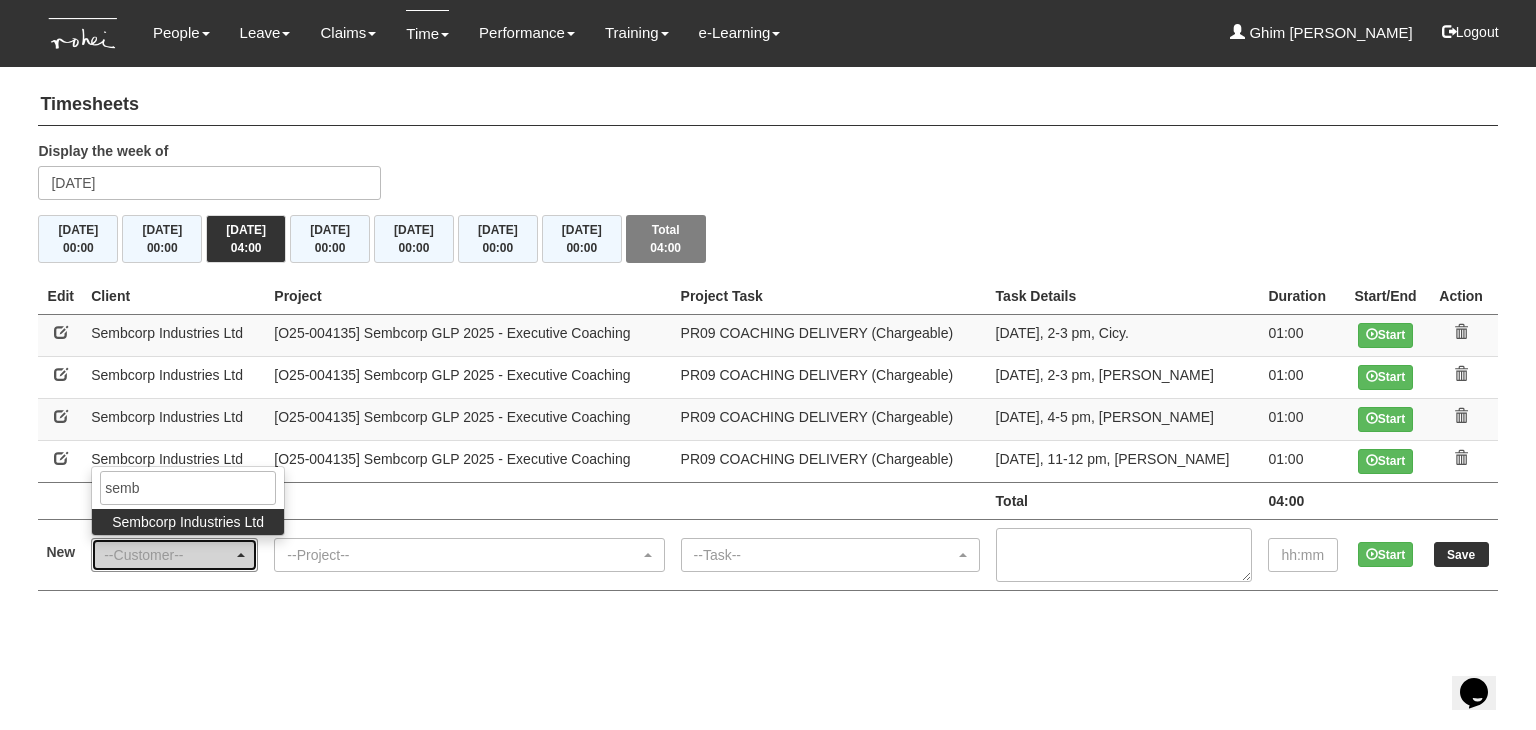 select on "218" 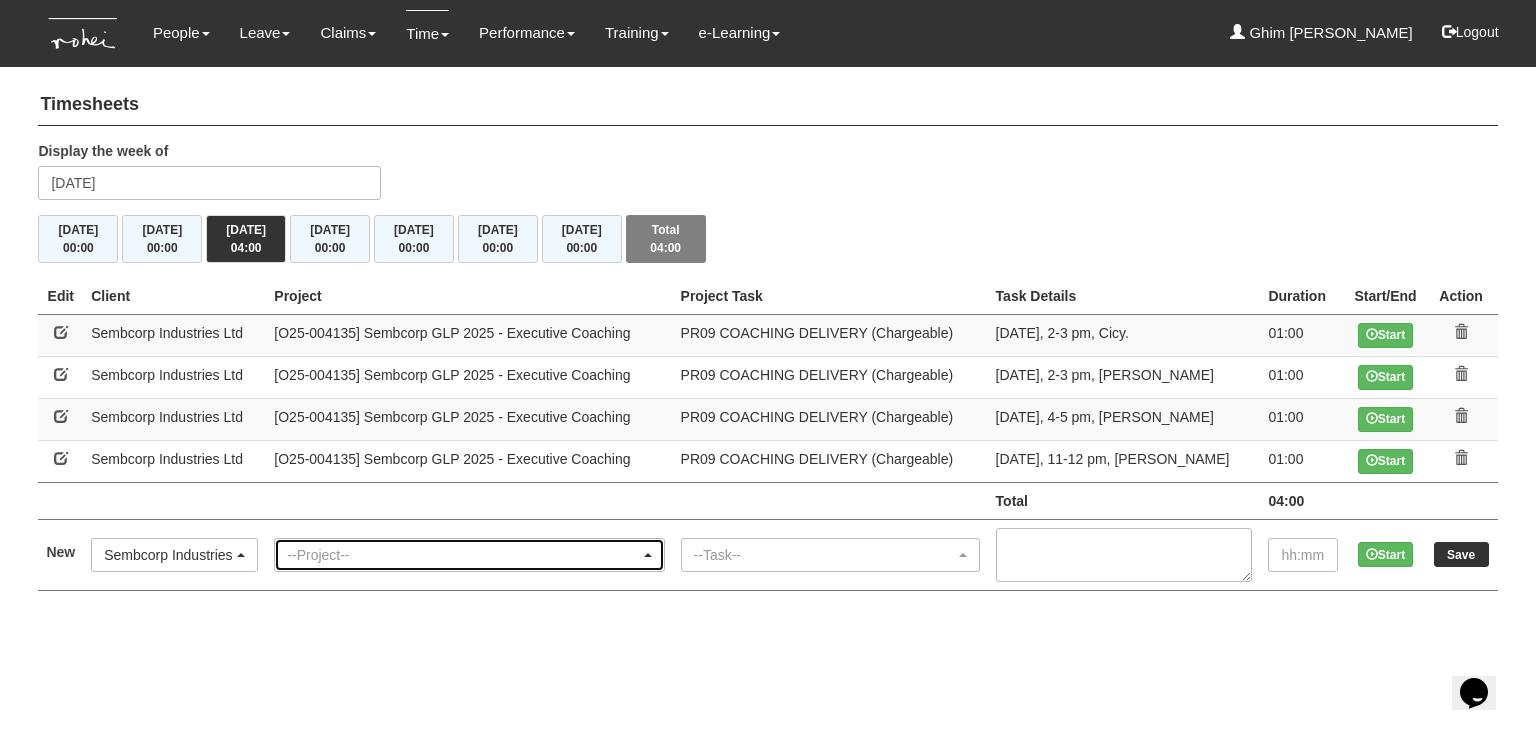 click on "--Project--" at bounding box center (463, 555) 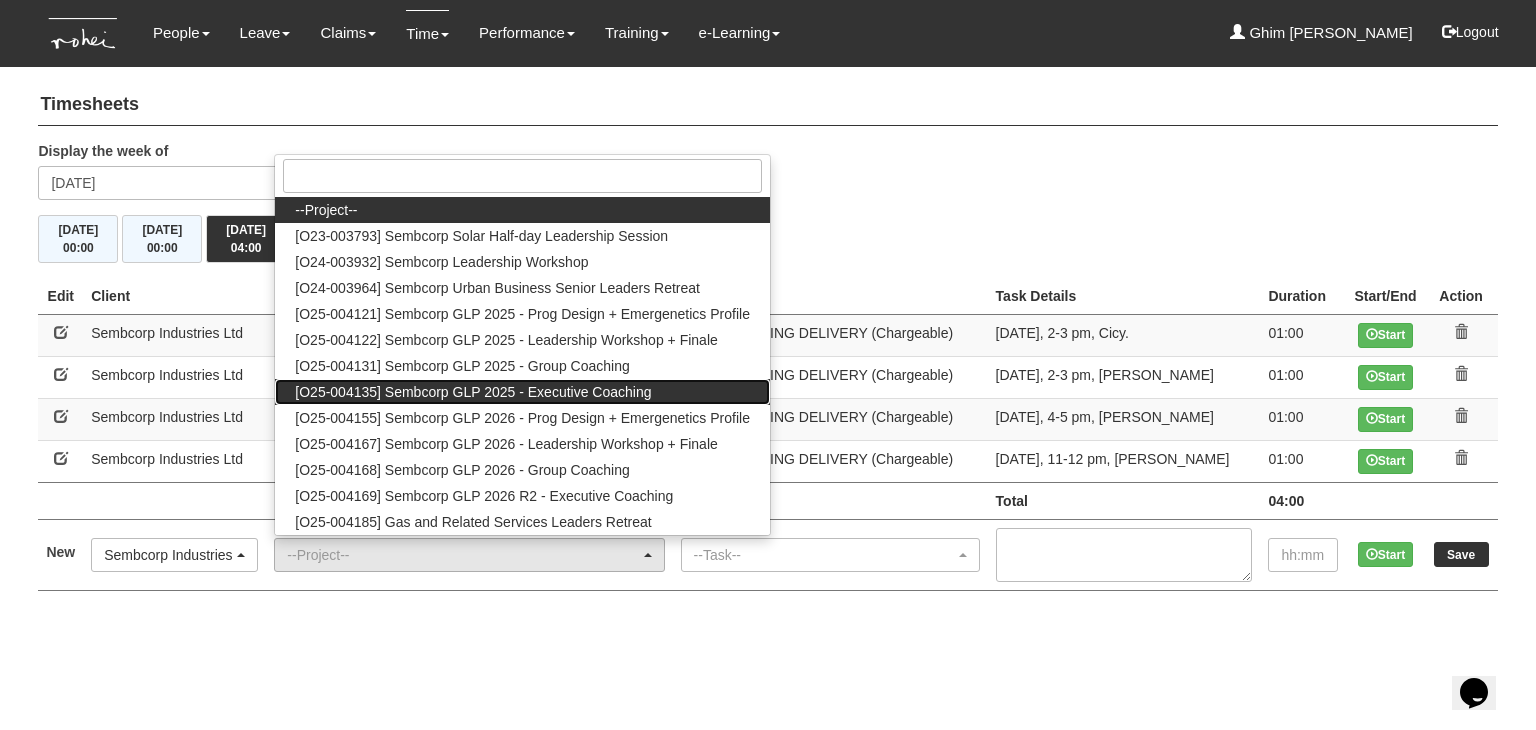 click on "[O25-004135] Sembcorp GLP 2025 - Executive Coaching" at bounding box center [473, 392] 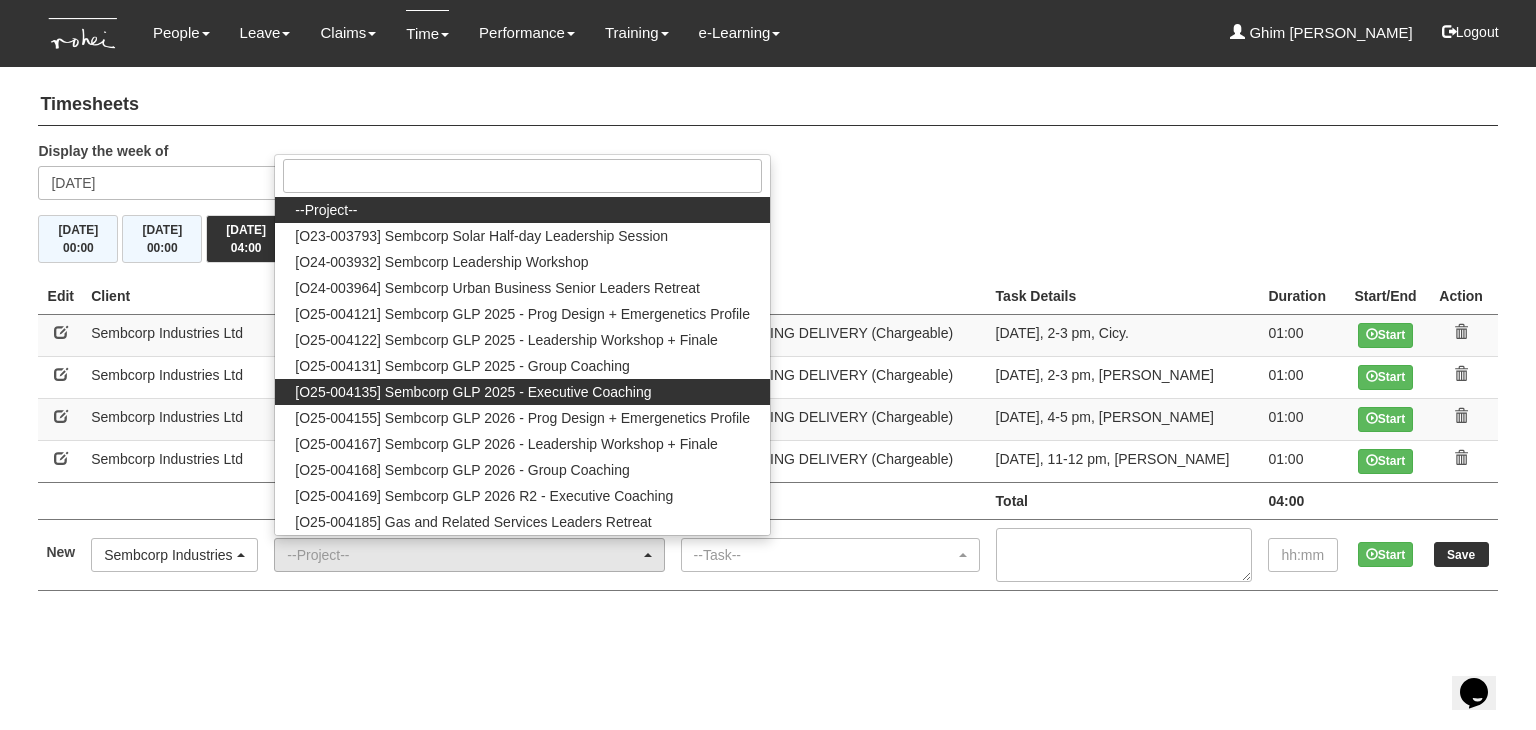 select on "2761" 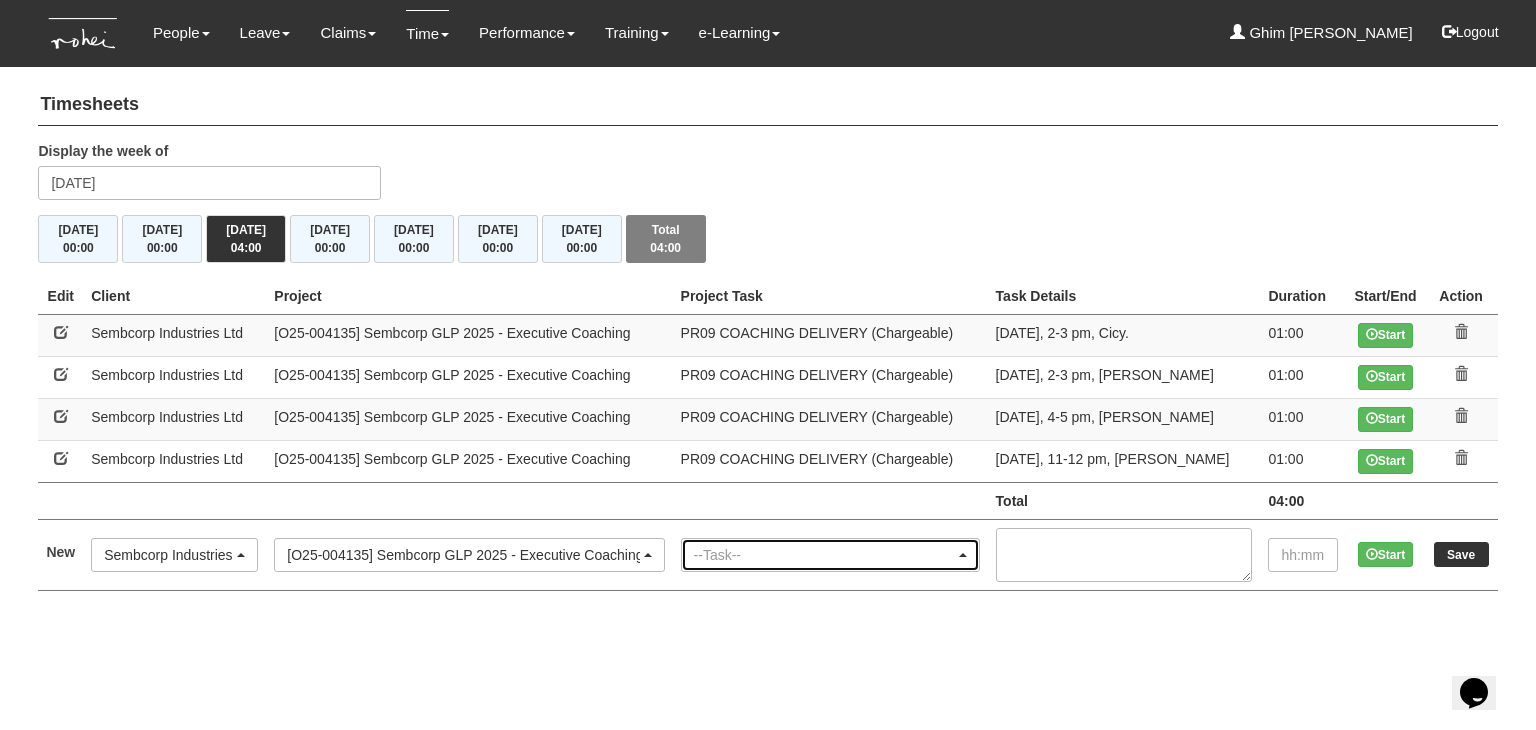 click on "--Task--" at bounding box center [824, 555] 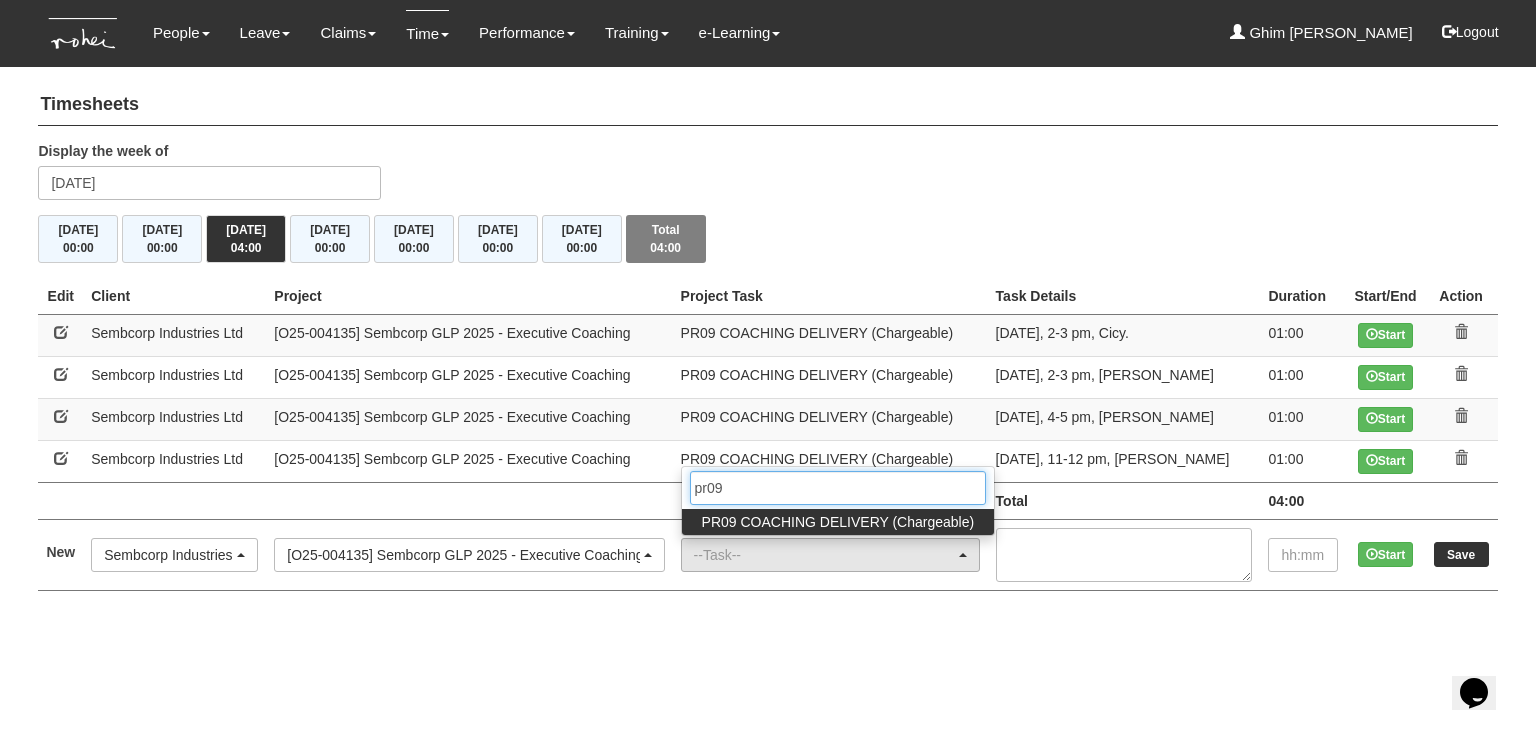 type on "pr09" 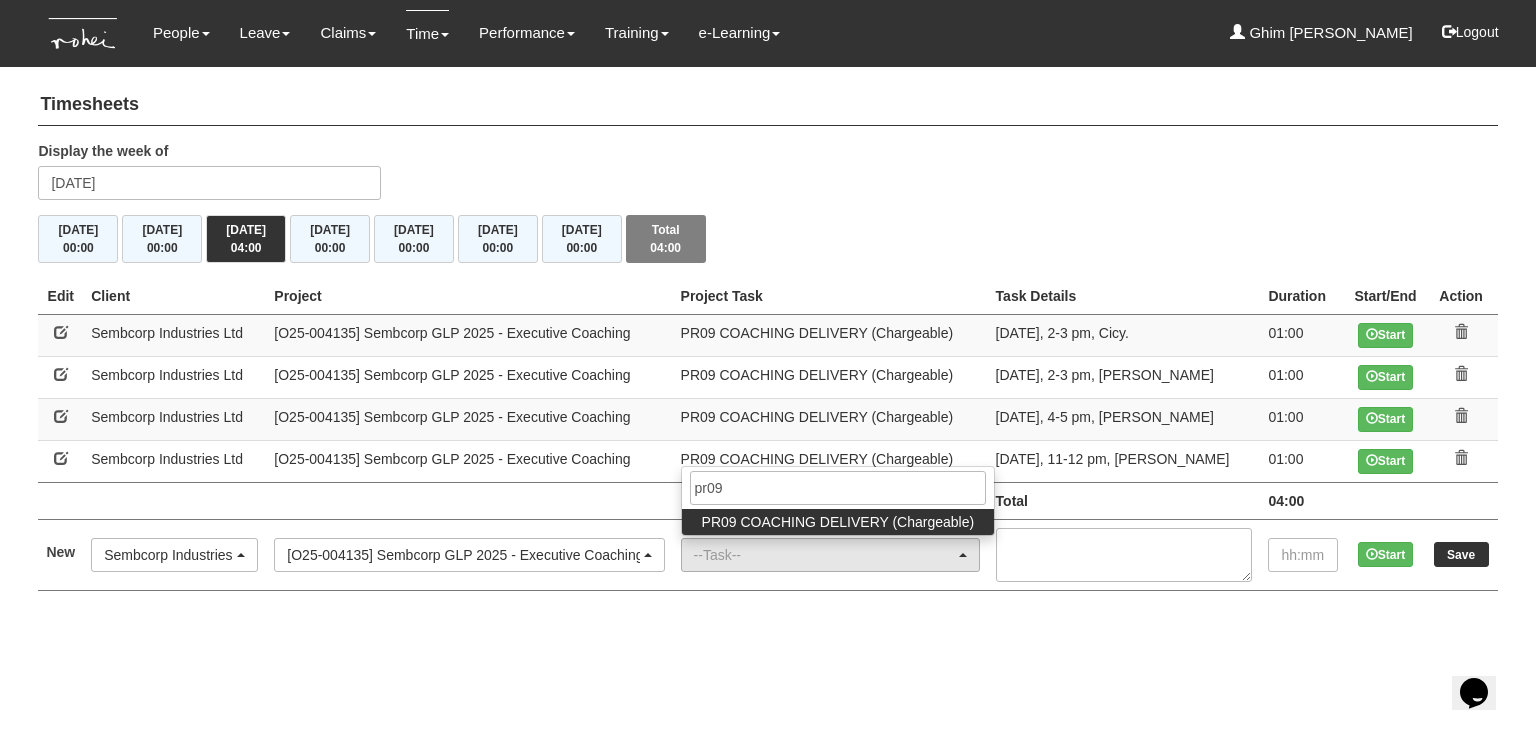 click on "PR09 COACHING DELIVERY (Chargeable)" at bounding box center [838, 522] 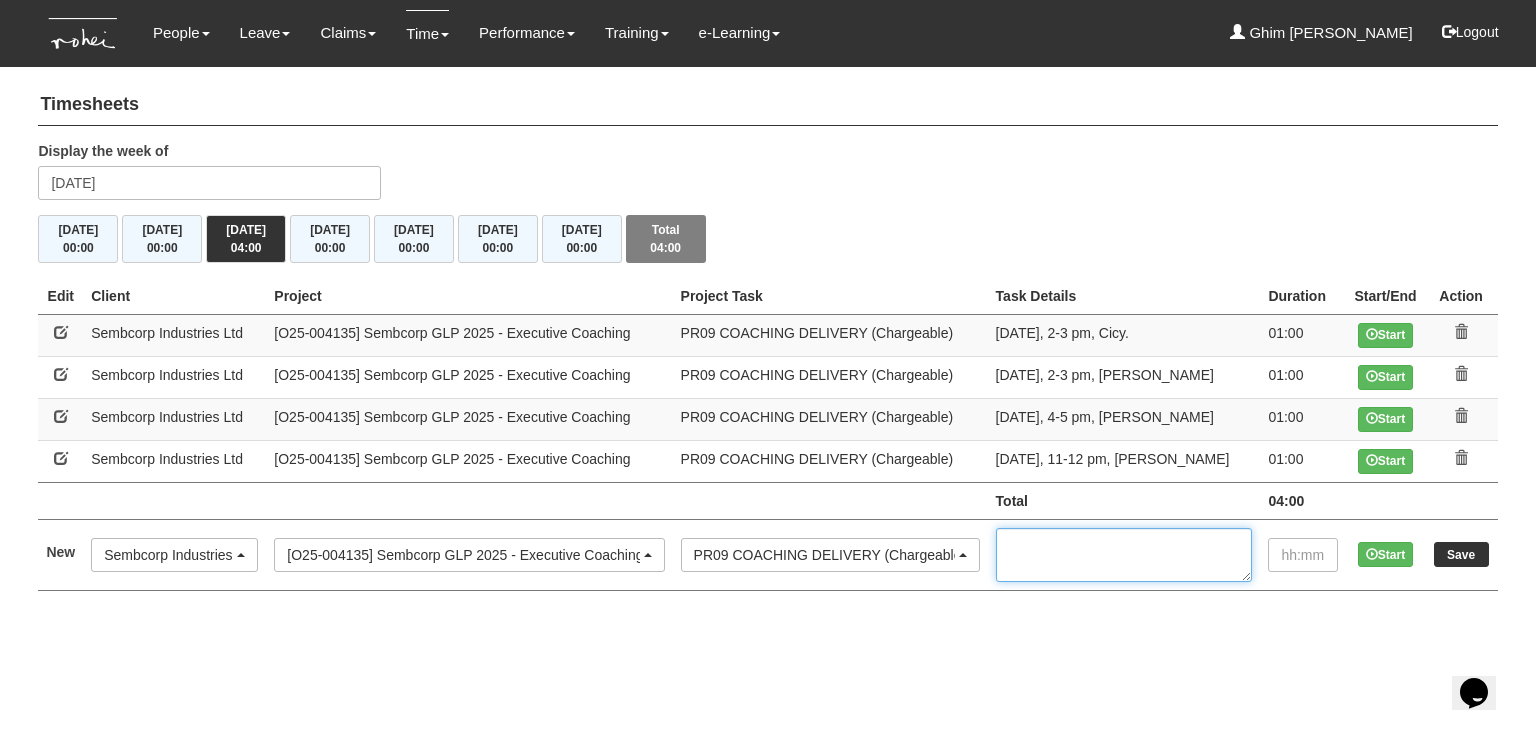 click at bounding box center [1124, 555] 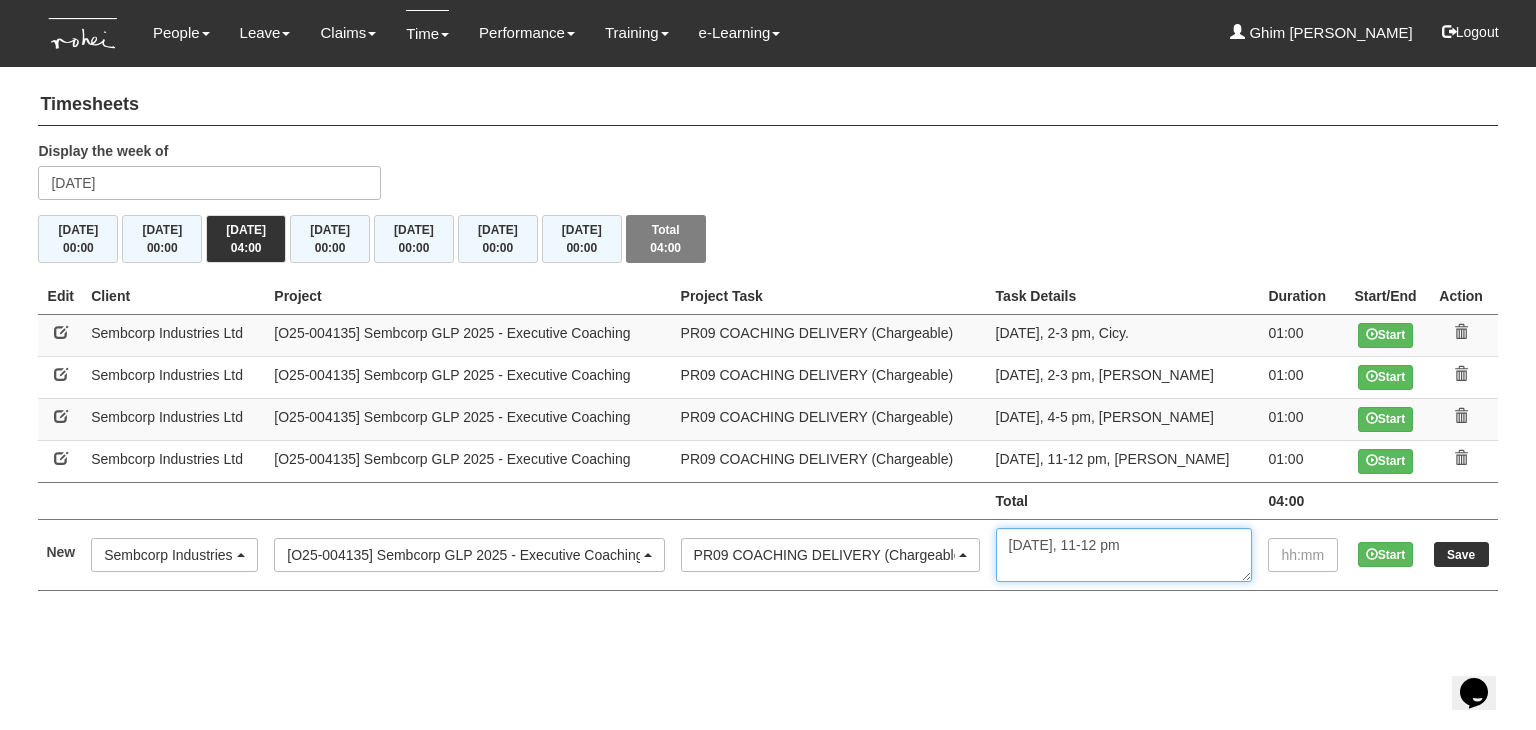 type on "15 Jul, 11-12 pm" 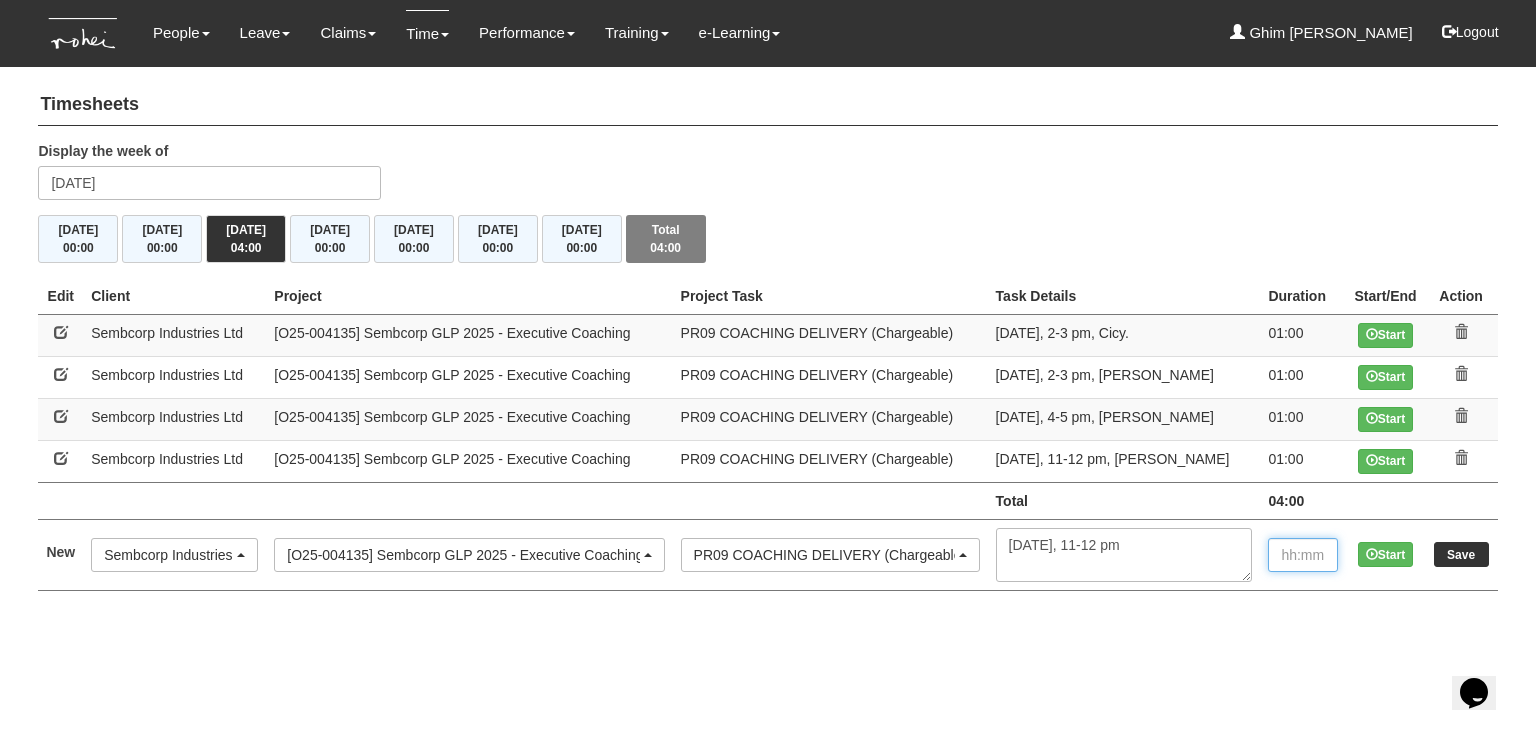 click at bounding box center [1303, 555] 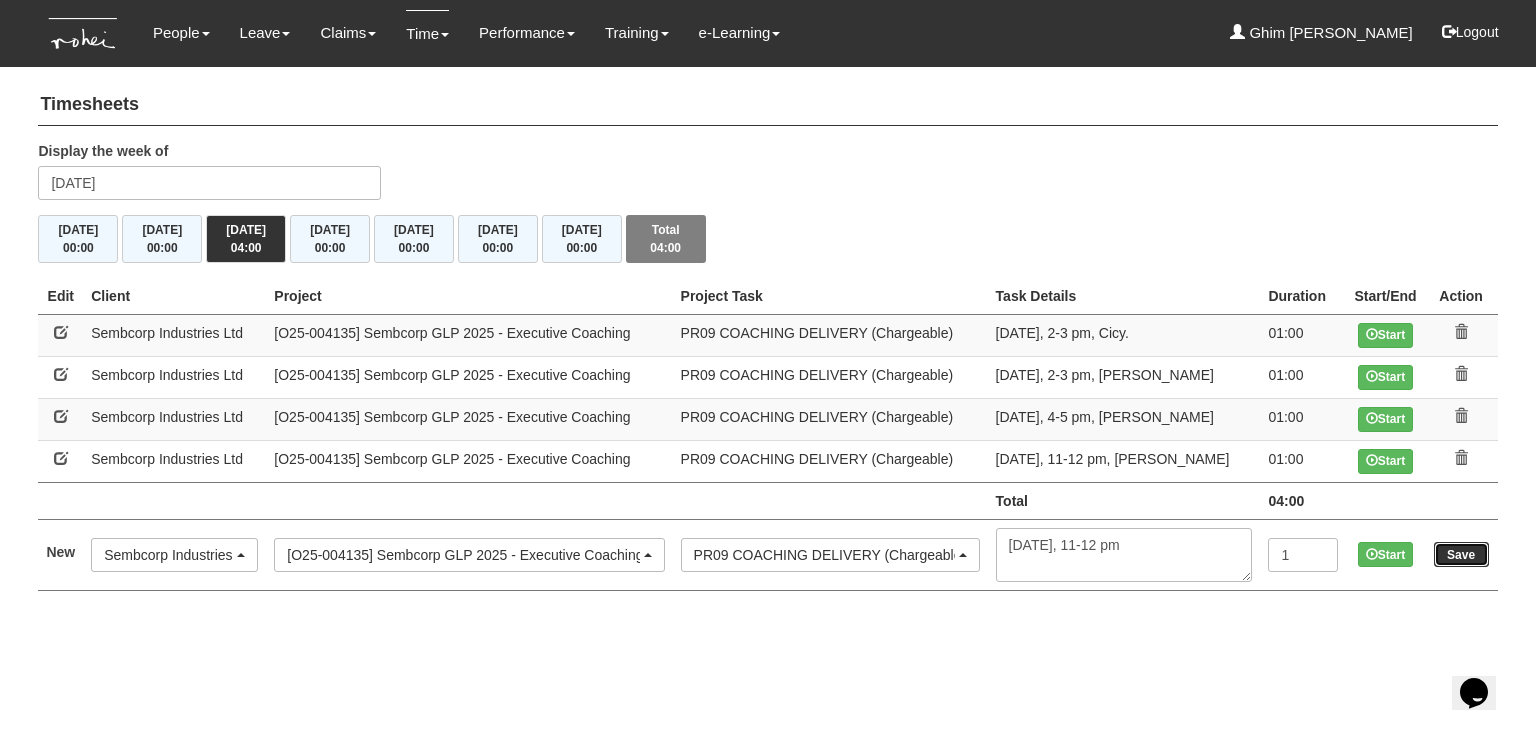 type on "1:00" 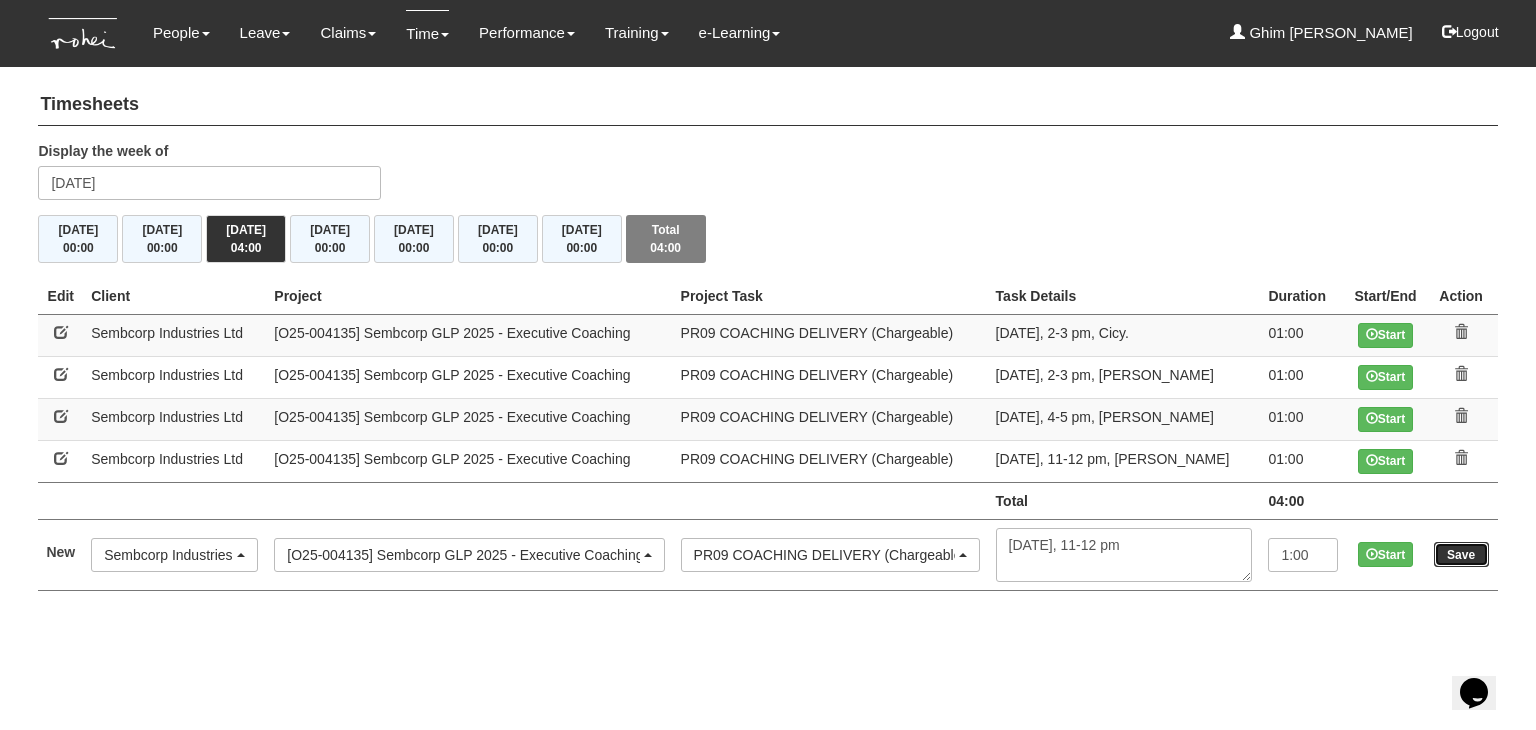 click on "Save" at bounding box center (1461, 554) 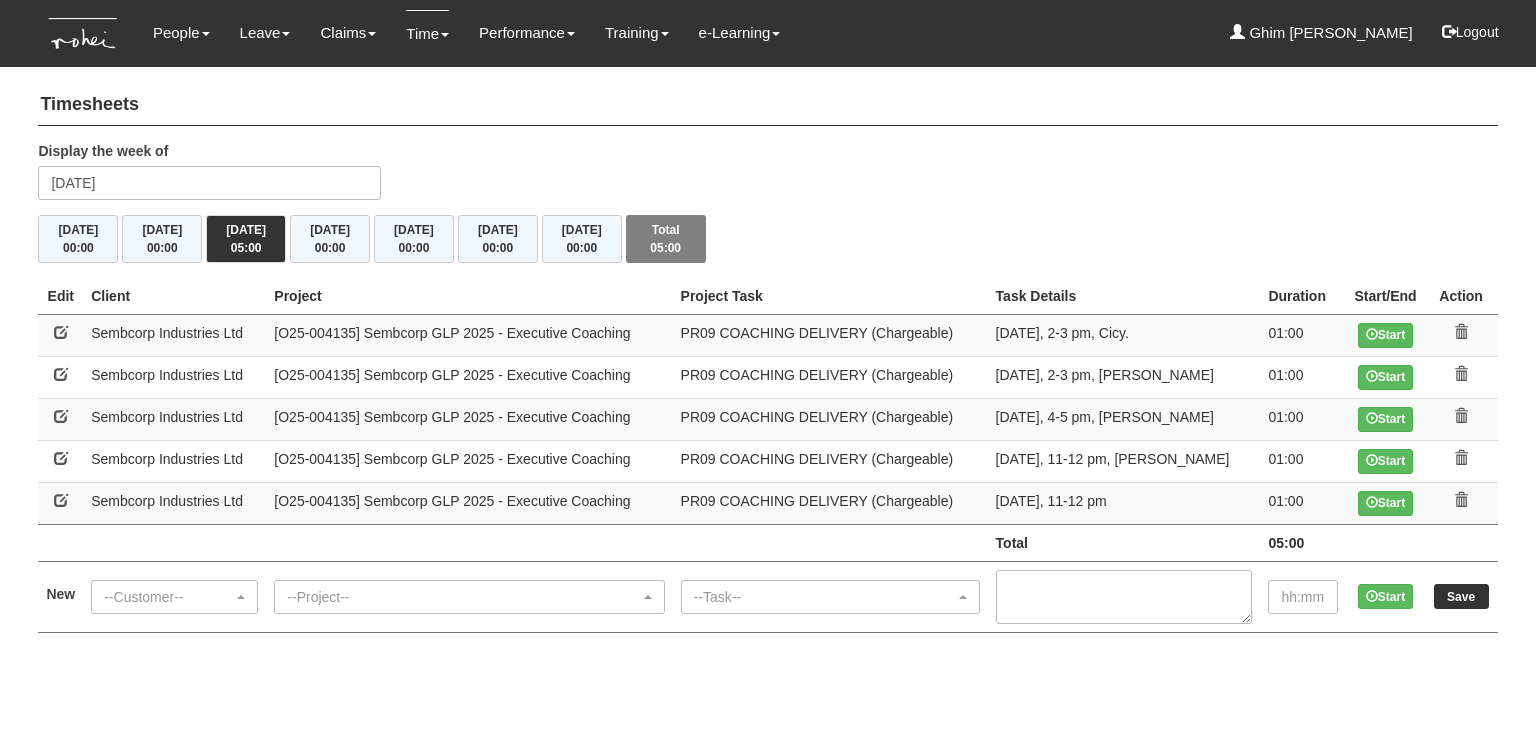 scroll, scrollTop: 0, scrollLeft: 0, axis: both 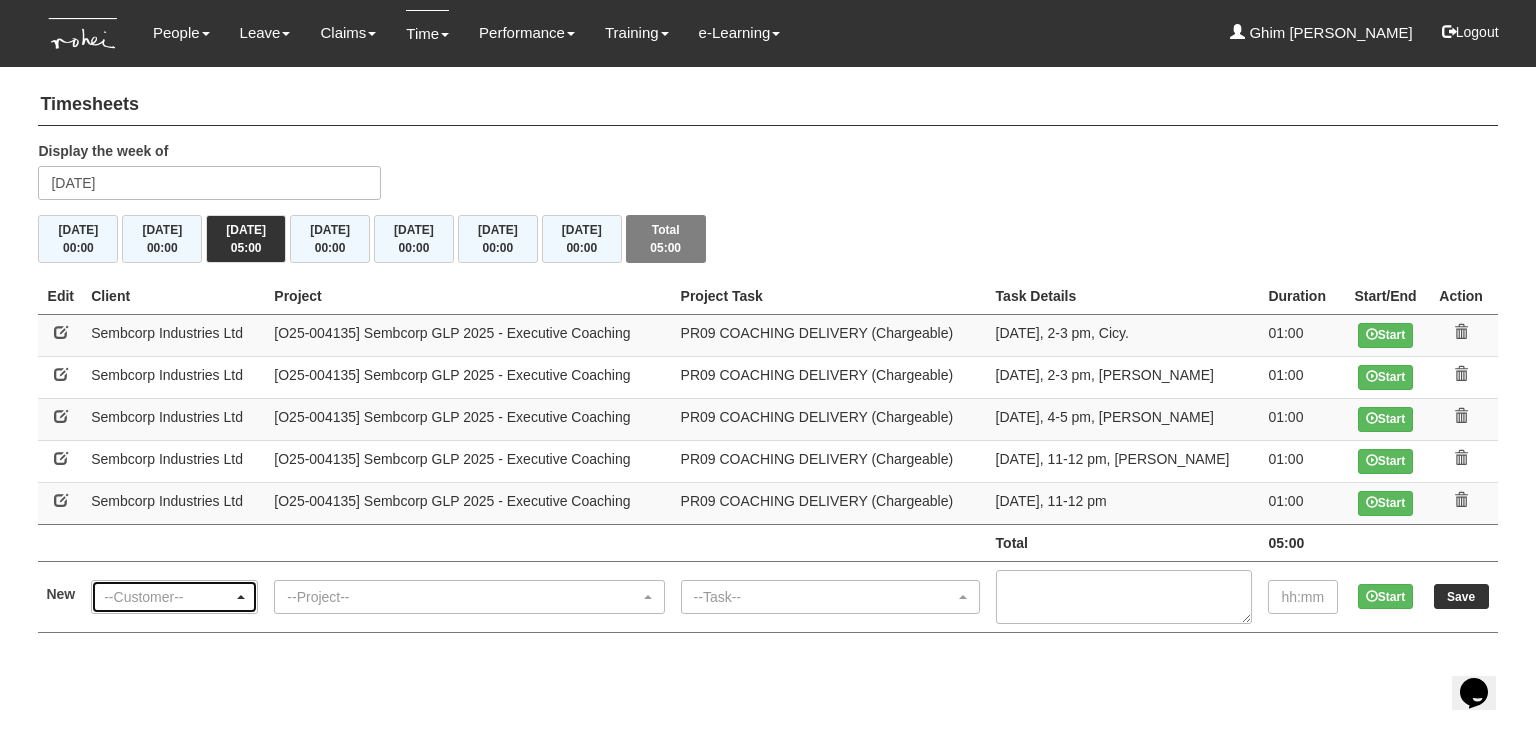 click on "--Customer--" at bounding box center [174, 597] 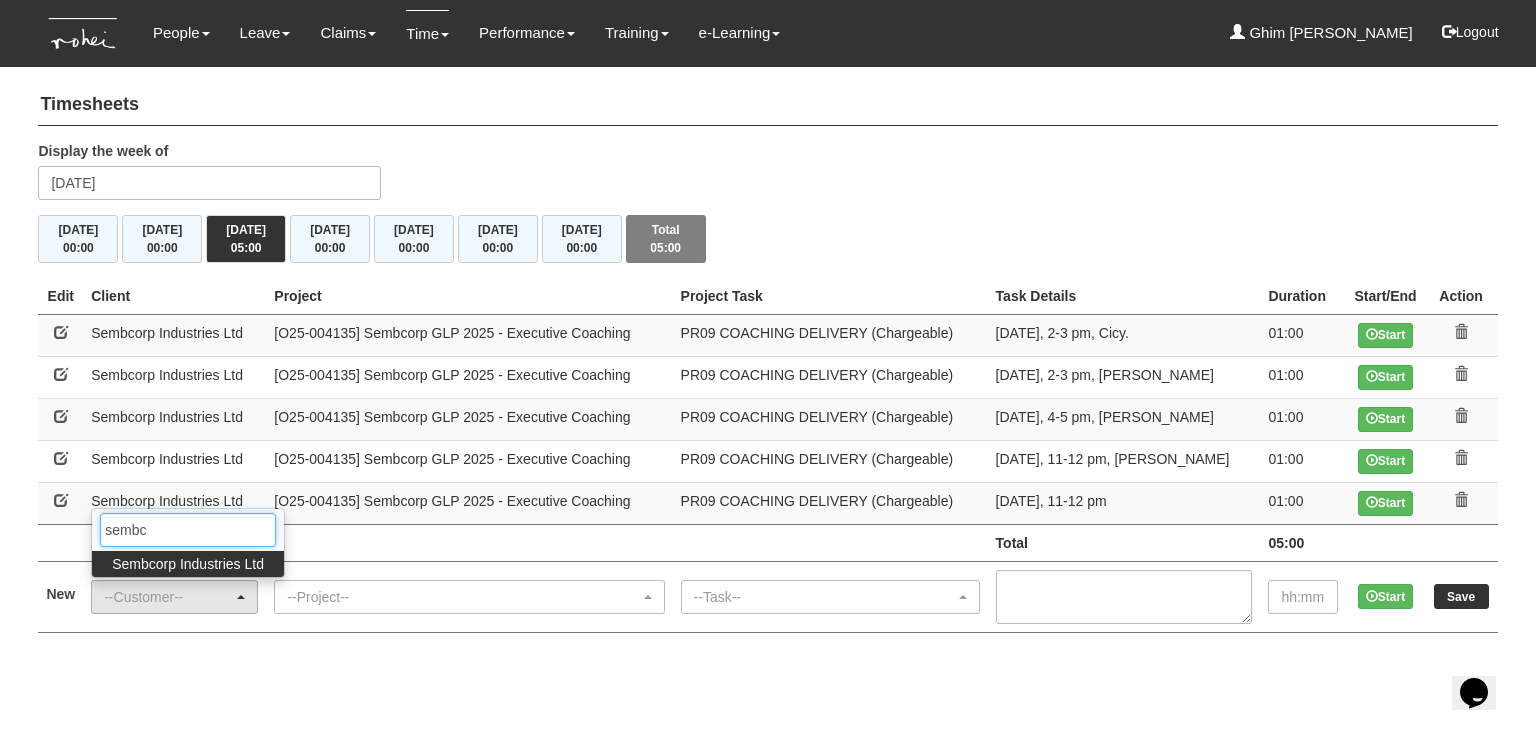 type on "sembc" 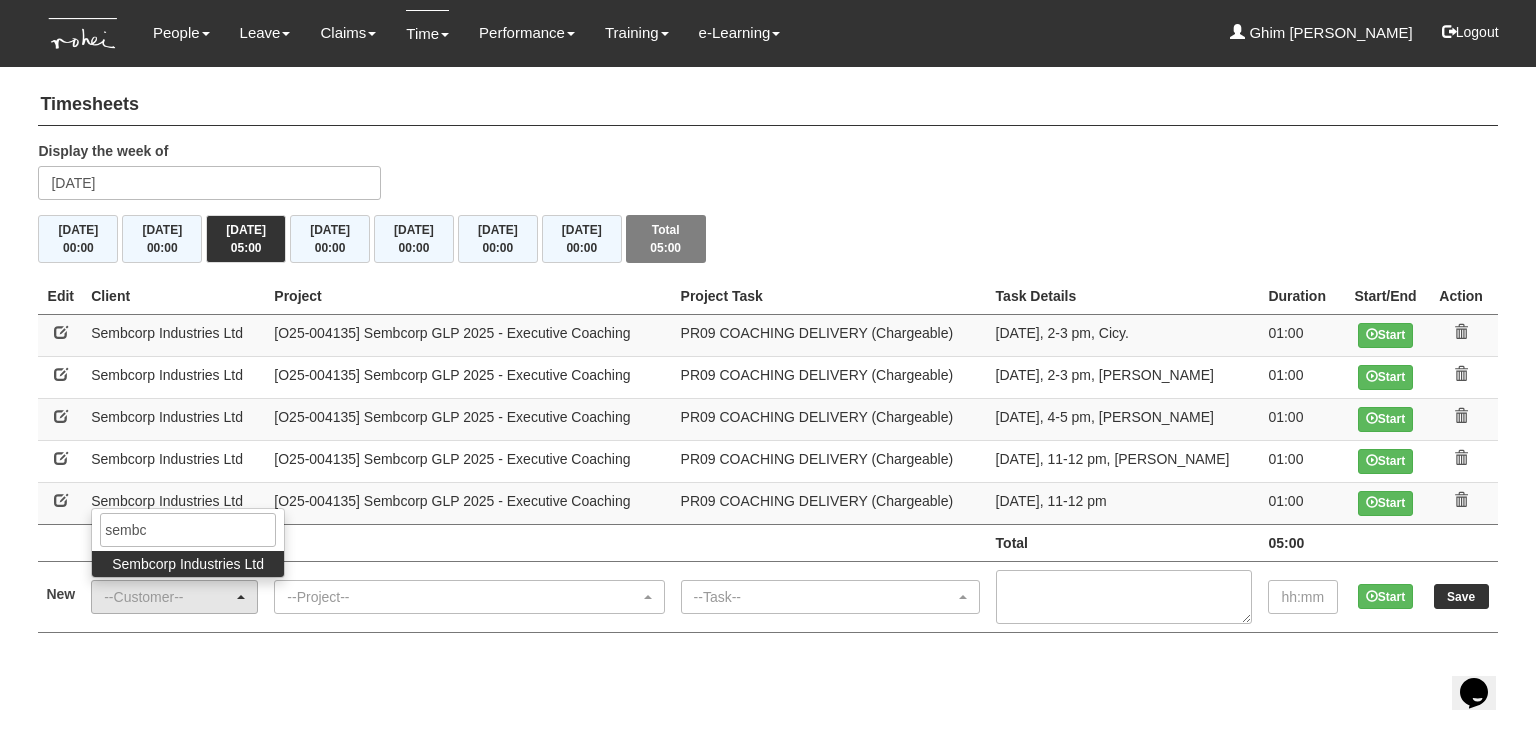 click on "Sembcorp Industries Ltd" at bounding box center [188, 564] 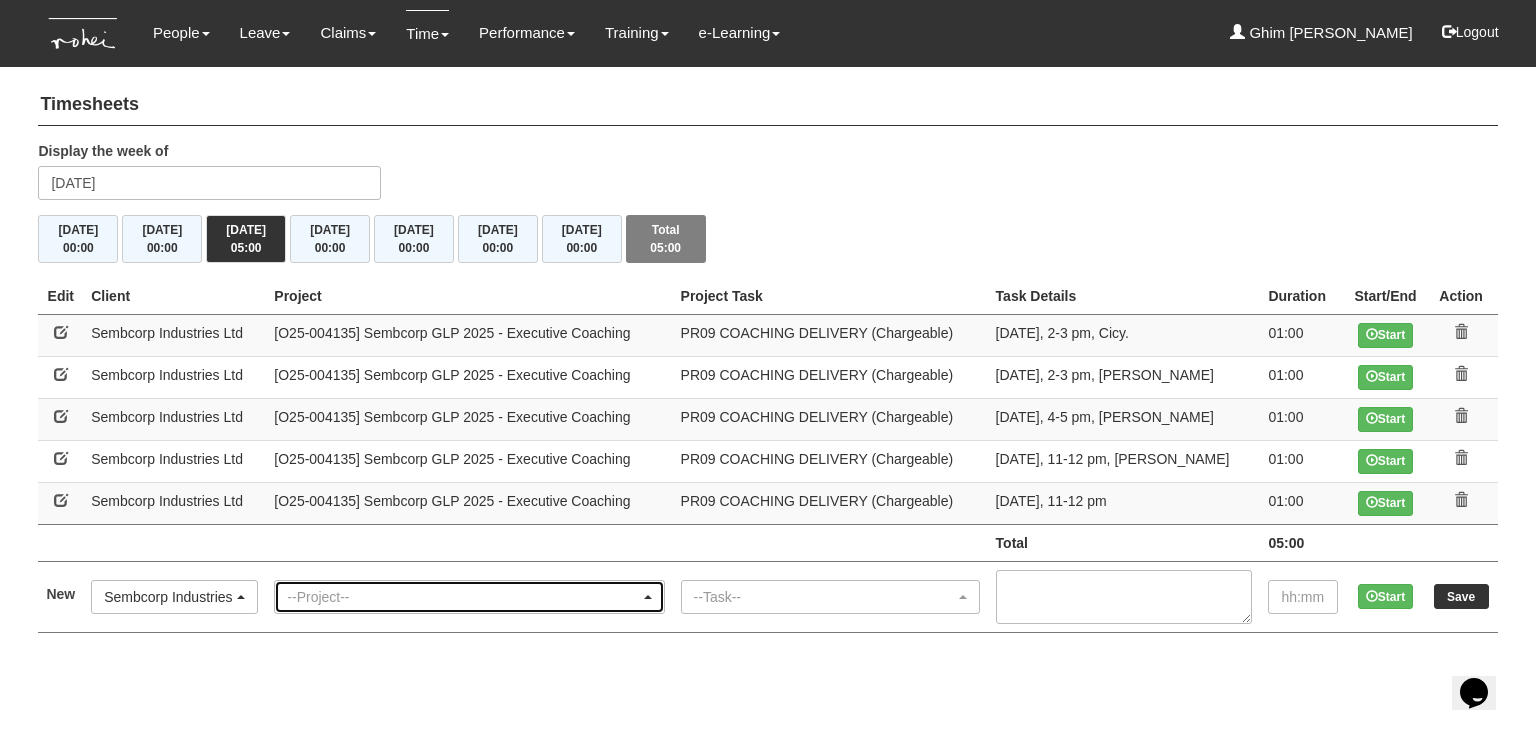 click on "--Project--" at bounding box center [469, 597] 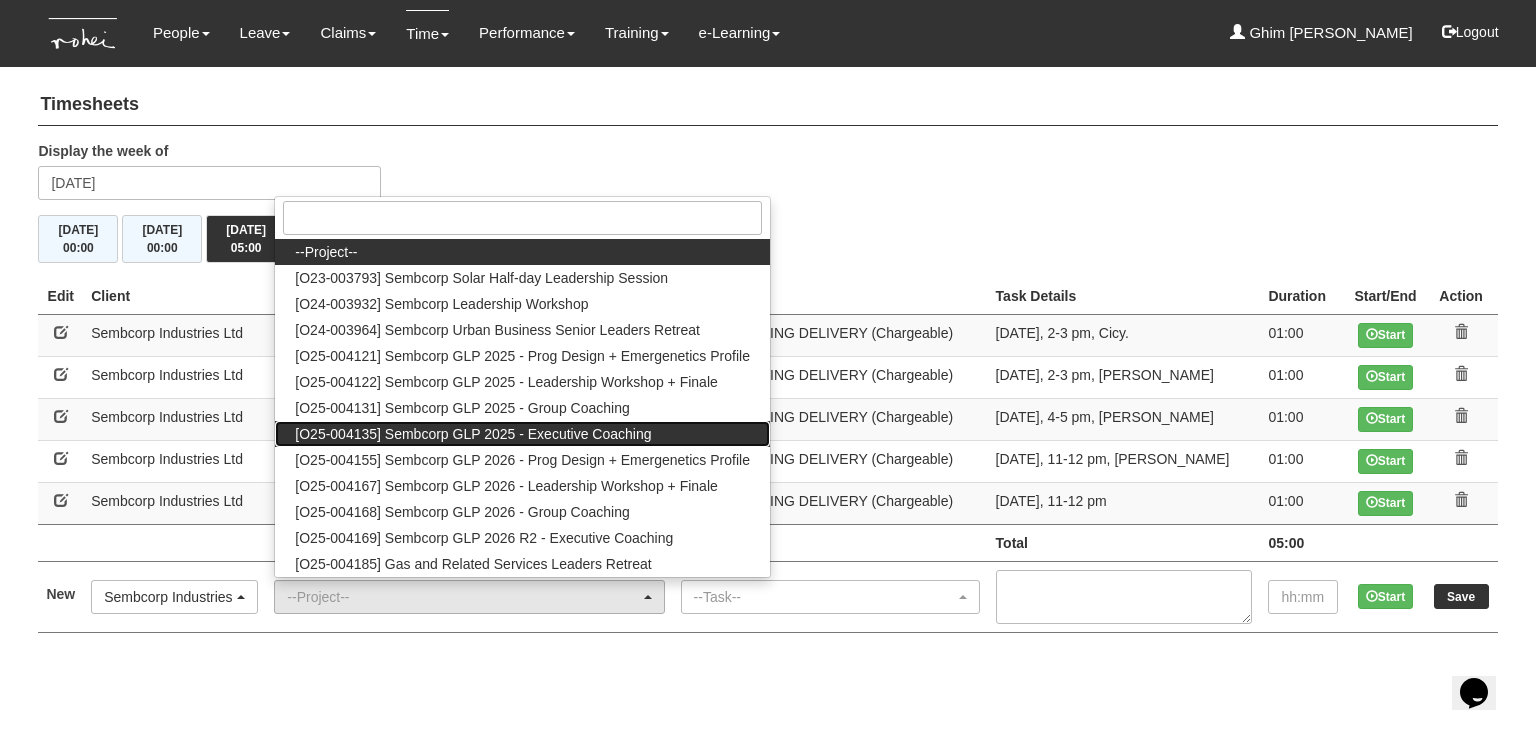 click on "[O25-004135] Sembcorp GLP 2025 - Executive Coaching" at bounding box center [473, 434] 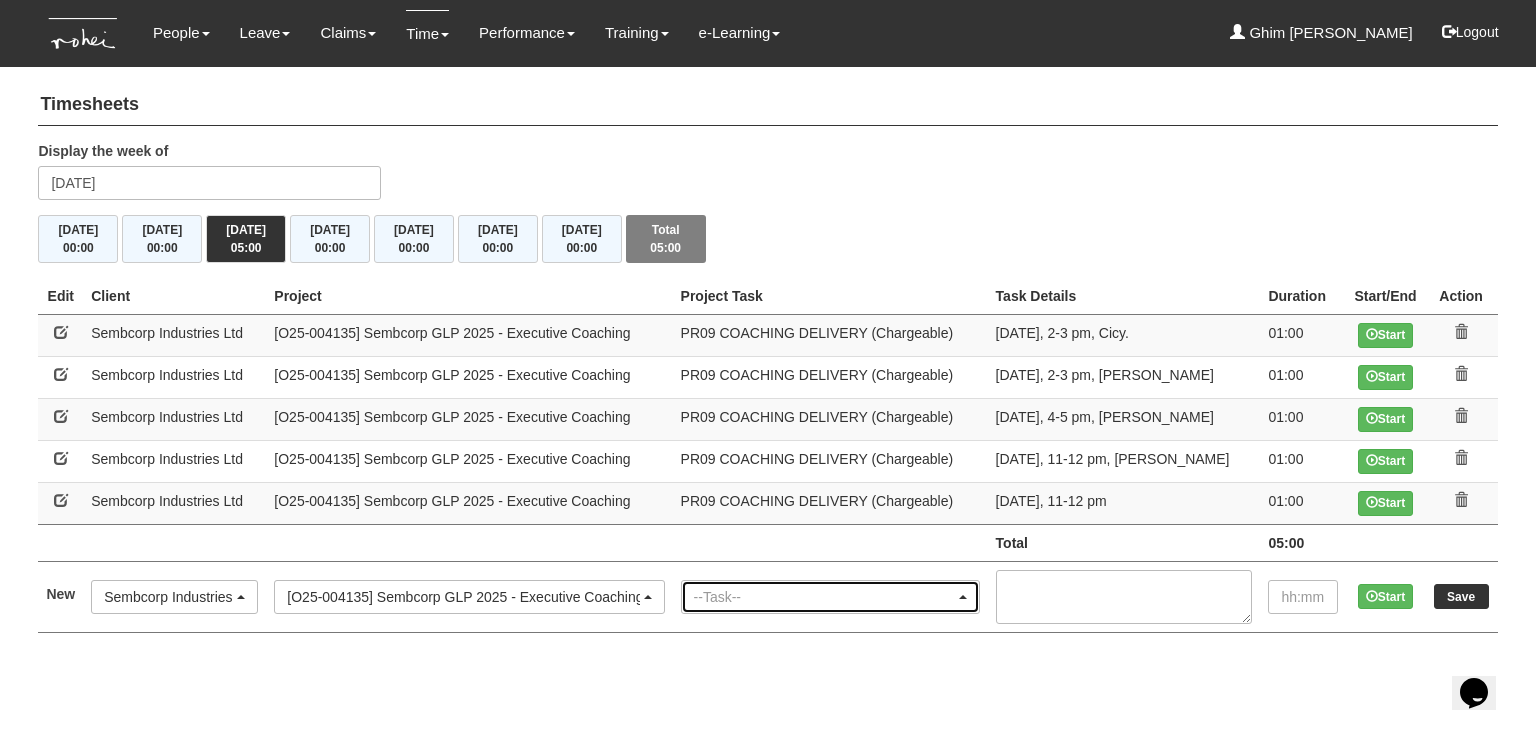 click on "--Task--" at bounding box center [824, 597] 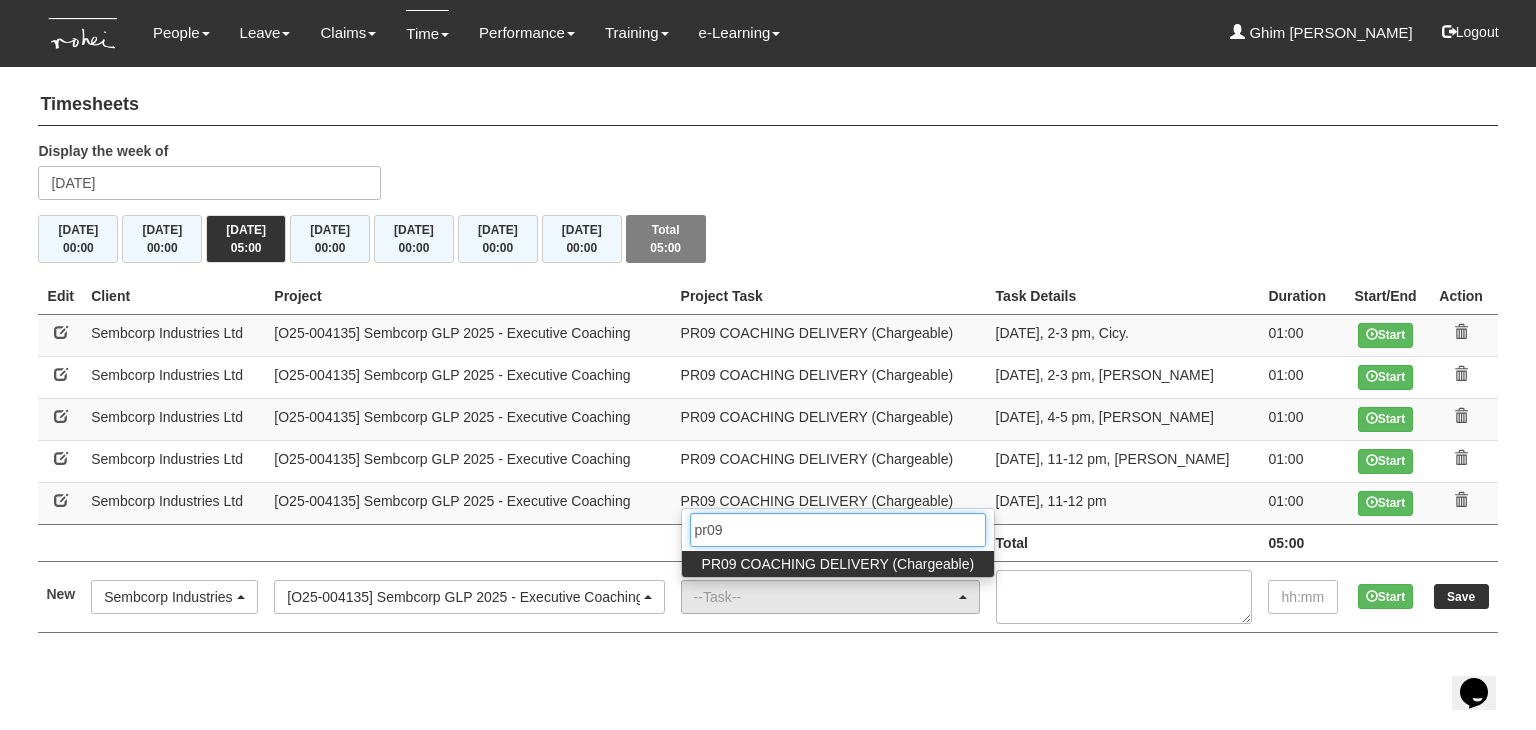 type on "pr09" 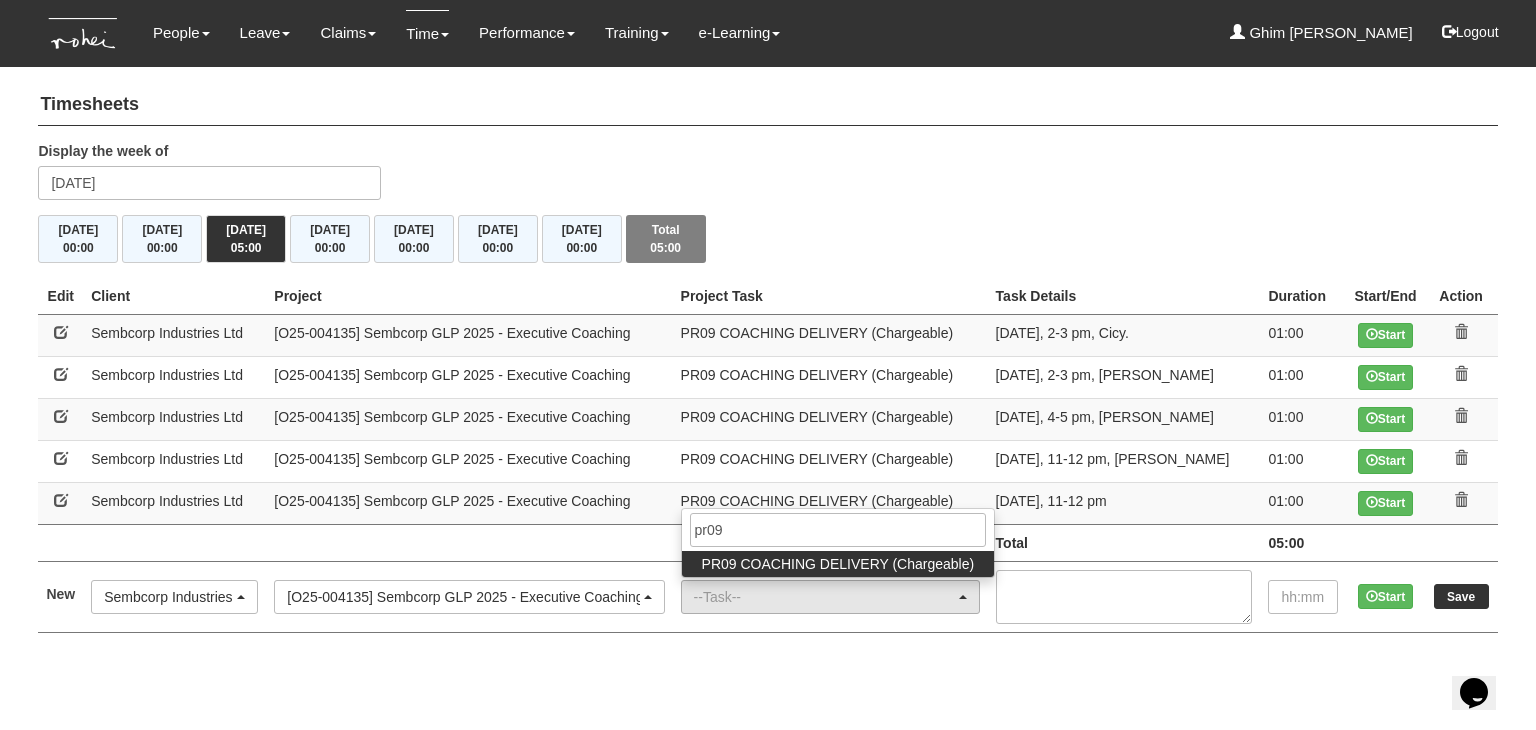 click on "PR09 COACHING DELIVERY (Chargeable)" at bounding box center (838, 564) 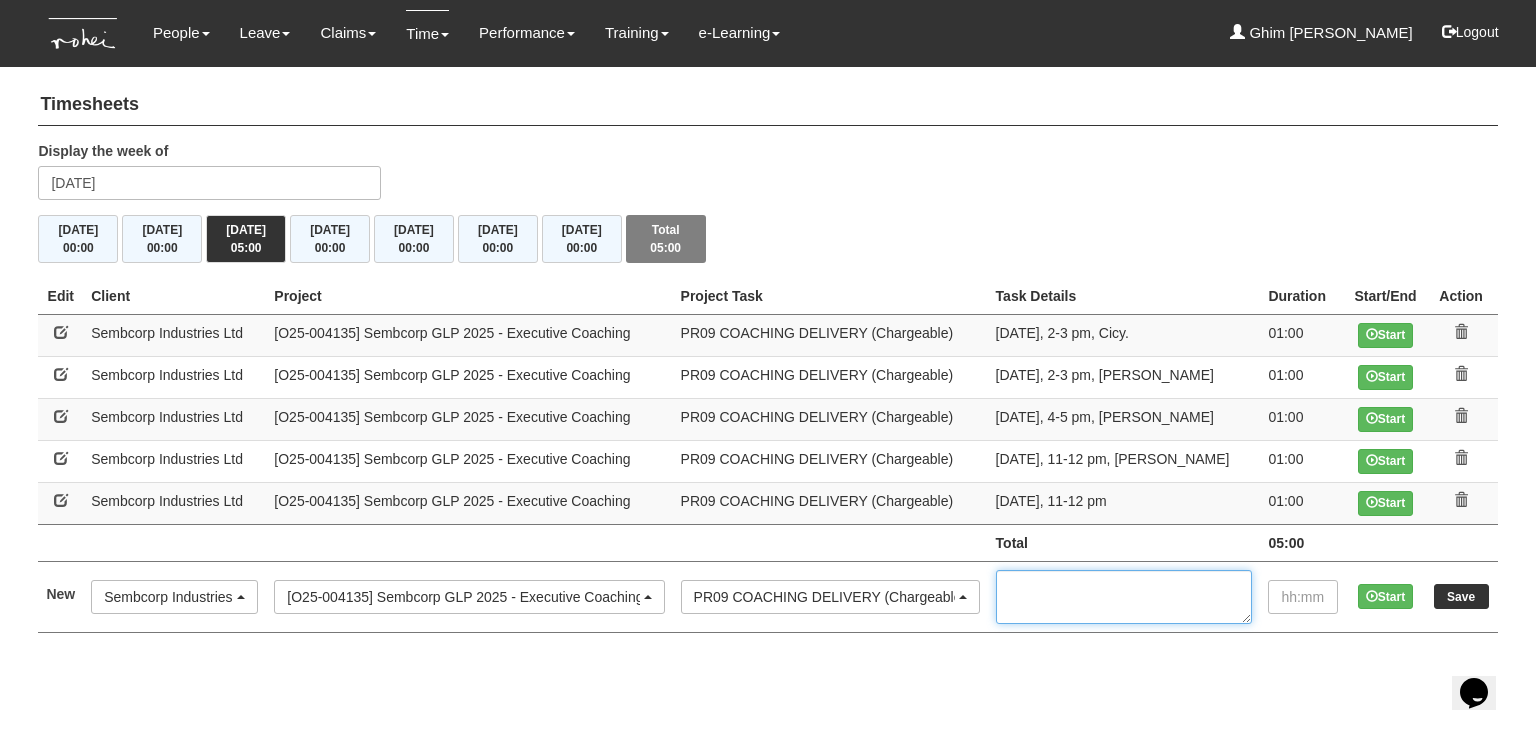 click at bounding box center (1124, 597) 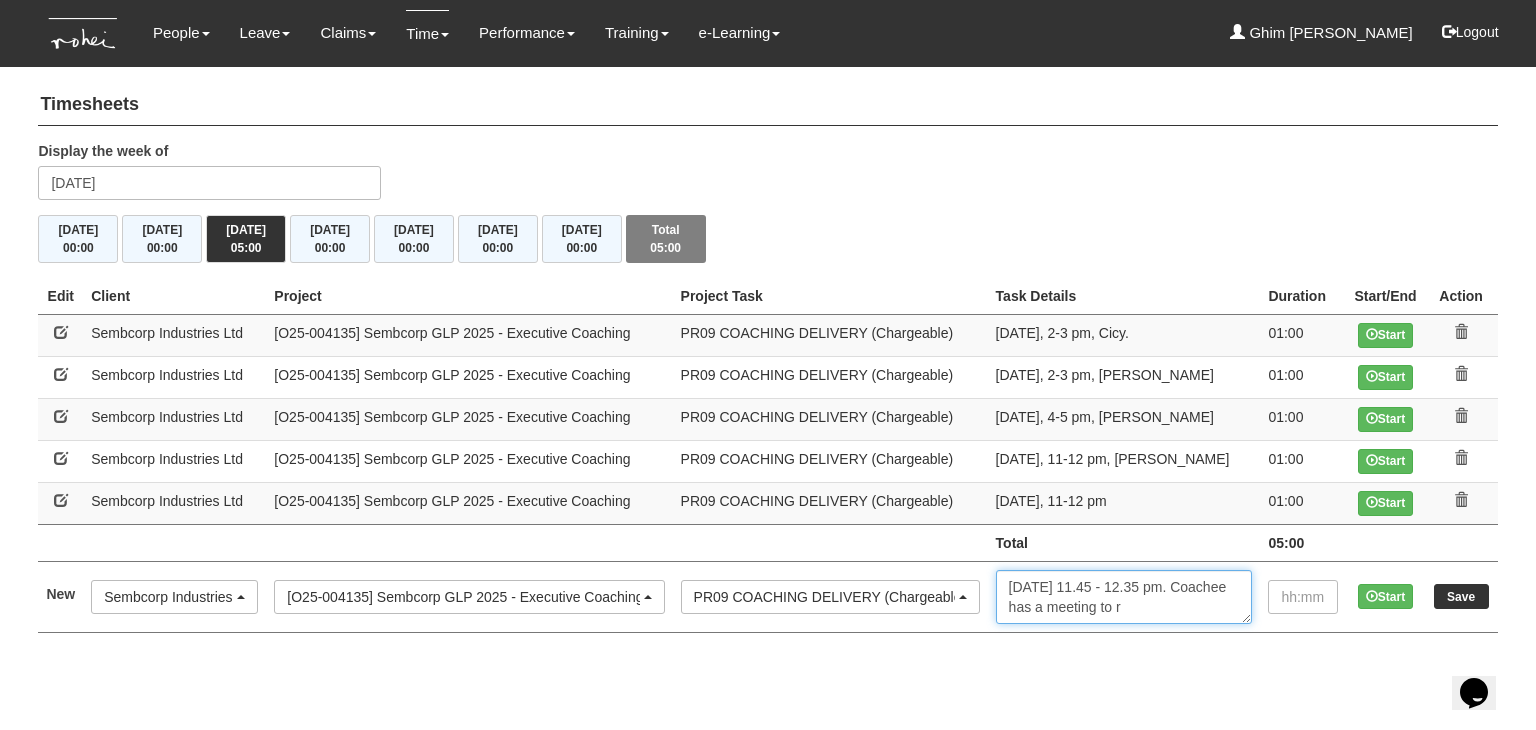 click on "16 Jul, 11.45 - 12.35 pm. Coachee has a meeting to r" at bounding box center [1124, 597] 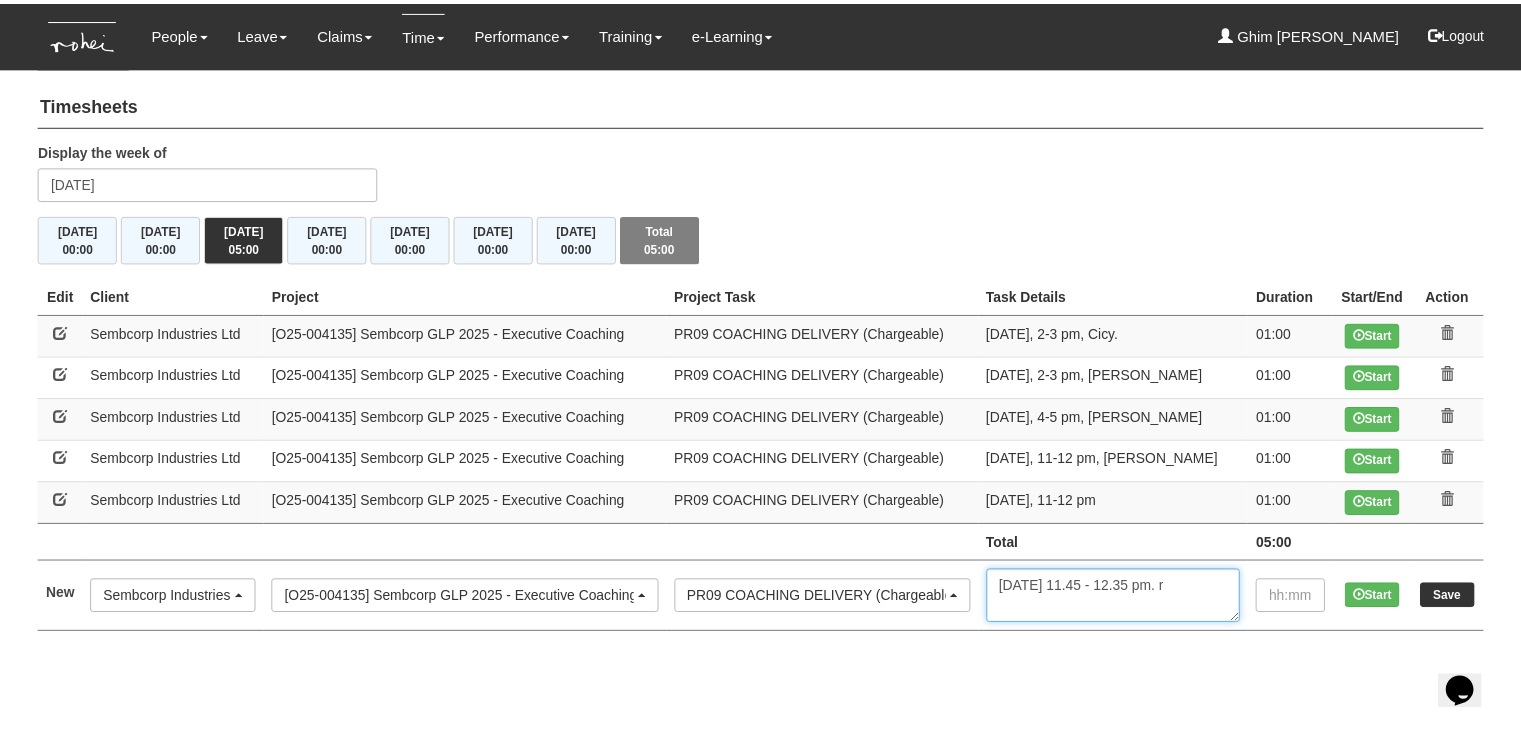 scroll, scrollTop: 0, scrollLeft: 0, axis: both 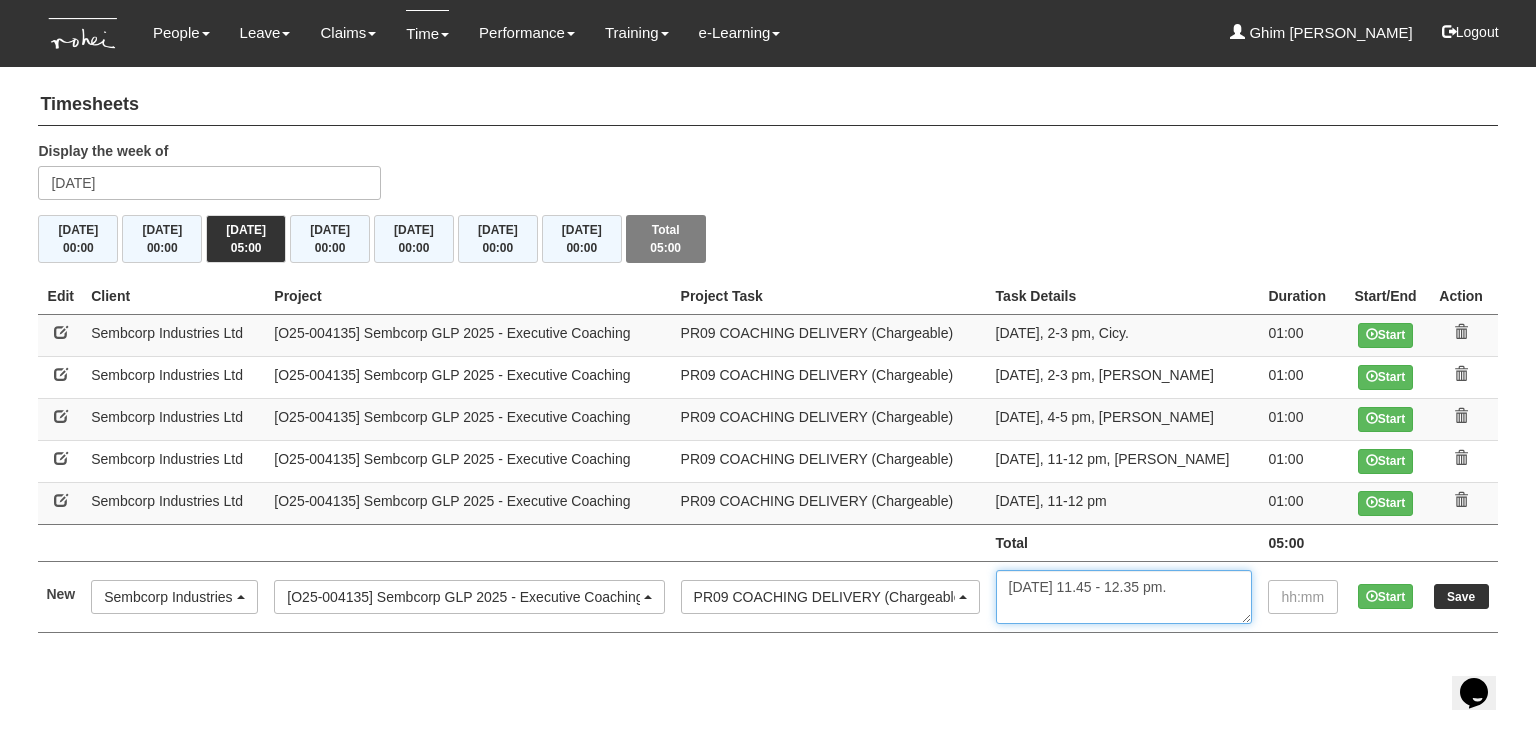 type on "16 Jul, 11.45 - 12.35 pm." 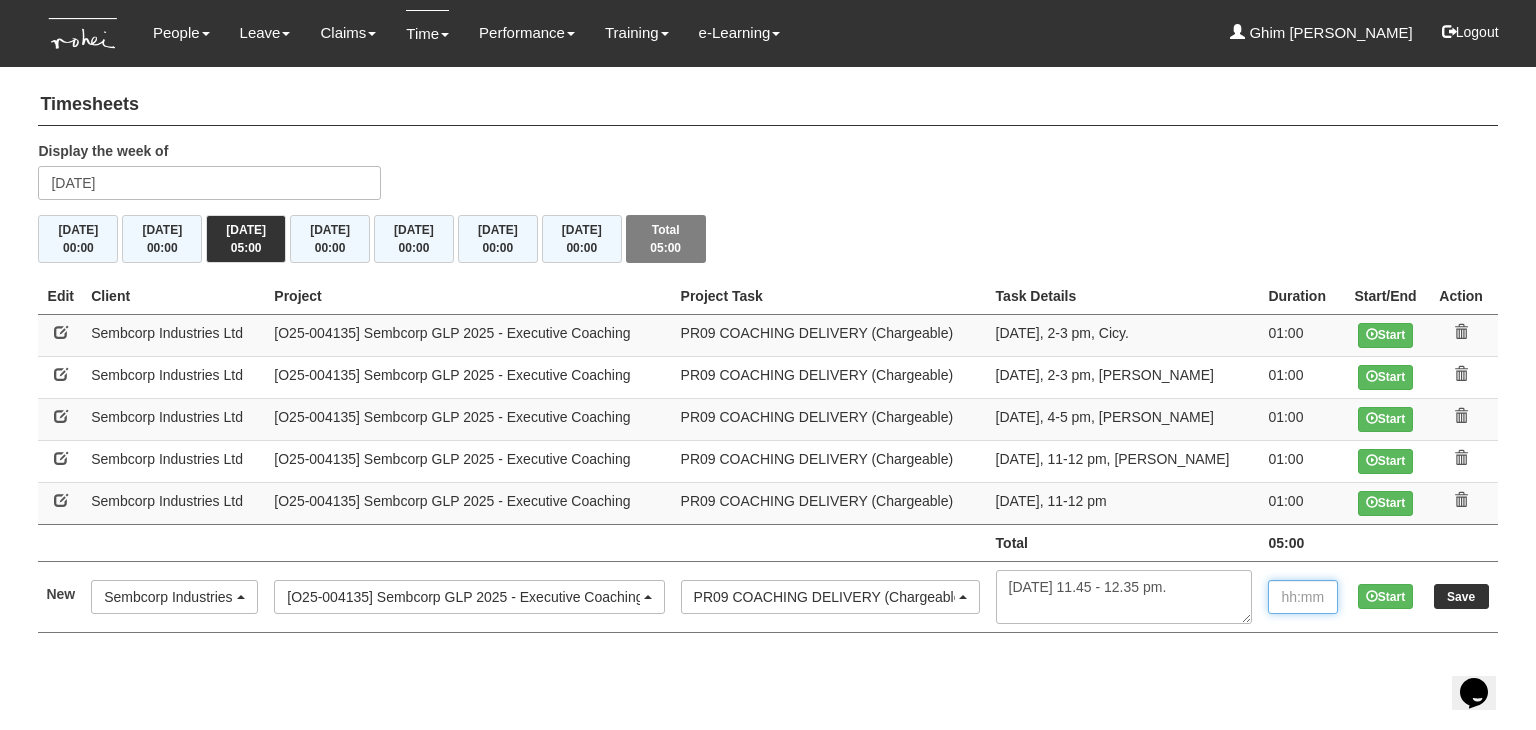 click at bounding box center (1303, 597) 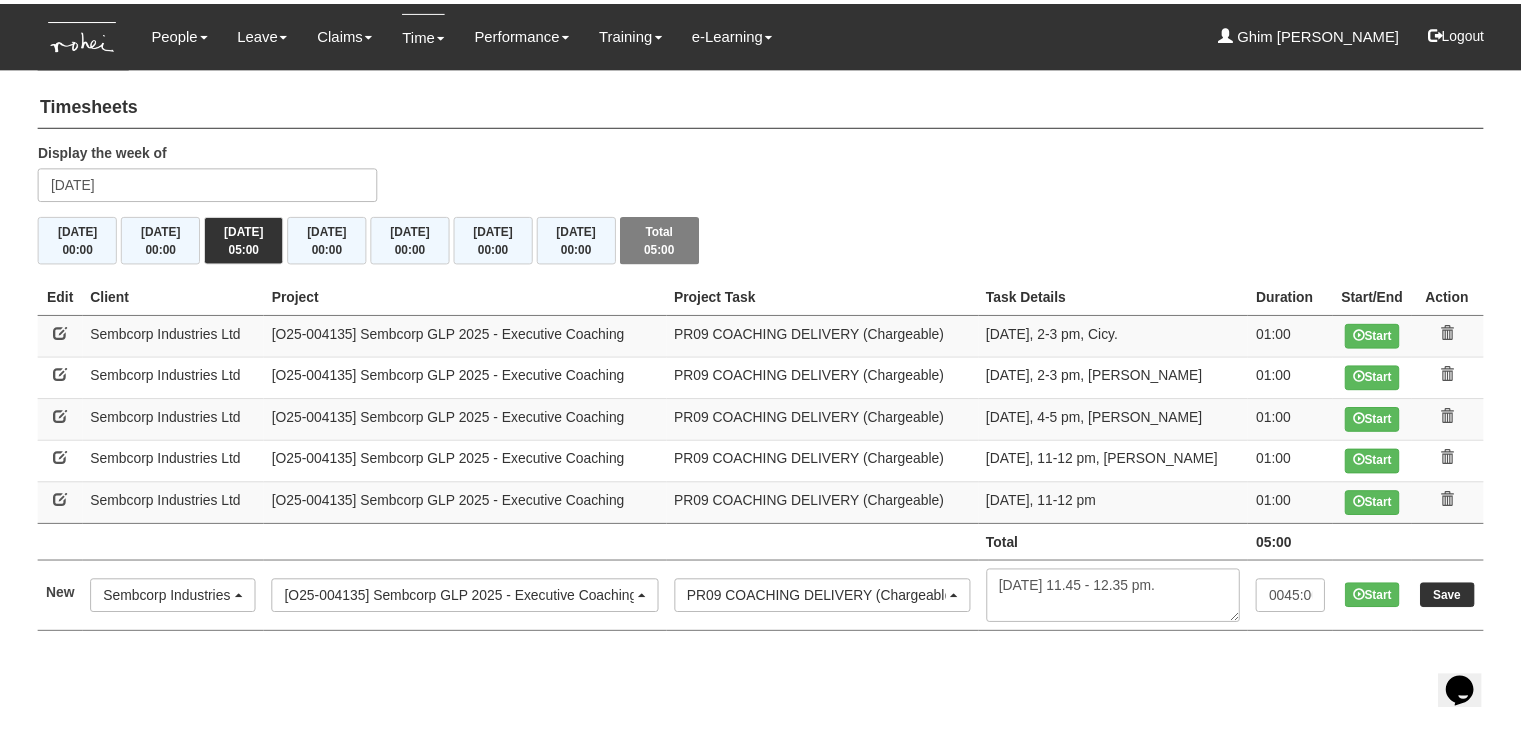 scroll, scrollTop: 0, scrollLeft: 0, axis: both 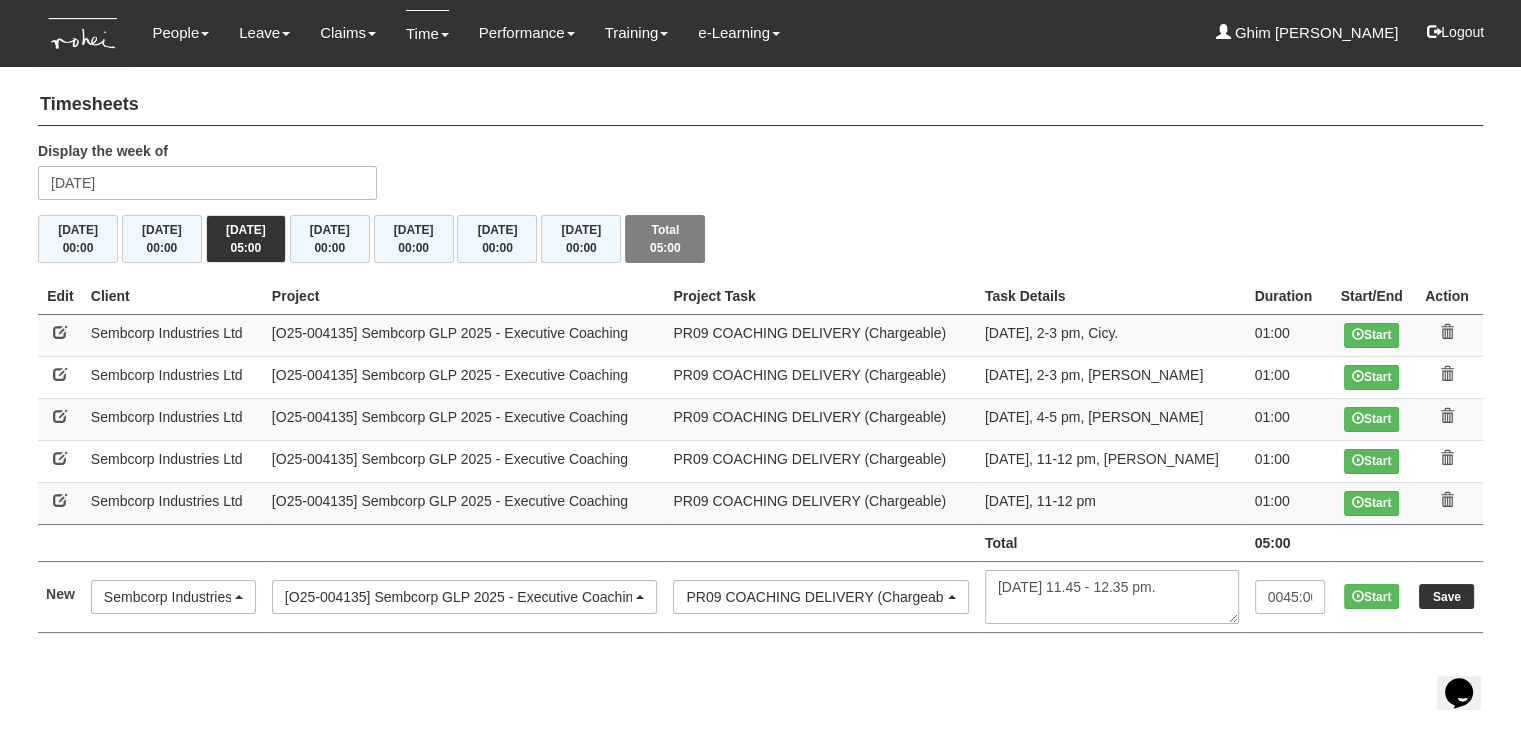 click on "Timesheets
Display the week of
Wednesday 16 July 2025
Mon 14/7 00:00
Tue 15/7 00:00
Wed 16/7 05:00
Thu 17/7 00:00
Fri 18/7 00:00
Sat 19/7 00:00
Sun 20/7 00:00
Total 05:00
Edit
Client
Project
Project Task
Task Details
New" at bounding box center [760, 364] 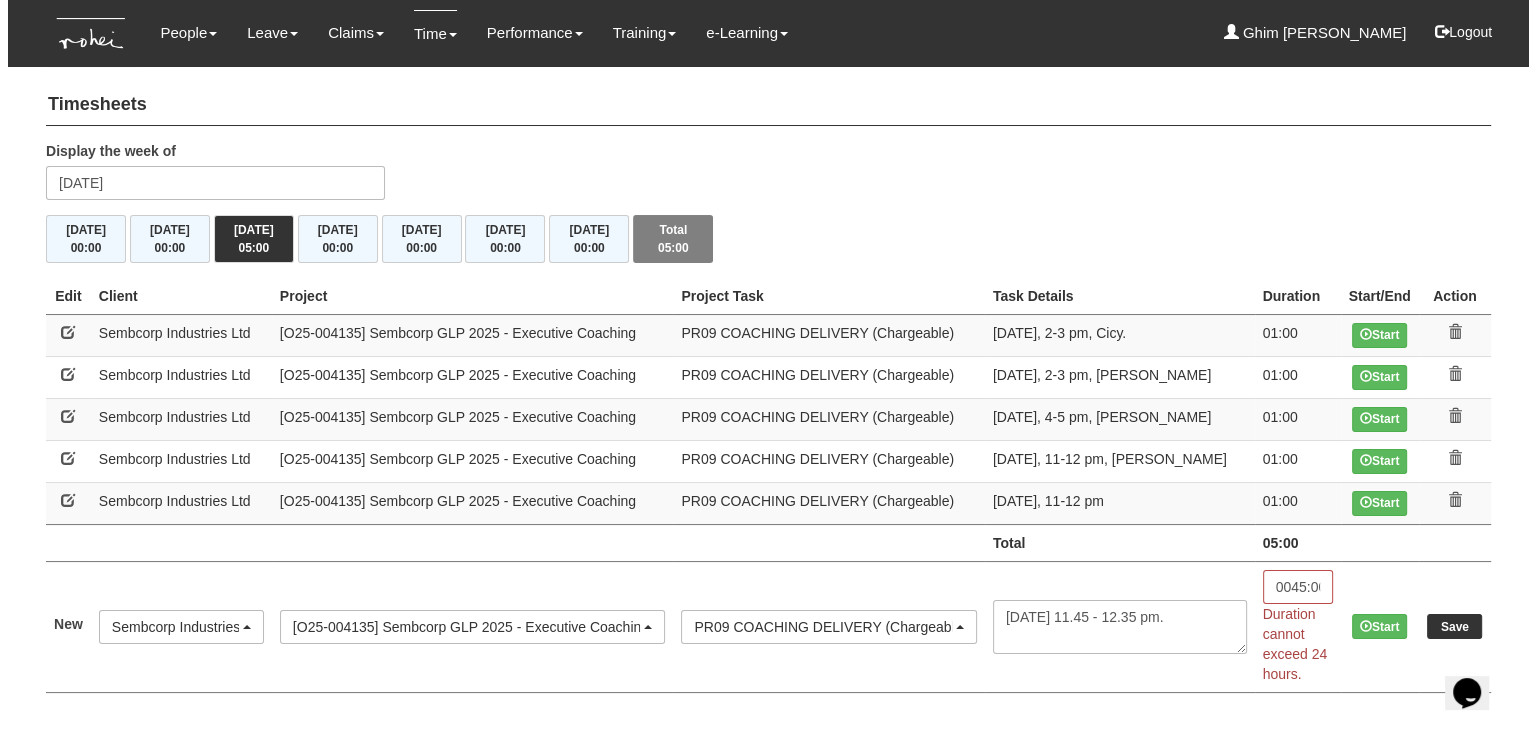 scroll, scrollTop: 0, scrollLeft: 0, axis: both 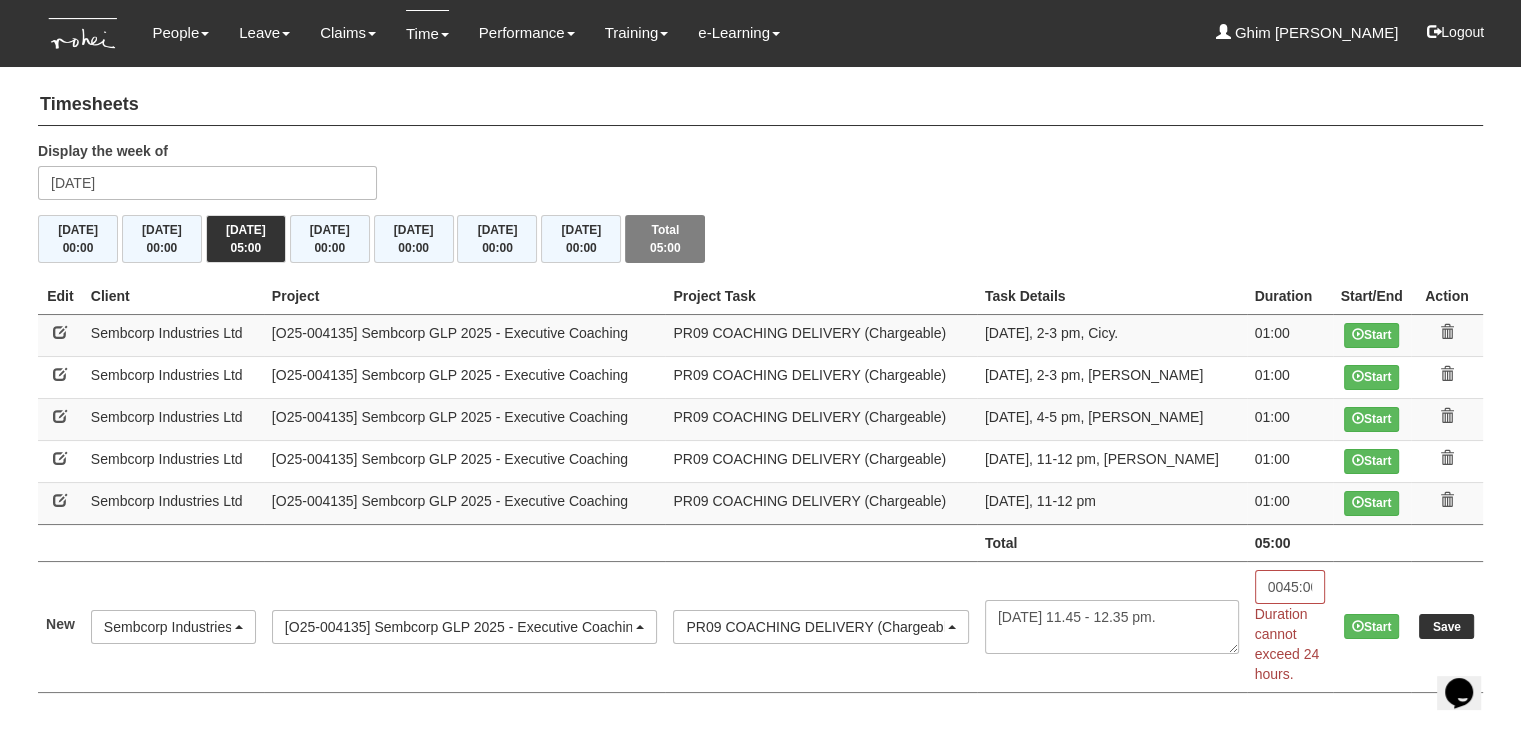 drag, startPoint x: 1311, startPoint y: 592, endPoint x: 1140, endPoint y: 589, distance: 171.0263 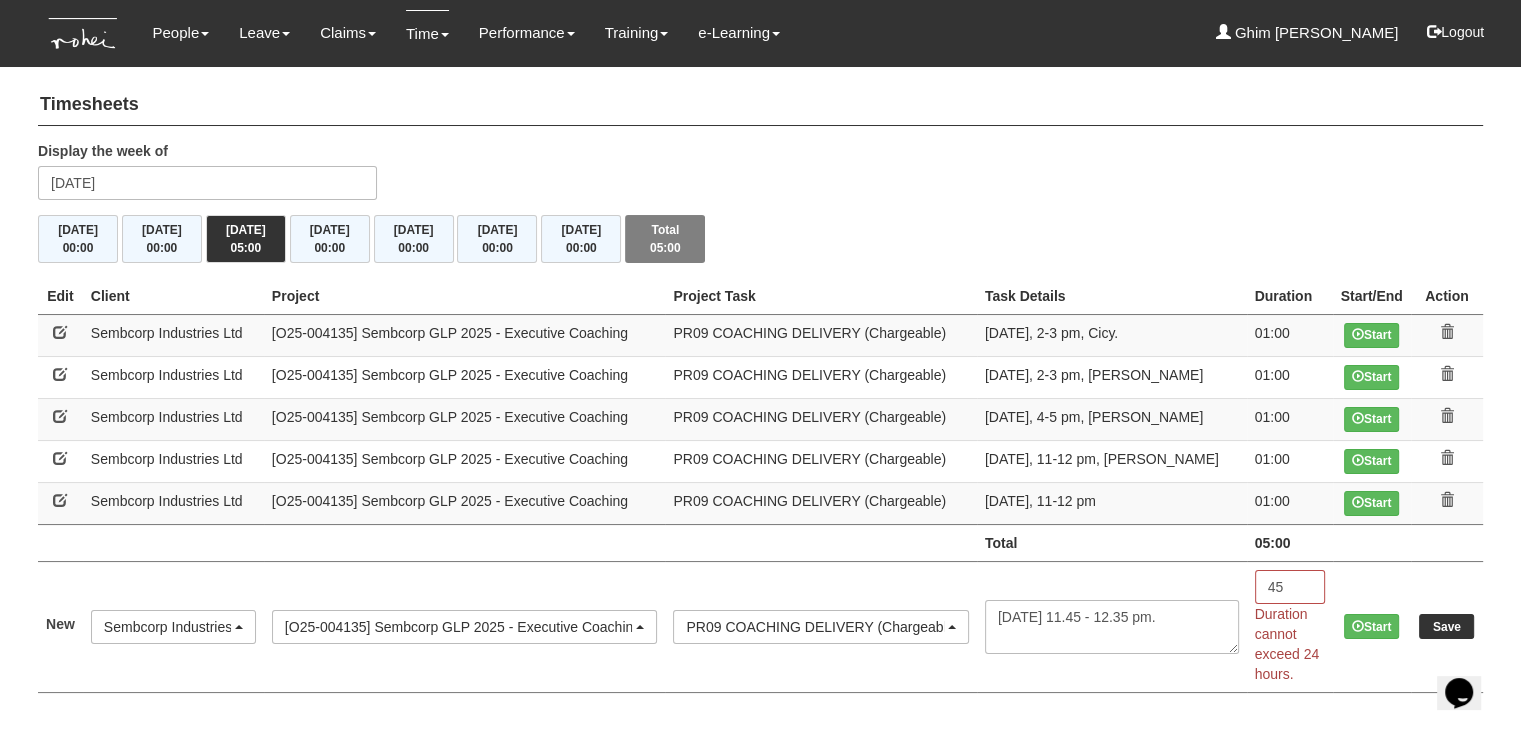 type on "4" 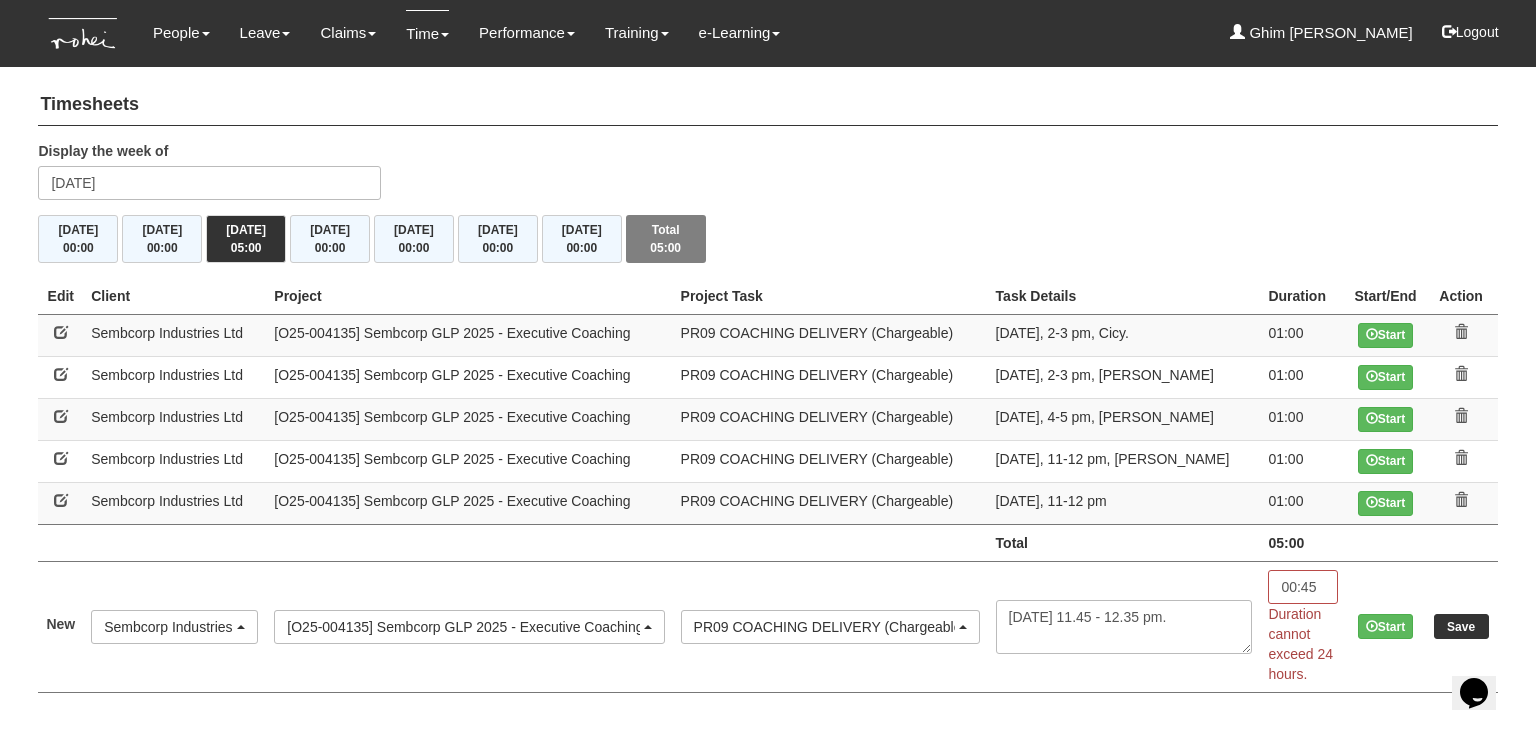 drag, startPoint x: 1264, startPoint y: 667, endPoint x: 1316, endPoint y: 678, distance: 53.15073 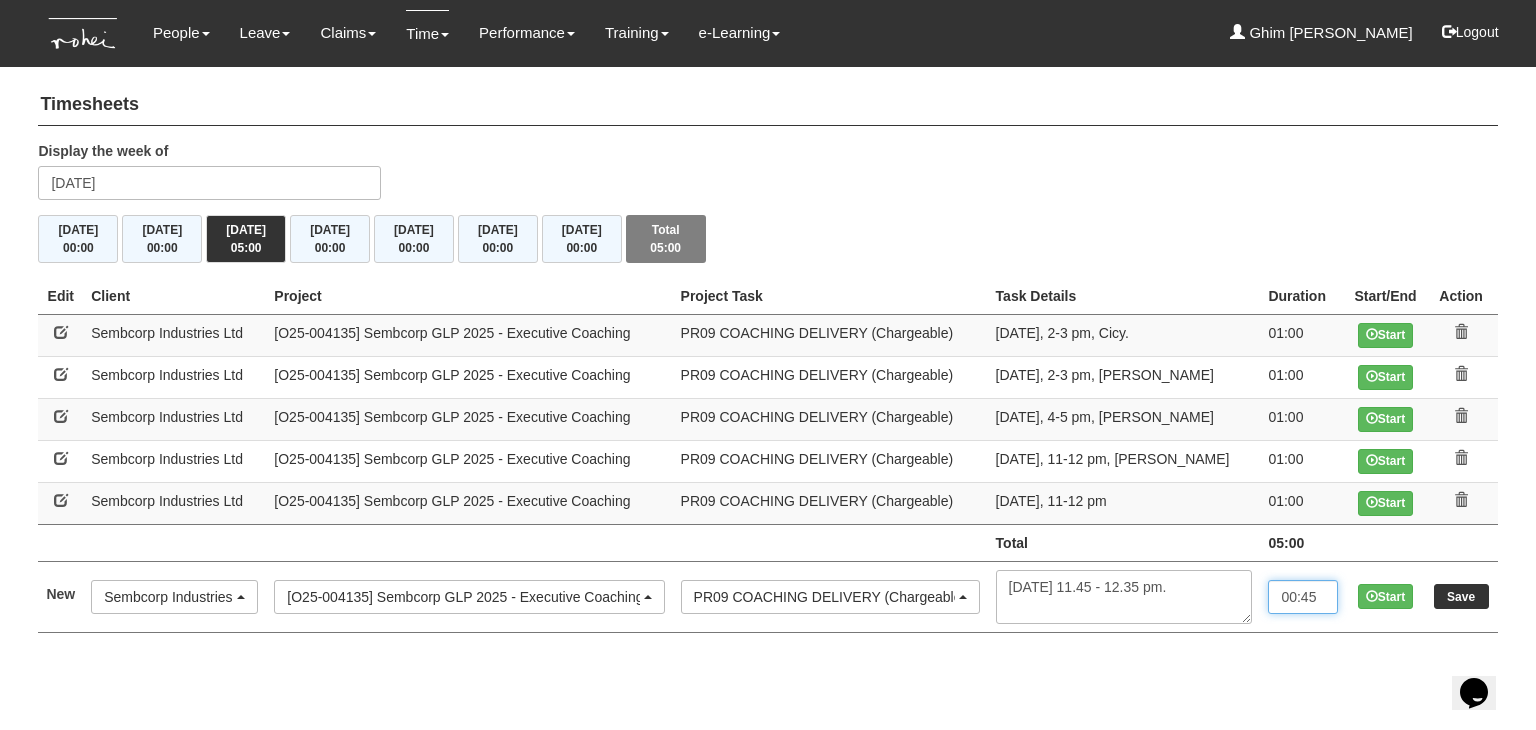 click on "00:45" at bounding box center (1303, 597) 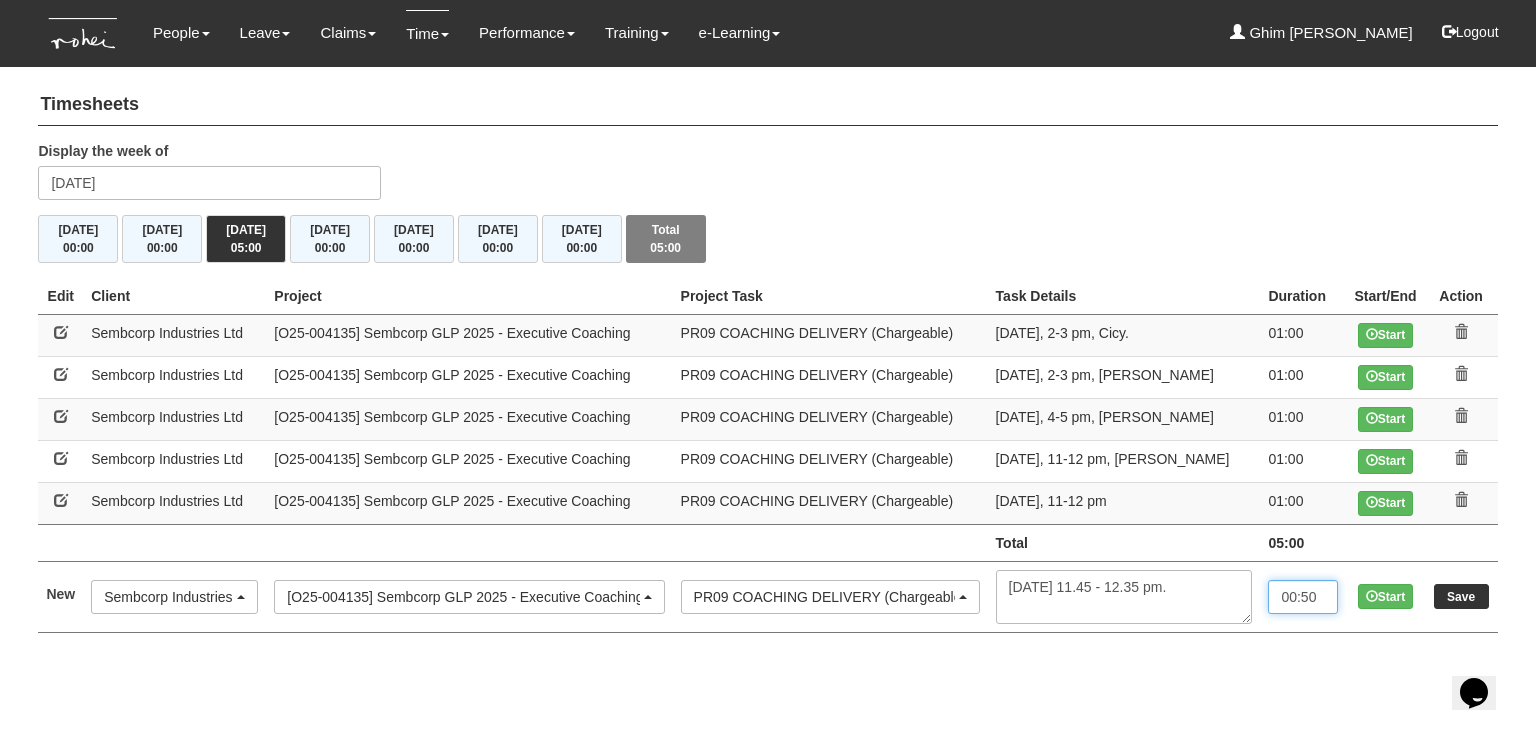type on "00:50" 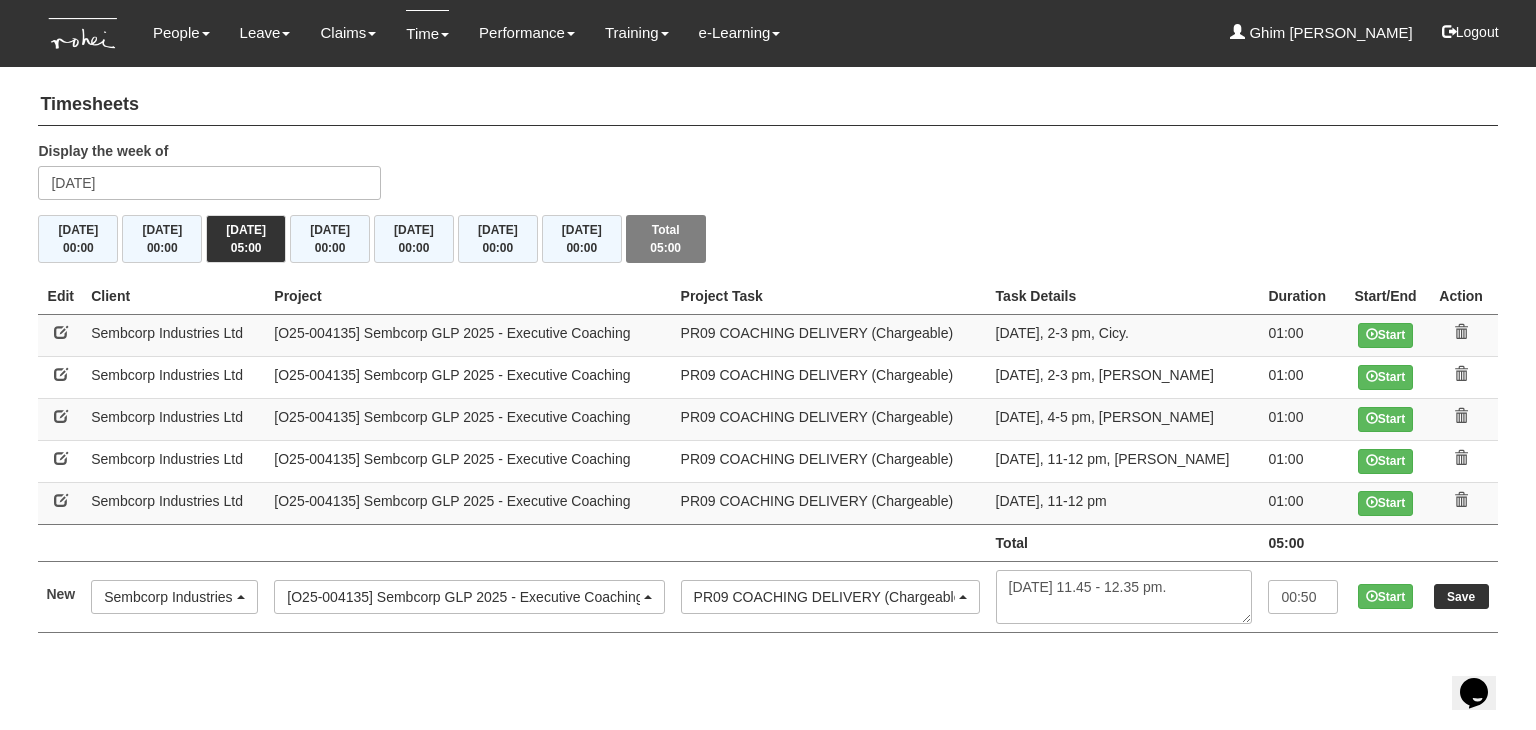click on "Timesheets
Display the week of
Wednesday 16 July 2025
Mon 14/7 00:00
Tue 15/7 00:00
Wed 16/7 05:00
Thu 17/7 00:00
Fri 18/7 00:00
Sat 19/7 00:00
Sun 20/7 00:00
Total 05:00
Edit
Client
Project
Project Task
Task Details
New" at bounding box center [767, 364] 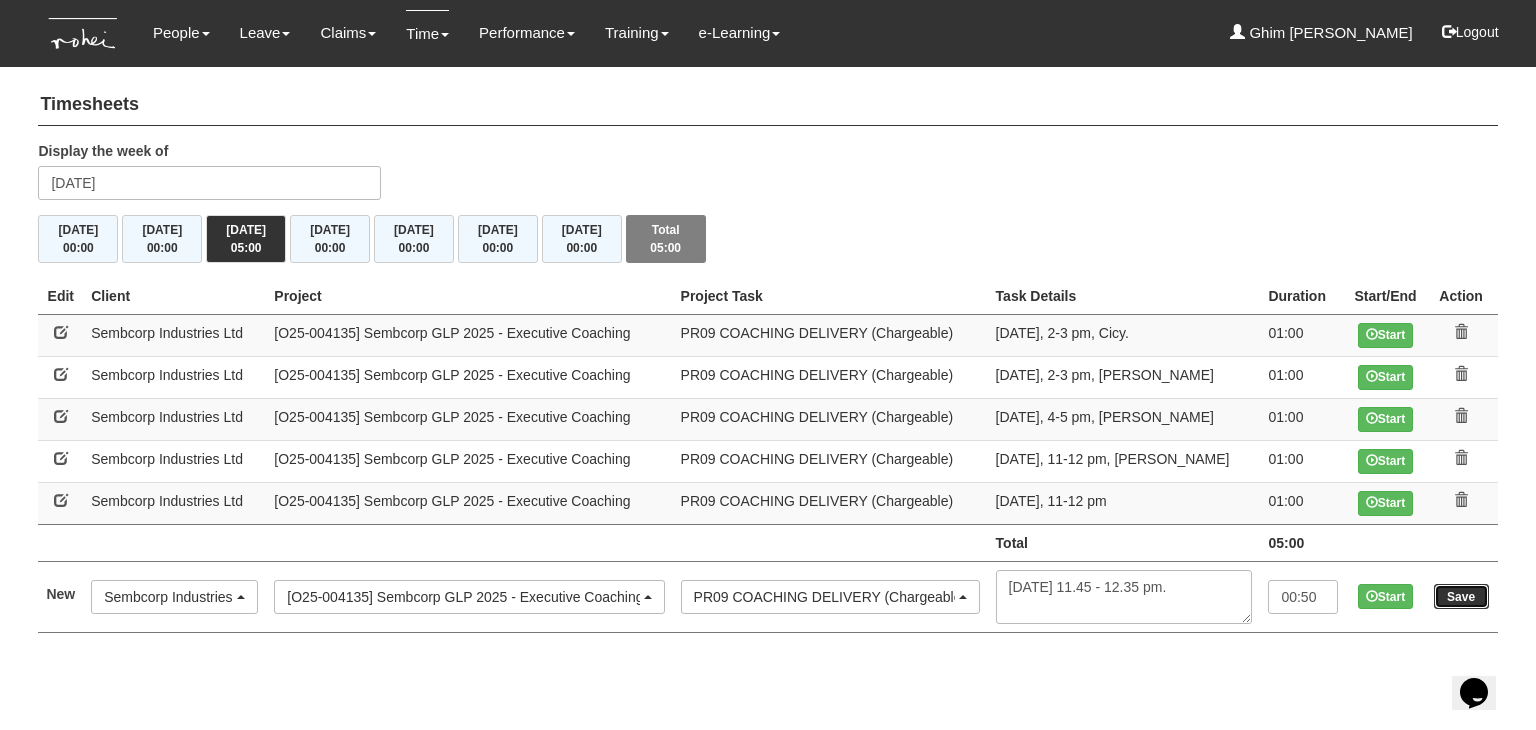 click on "Save" at bounding box center (1461, 596) 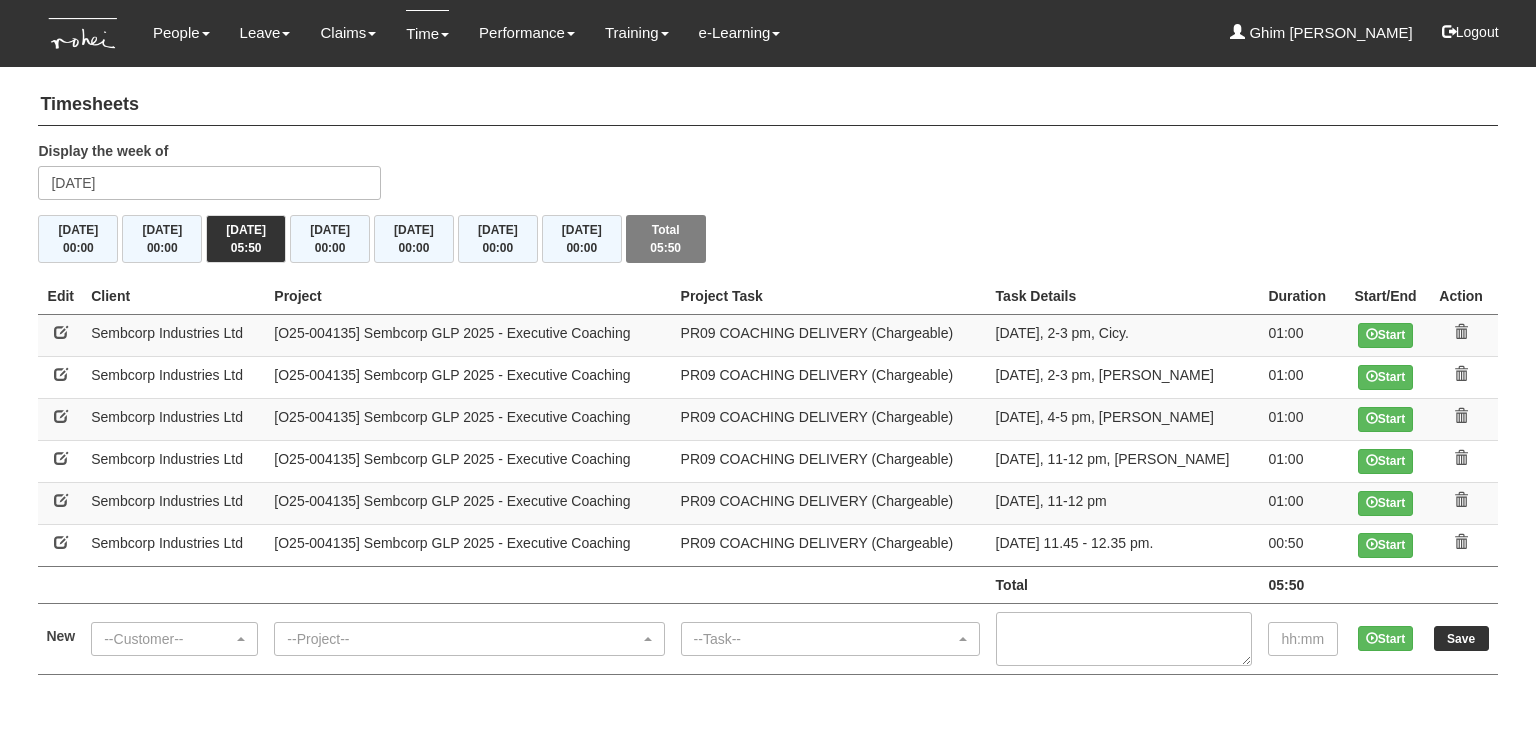 scroll, scrollTop: 0, scrollLeft: 0, axis: both 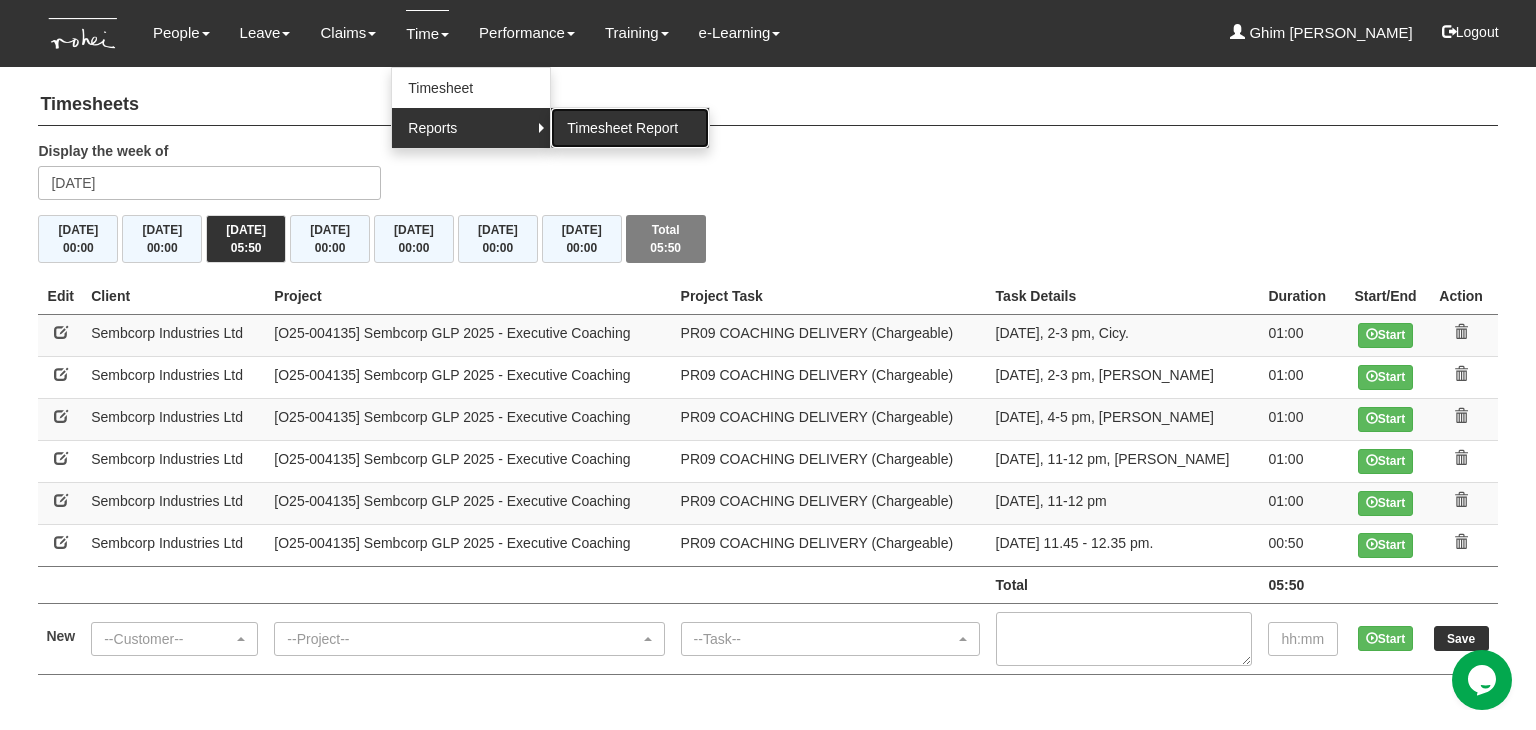 click on "Timesheet Report" at bounding box center [630, 128] 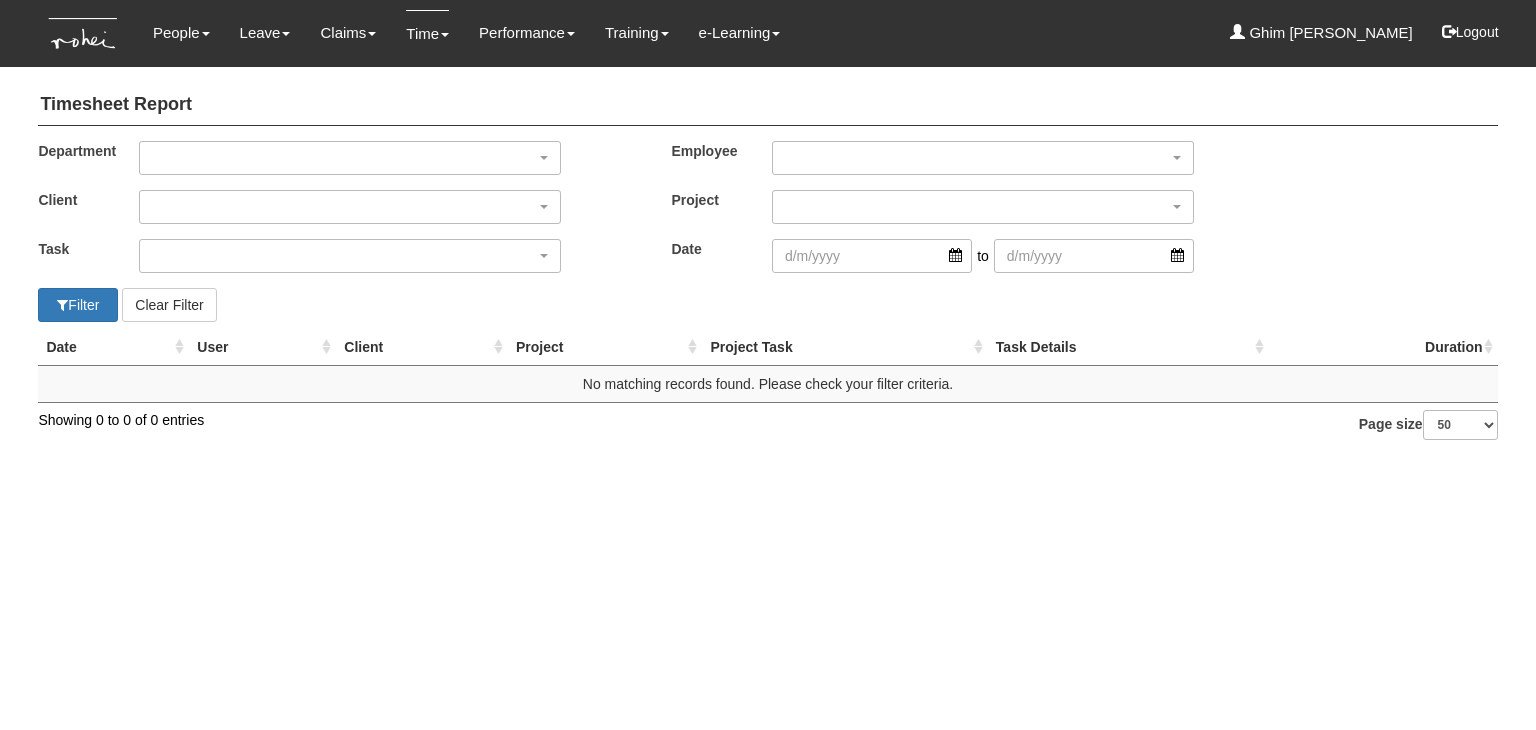 select on "50" 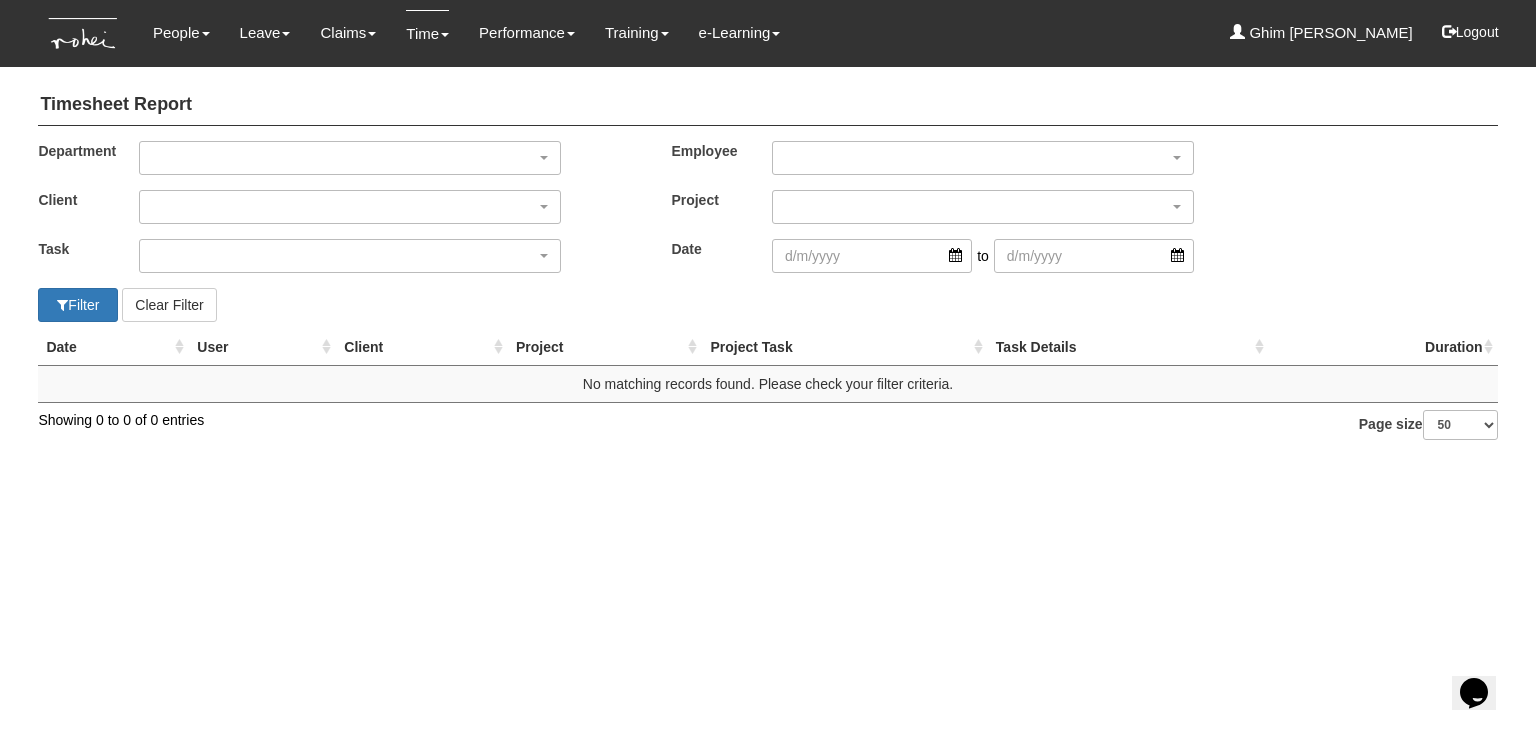 scroll, scrollTop: 0, scrollLeft: 0, axis: both 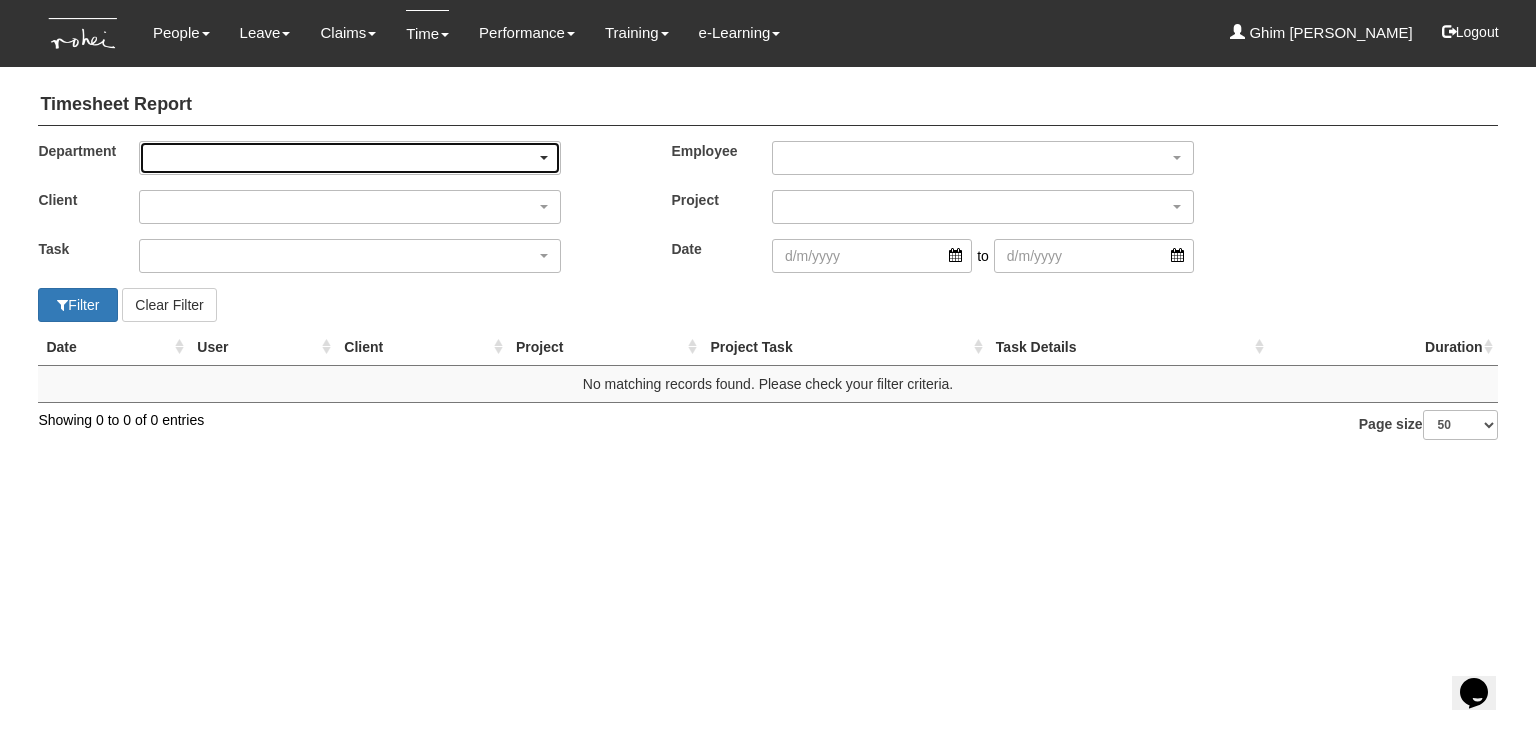 click at bounding box center (350, 158) 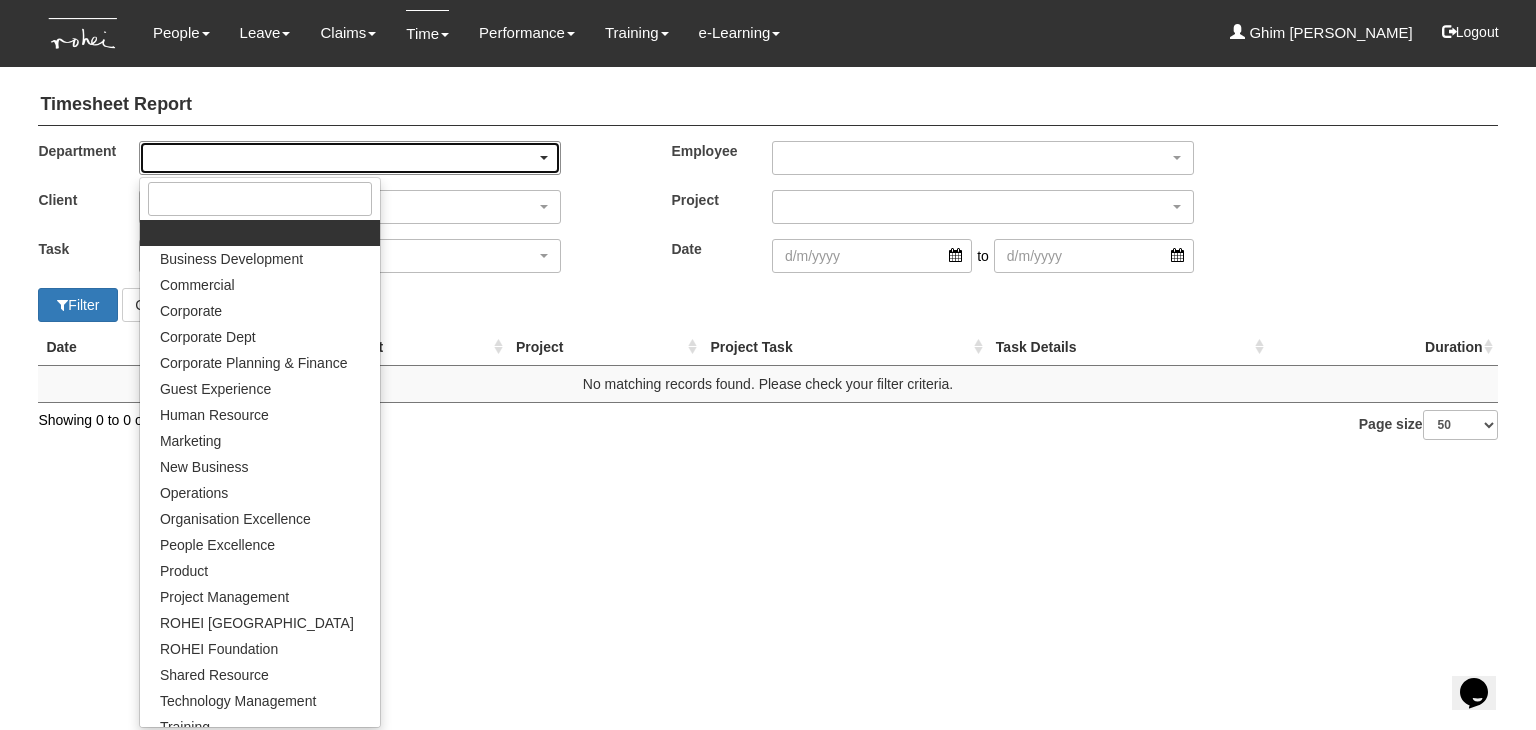 click at bounding box center [350, 158] 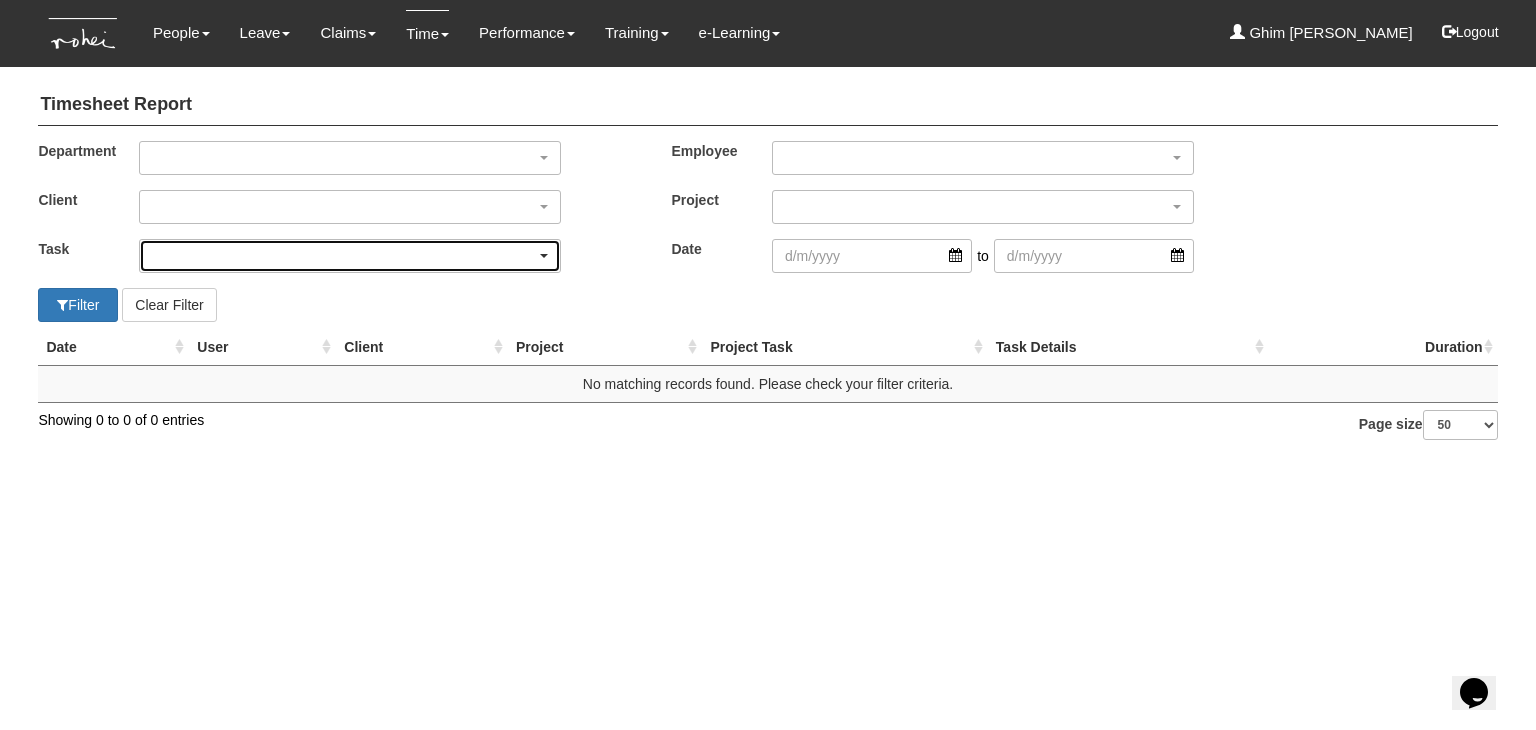 click at bounding box center [350, 256] 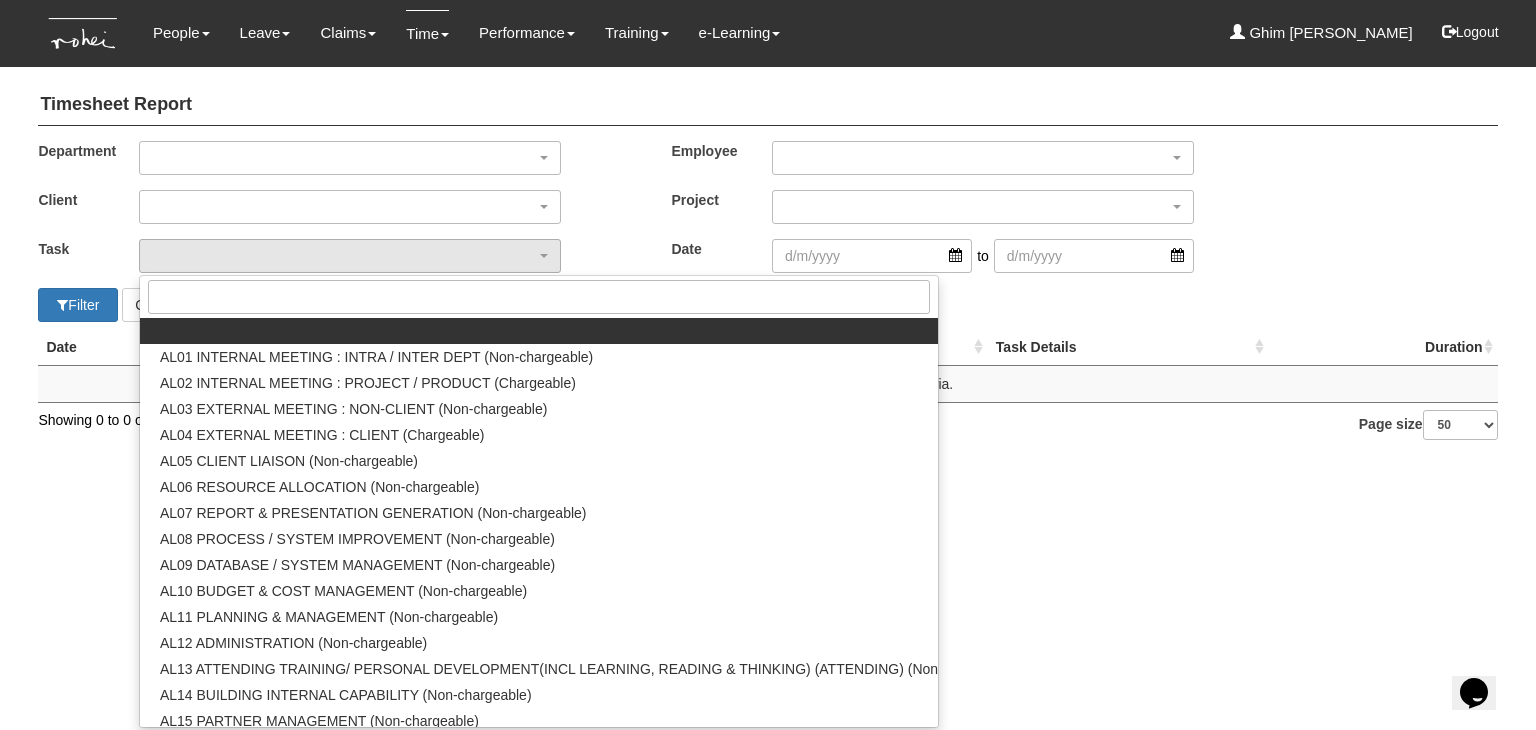 click on "Department
Business Development
Commercial
Corporate
Corporate Dept
Corporate Planning & Finance
Guest Experience
Human Resource
Marketing
New Business
Operations
Organisation Excellence
People Excellence
Product
Project Management
ROHEI [GEOGRAPHIC_DATA]
ROHEI Foundation
Shared Resource
Technology Management
Training
Training Administration
Training, Consulting & Coaching
Business Development Commercial Corporate Corporate Dept Corporate Planning & Finance Guest Experience Human Resource Marketing New Business Operations Organisation Excellence People Excellence Product Project Management ROHEI [GEOGRAPHIC_DATA] ROHEI Foundation Shared Resource Technology Management Training  Training Administration Training, Consulting & Coaching
Employee Ghim [PERSON_NAME]" at bounding box center [767, 214] 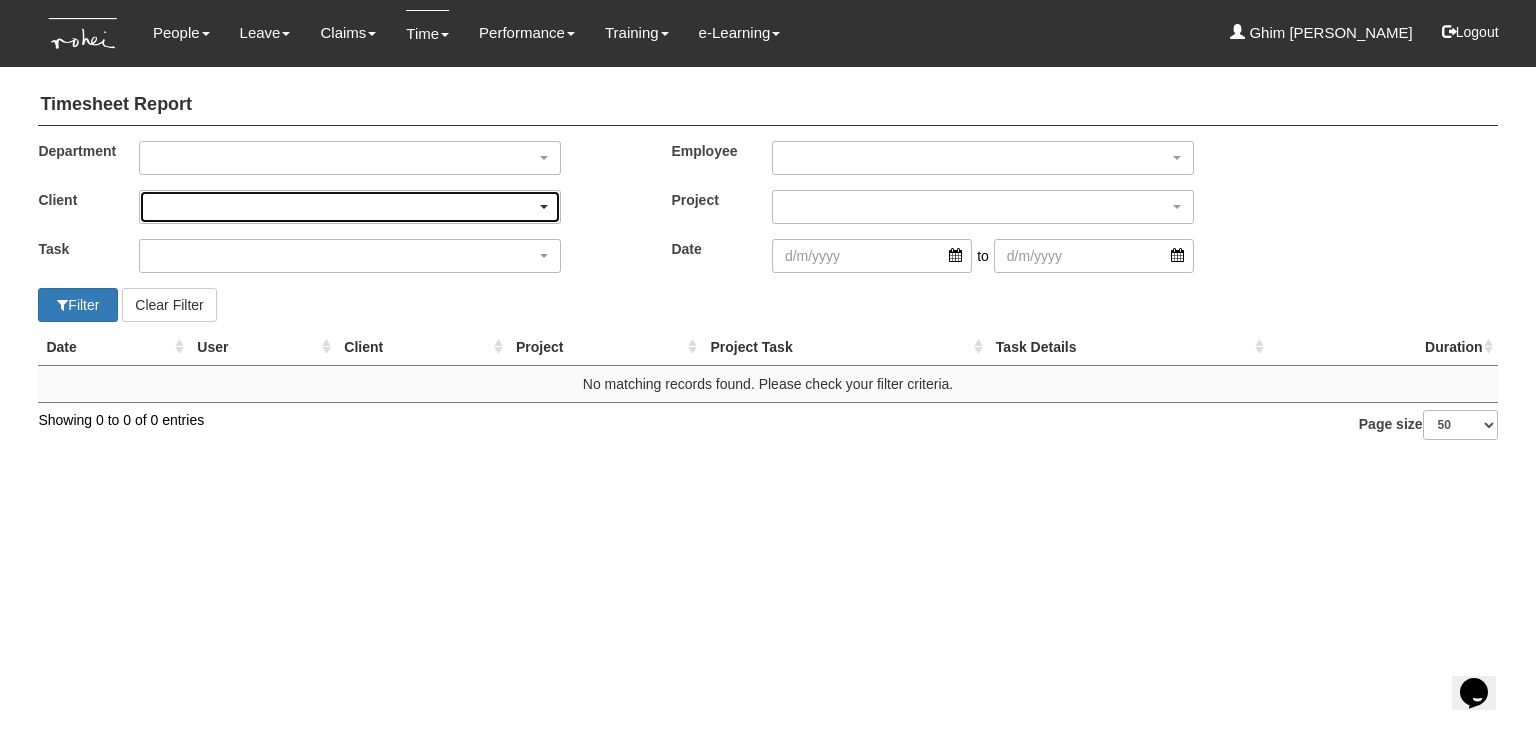 click at bounding box center [350, 207] 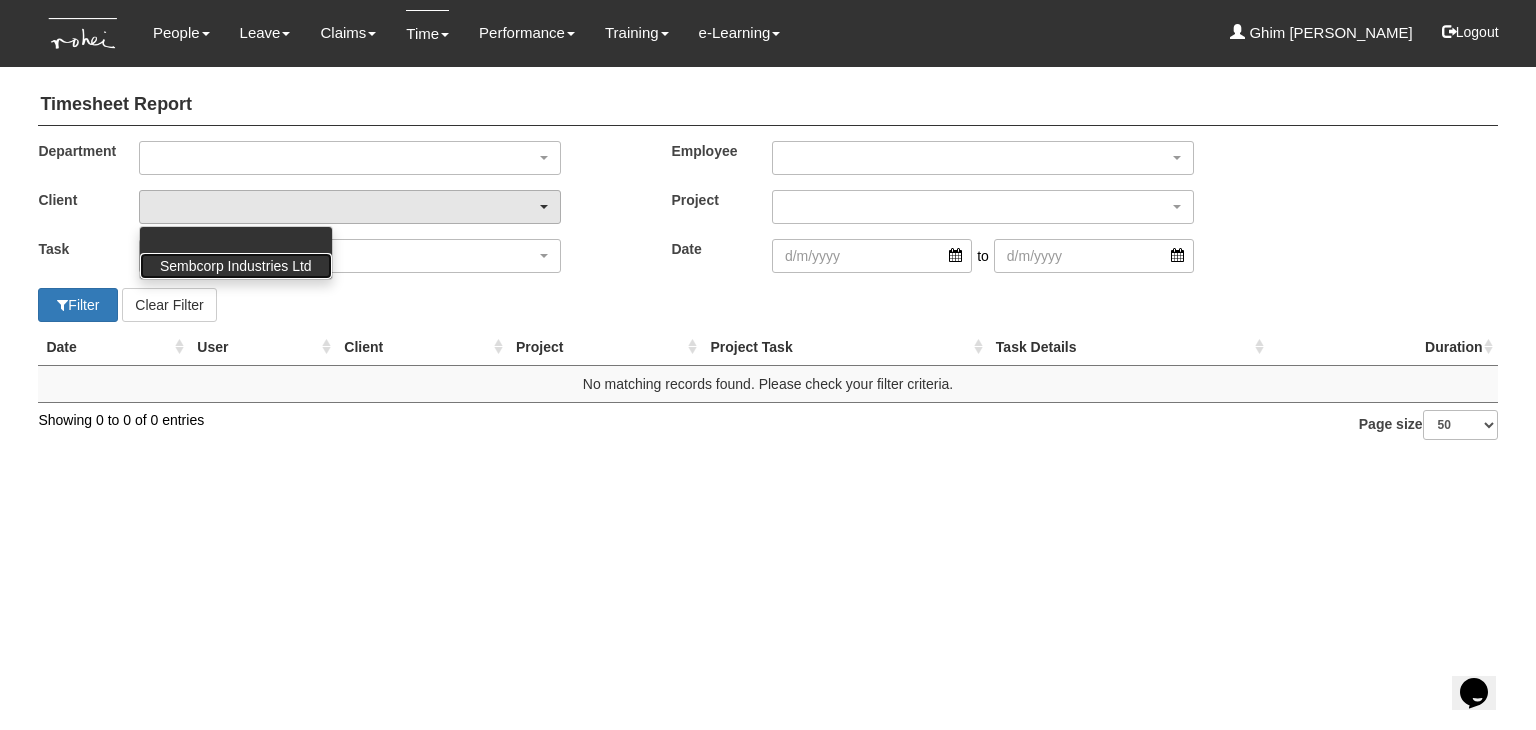 click on "Sembcorp Industries Ltd" at bounding box center (236, 266) 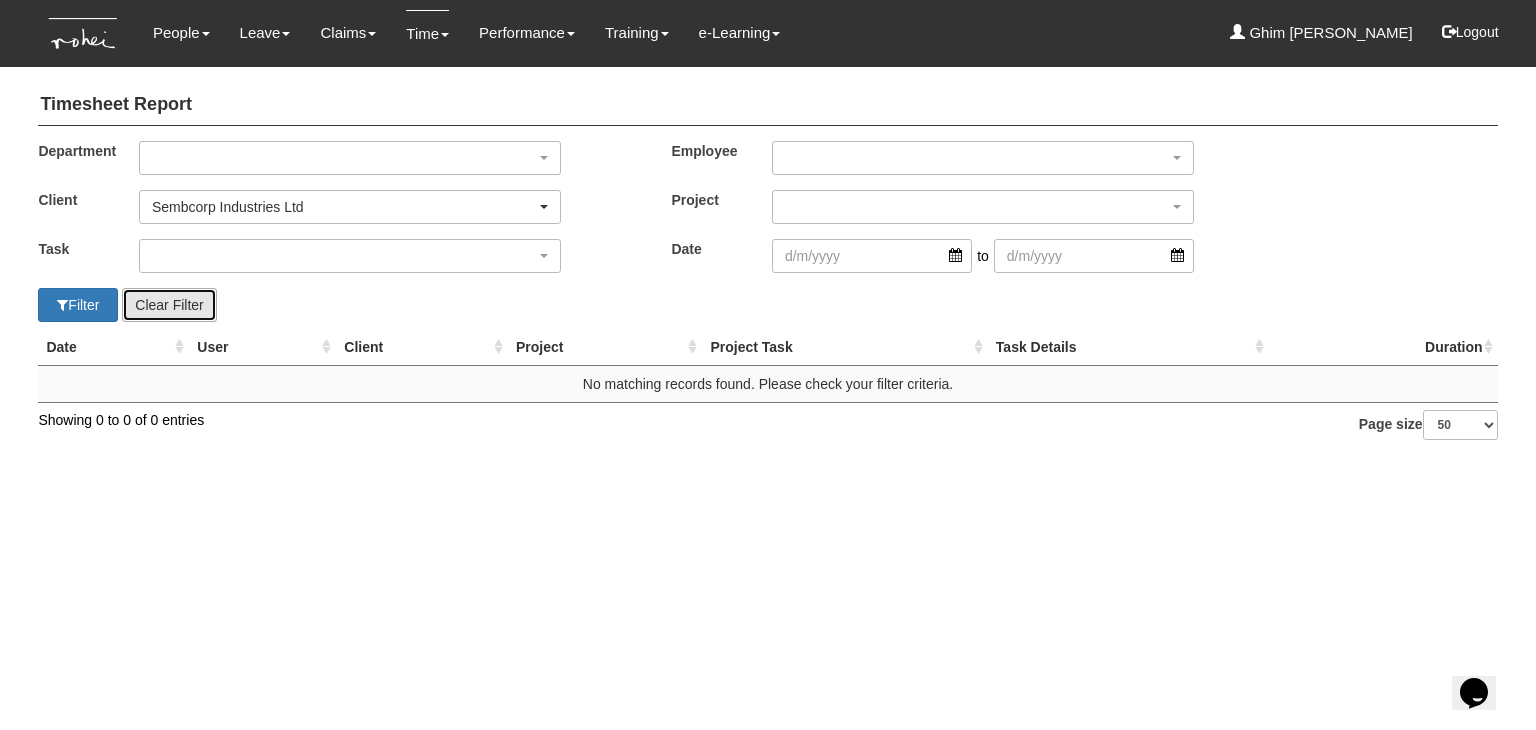 click on "Clear Filter" at bounding box center (169, 305) 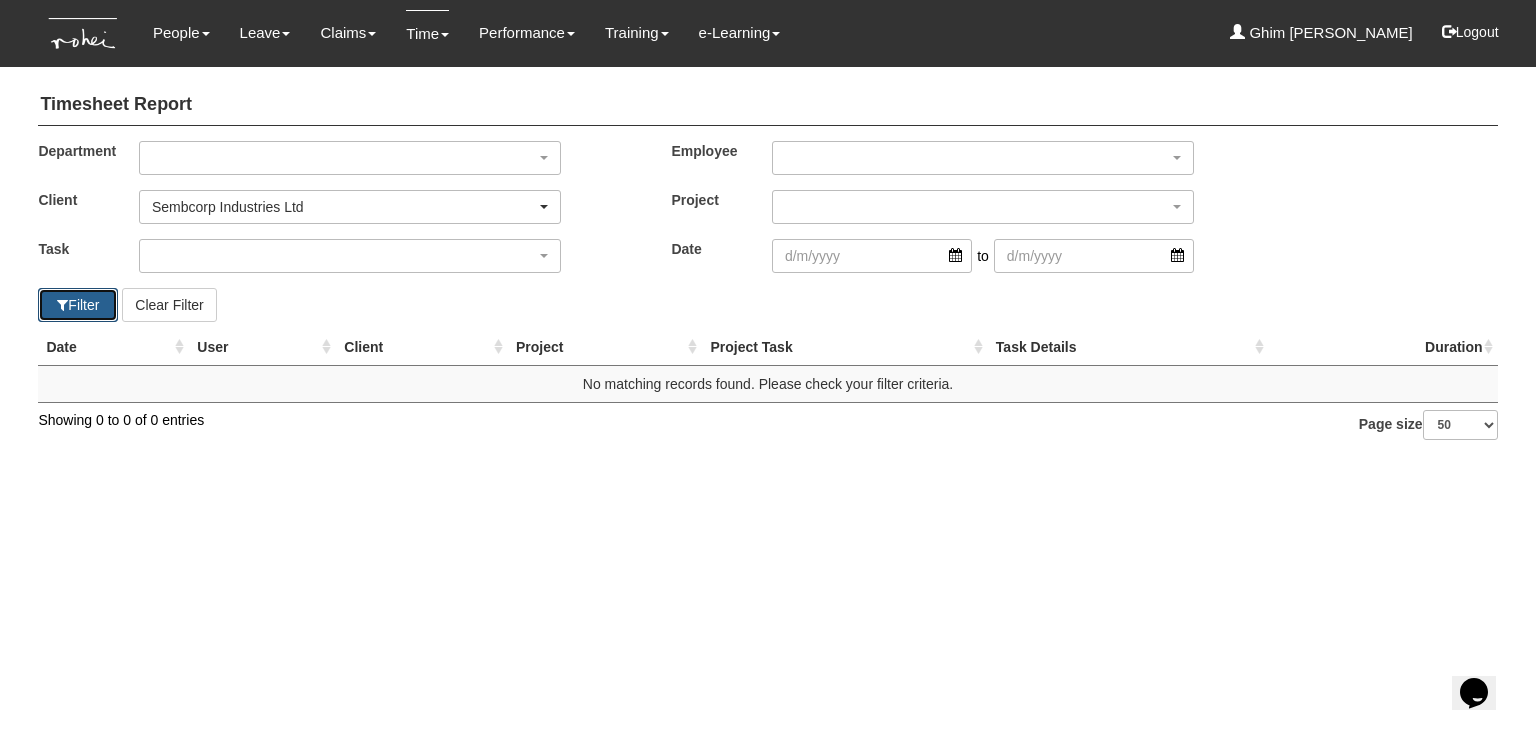 click on "Filter" at bounding box center [78, 305] 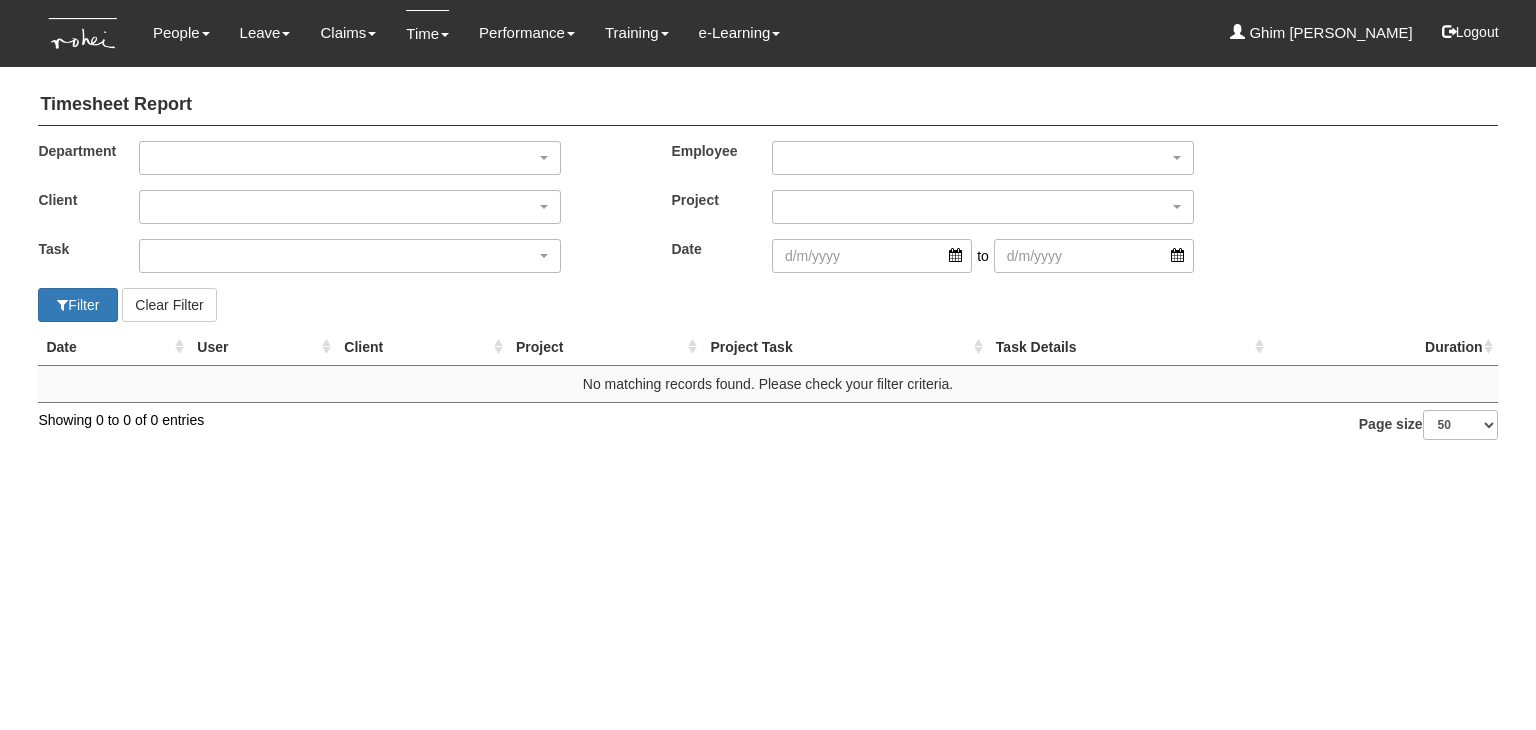 select on "50" 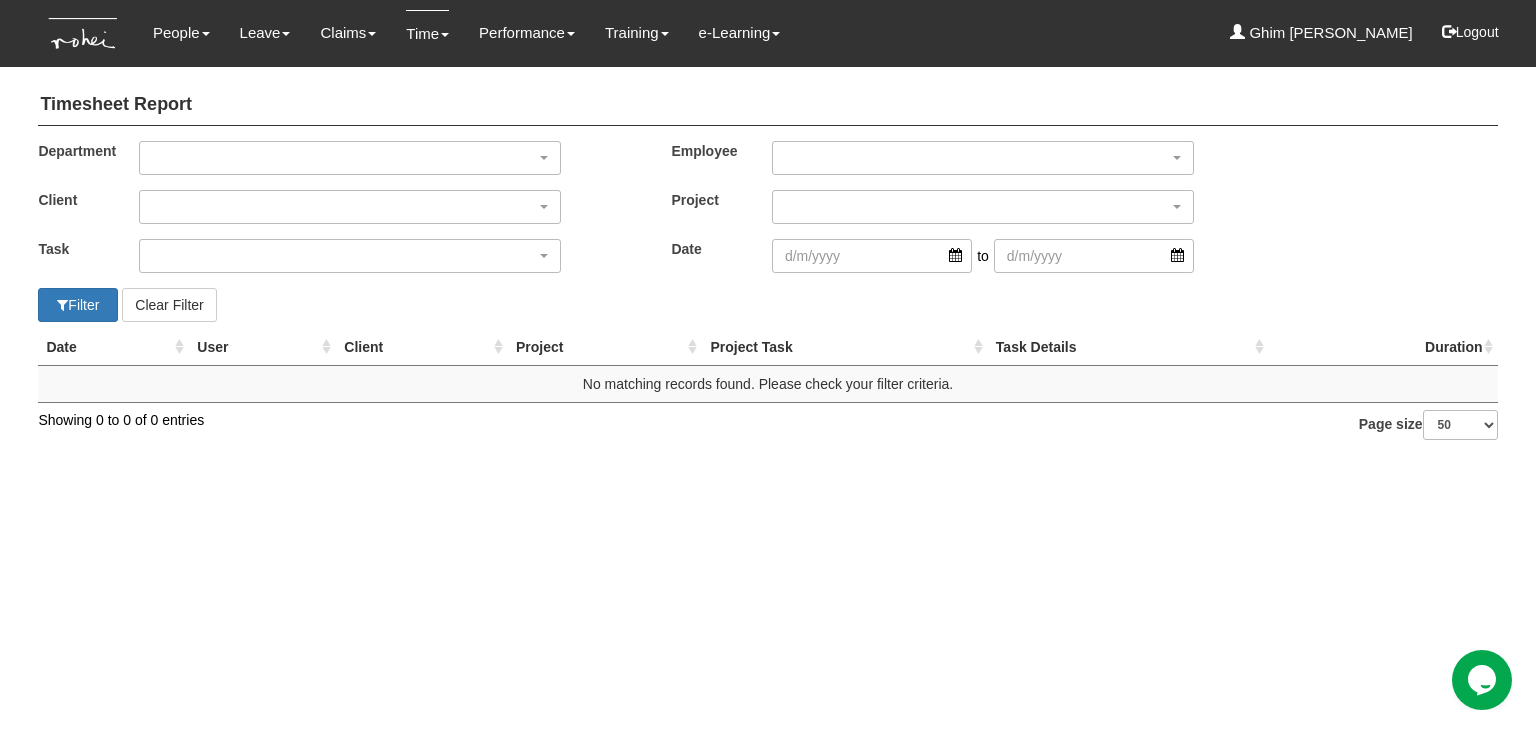 scroll, scrollTop: 0, scrollLeft: 0, axis: both 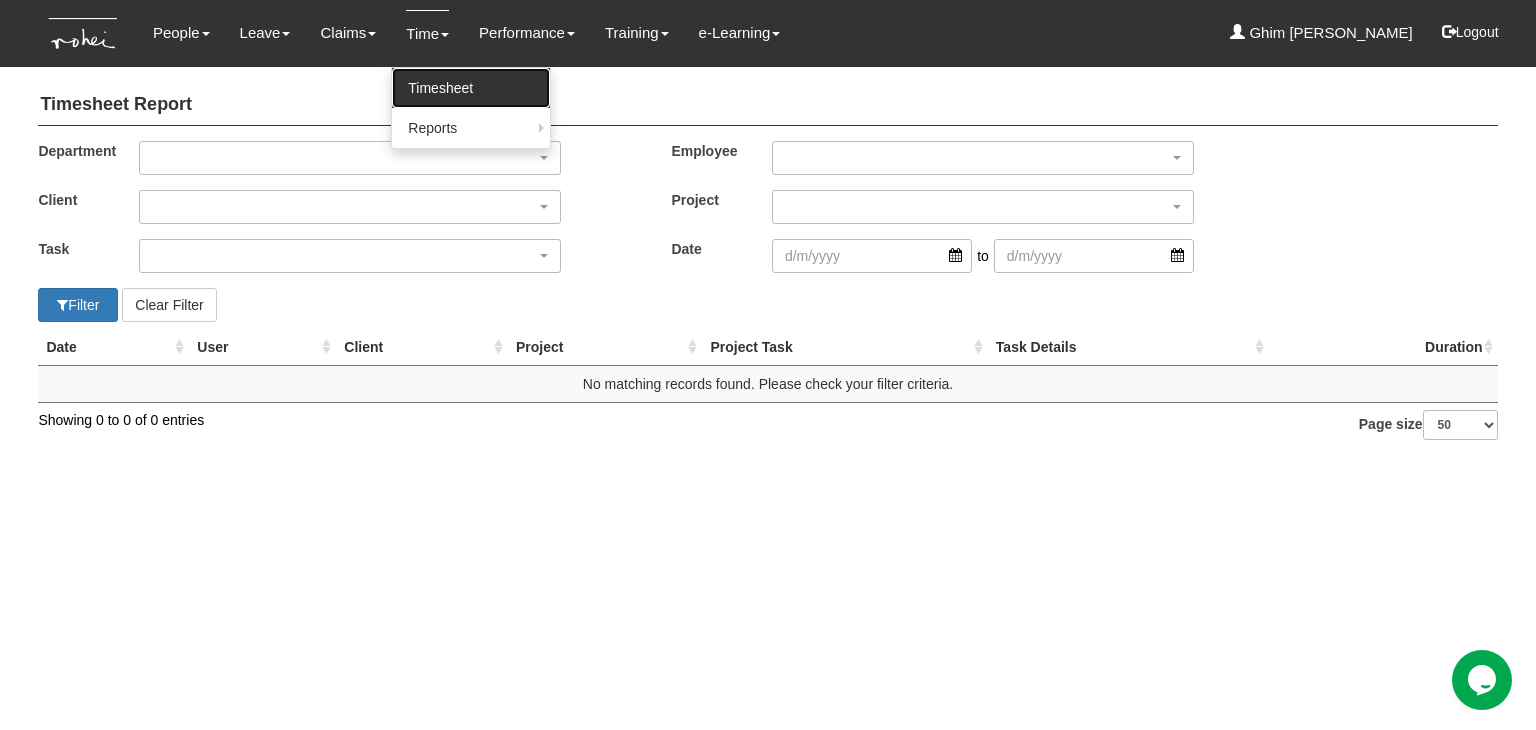 click on "Timesheet" at bounding box center (471, 88) 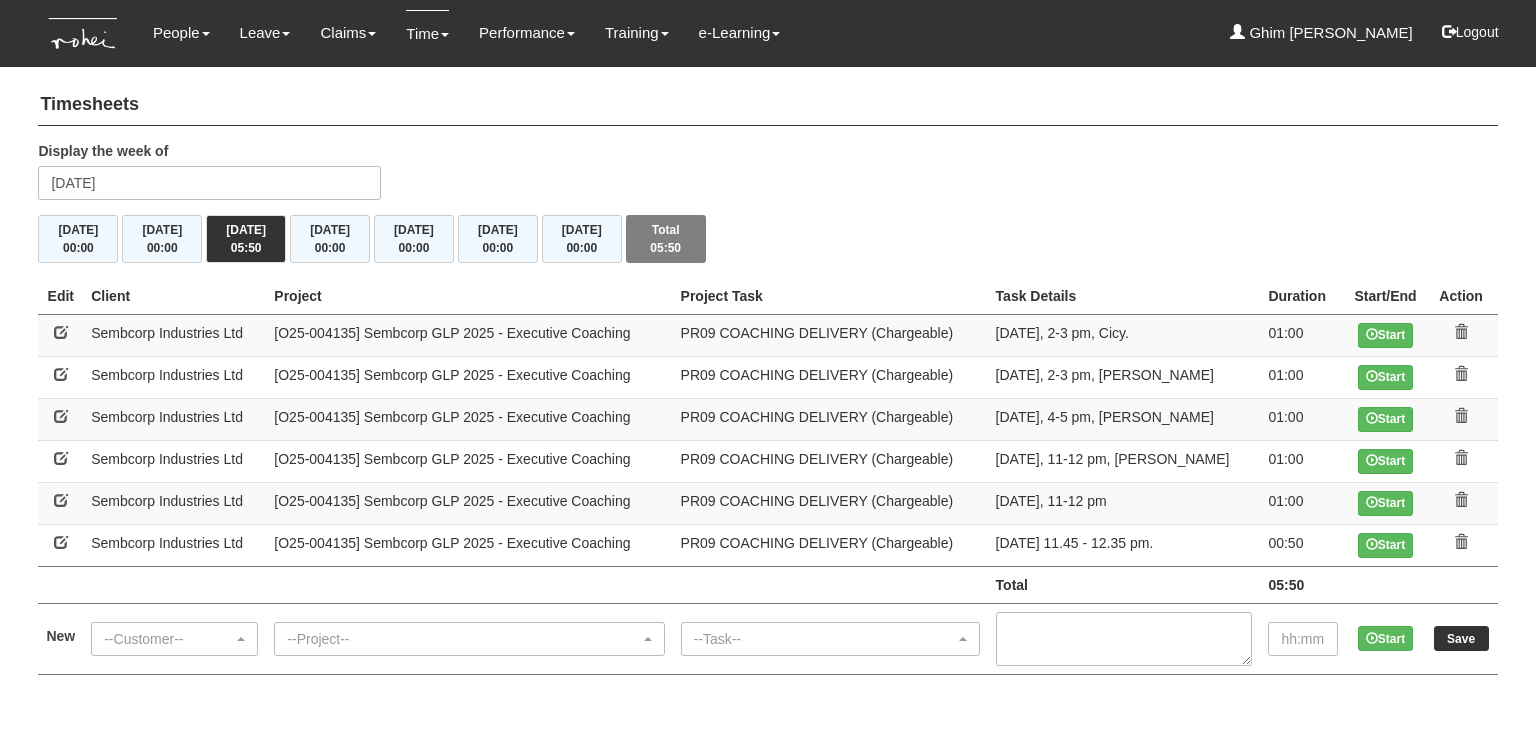 scroll, scrollTop: 0, scrollLeft: 0, axis: both 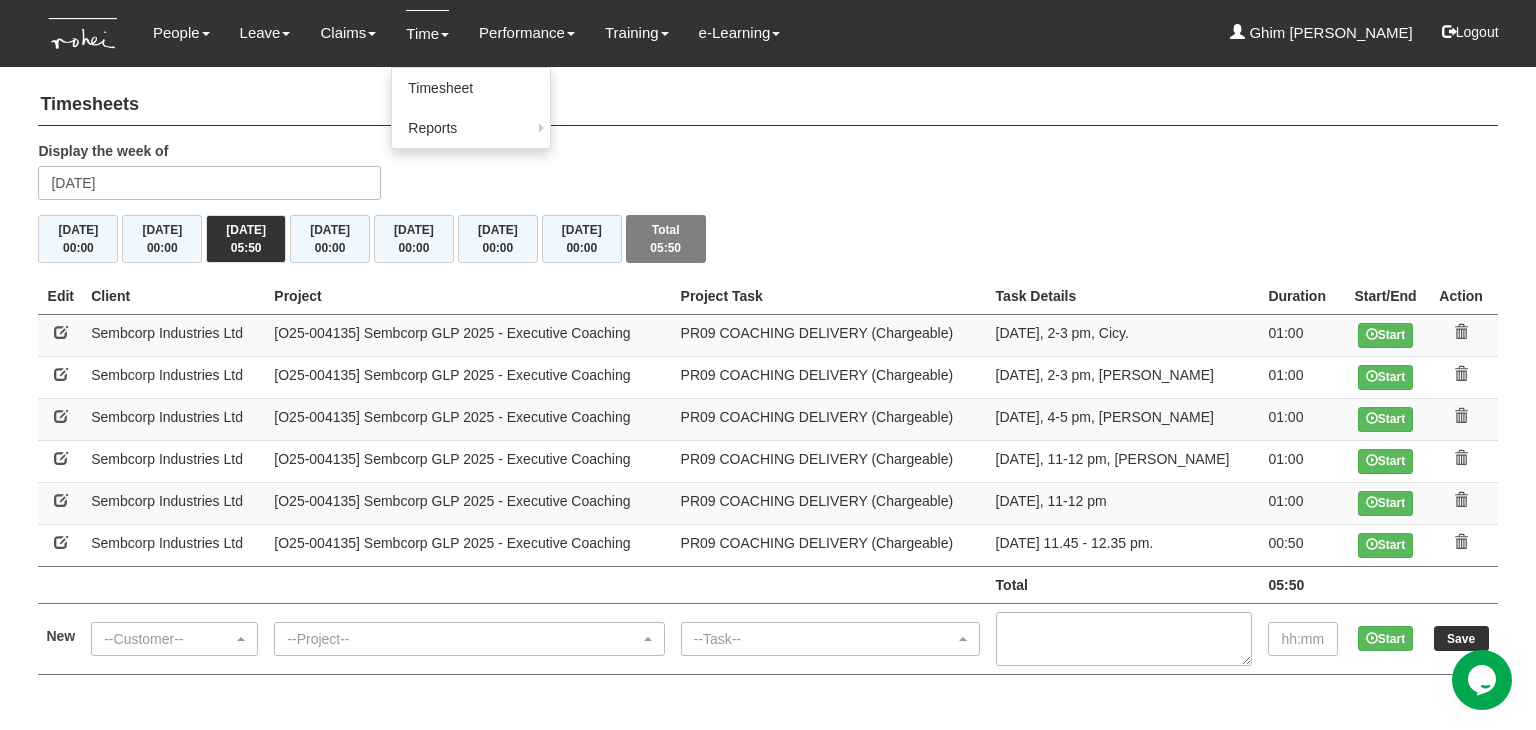 click on "Time" at bounding box center [427, 33] 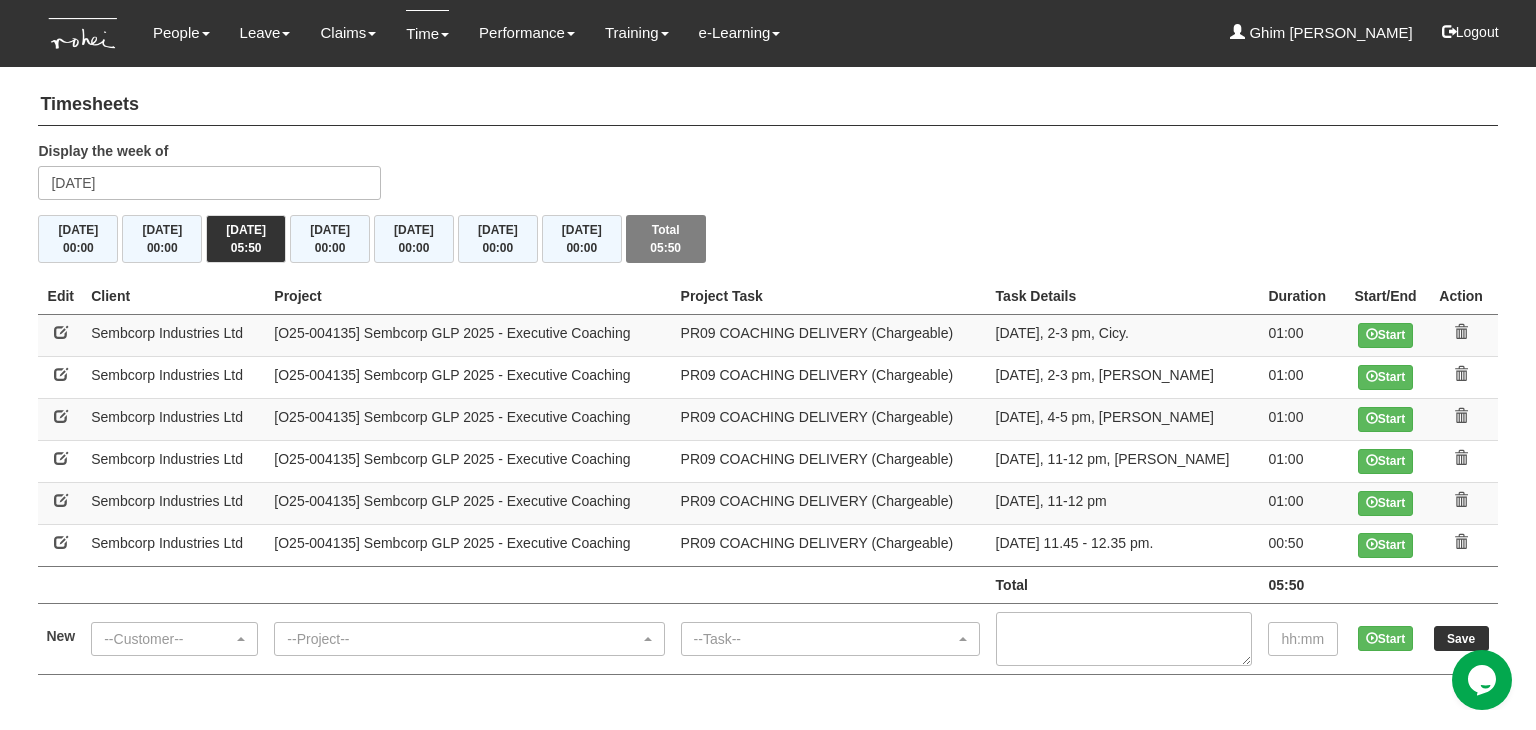 click on "Time" at bounding box center [427, 33] 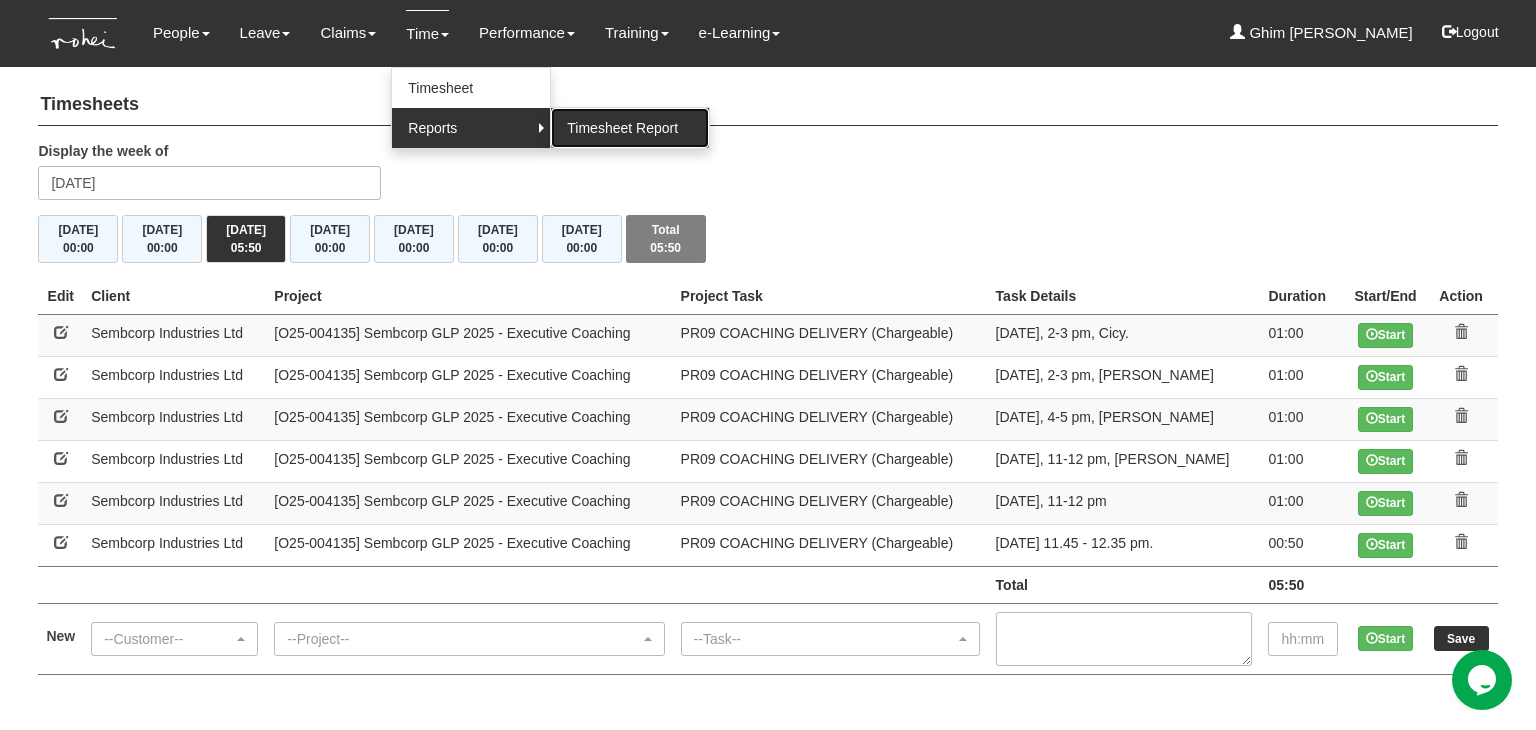click on "Timesheet Report" at bounding box center [630, 128] 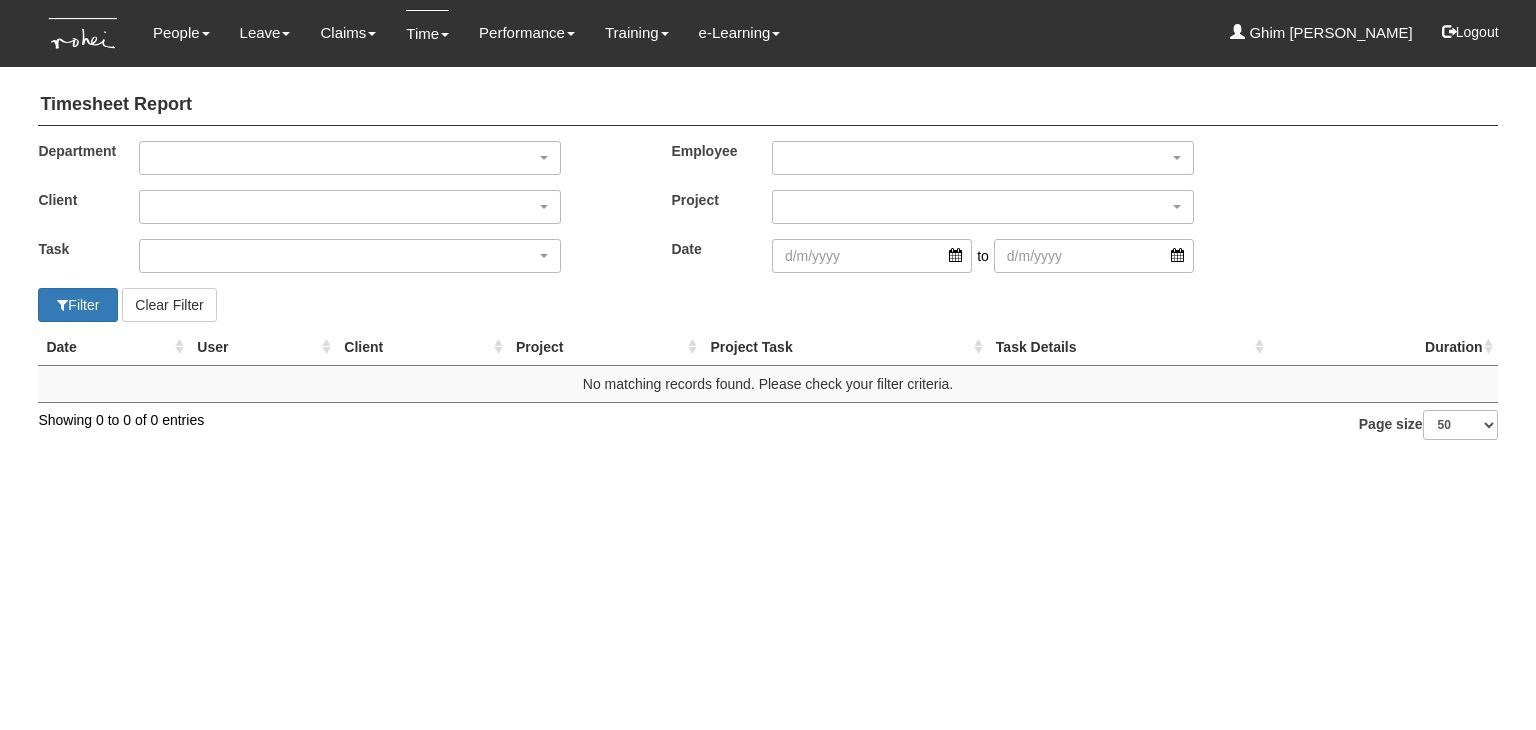 select on "50" 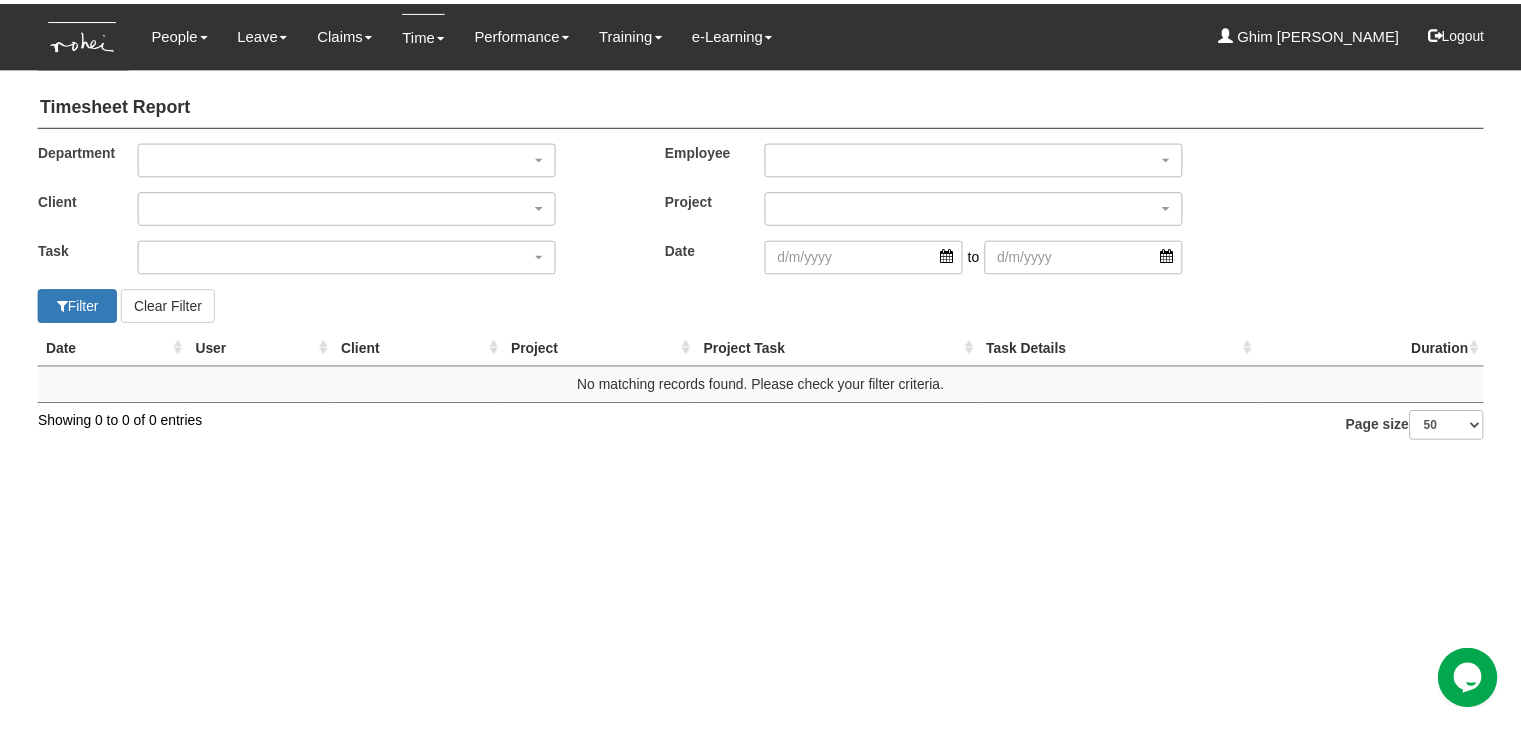 scroll, scrollTop: 0, scrollLeft: 0, axis: both 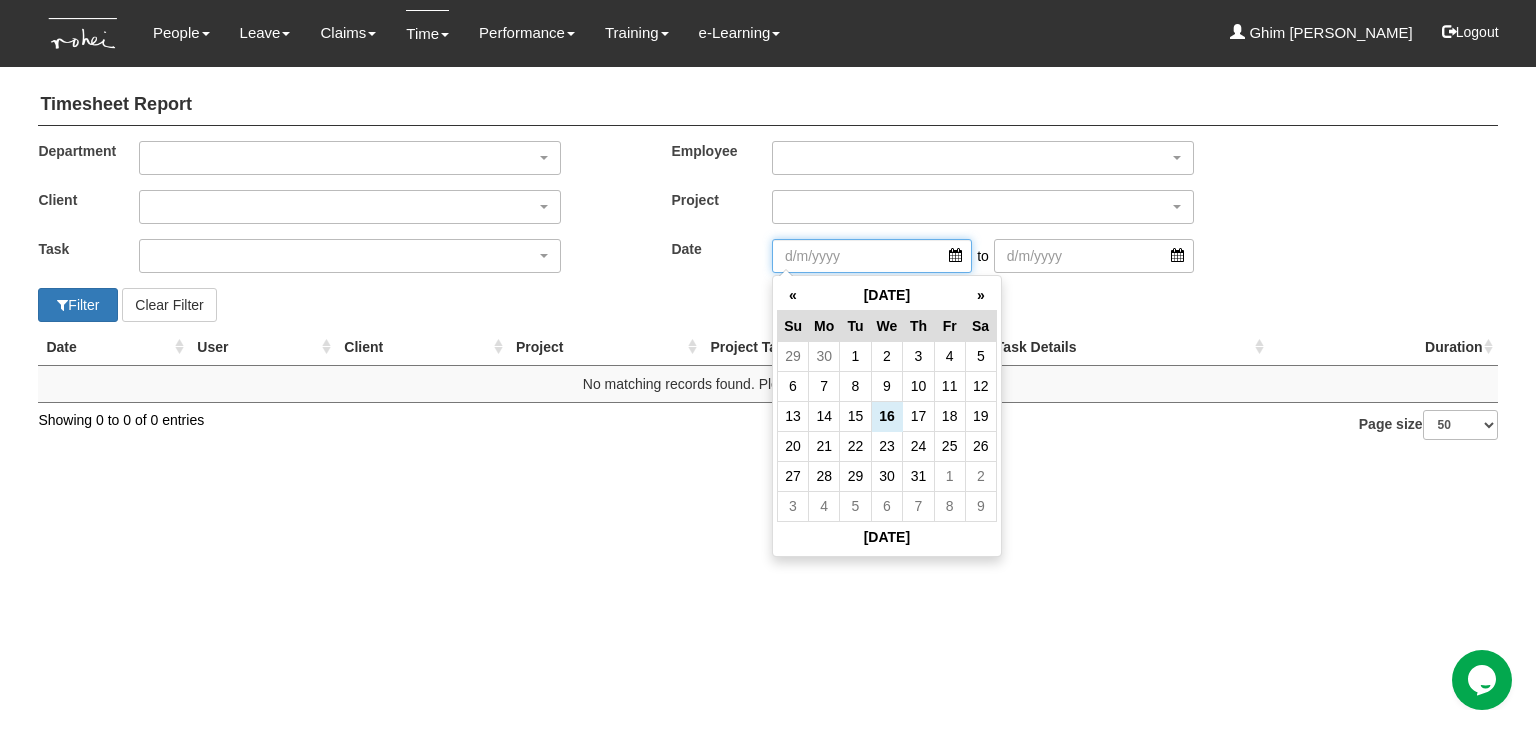 click at bounding box center (872, 256) 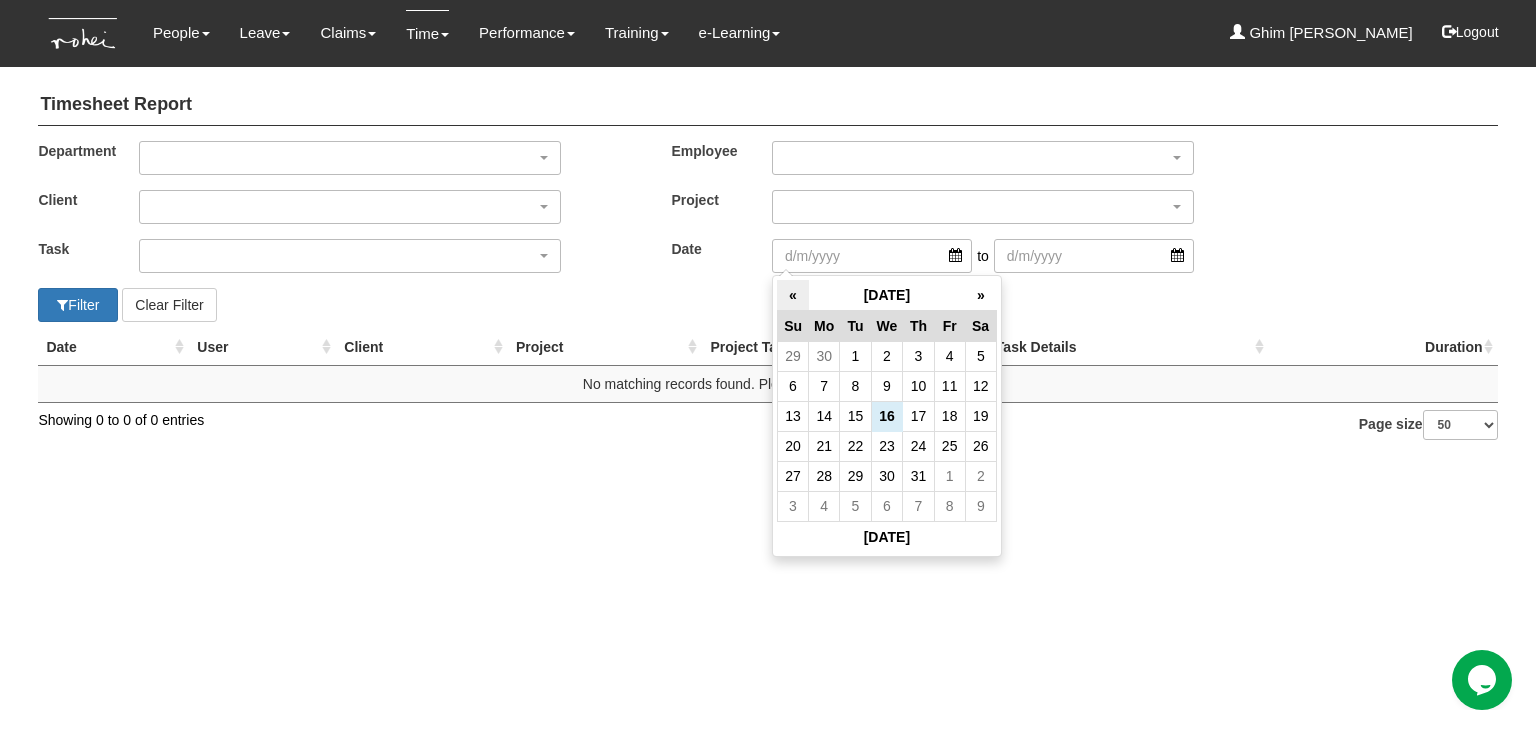 click on "«" at bounding box center [792, 295] 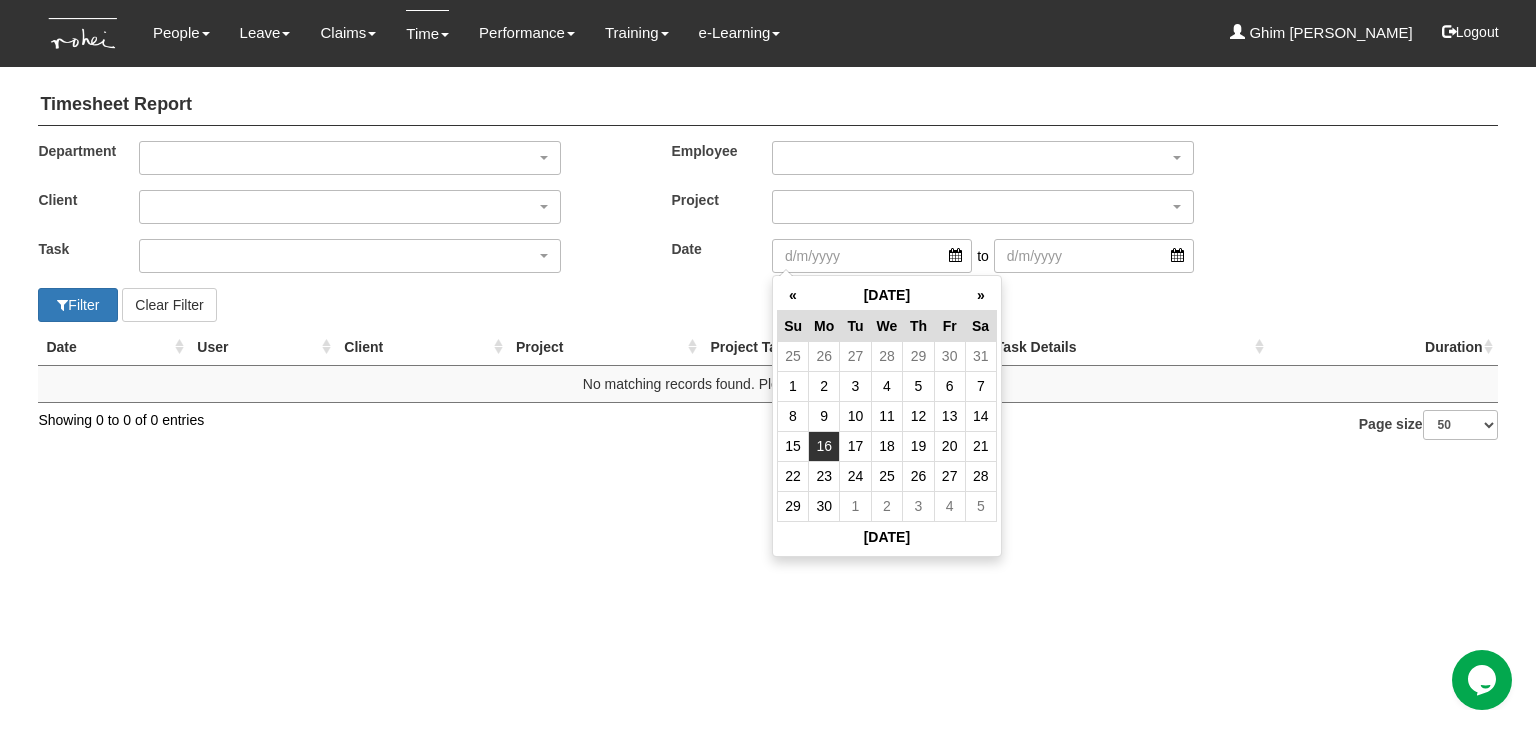 click on "16" at bounding box center (824, 446) 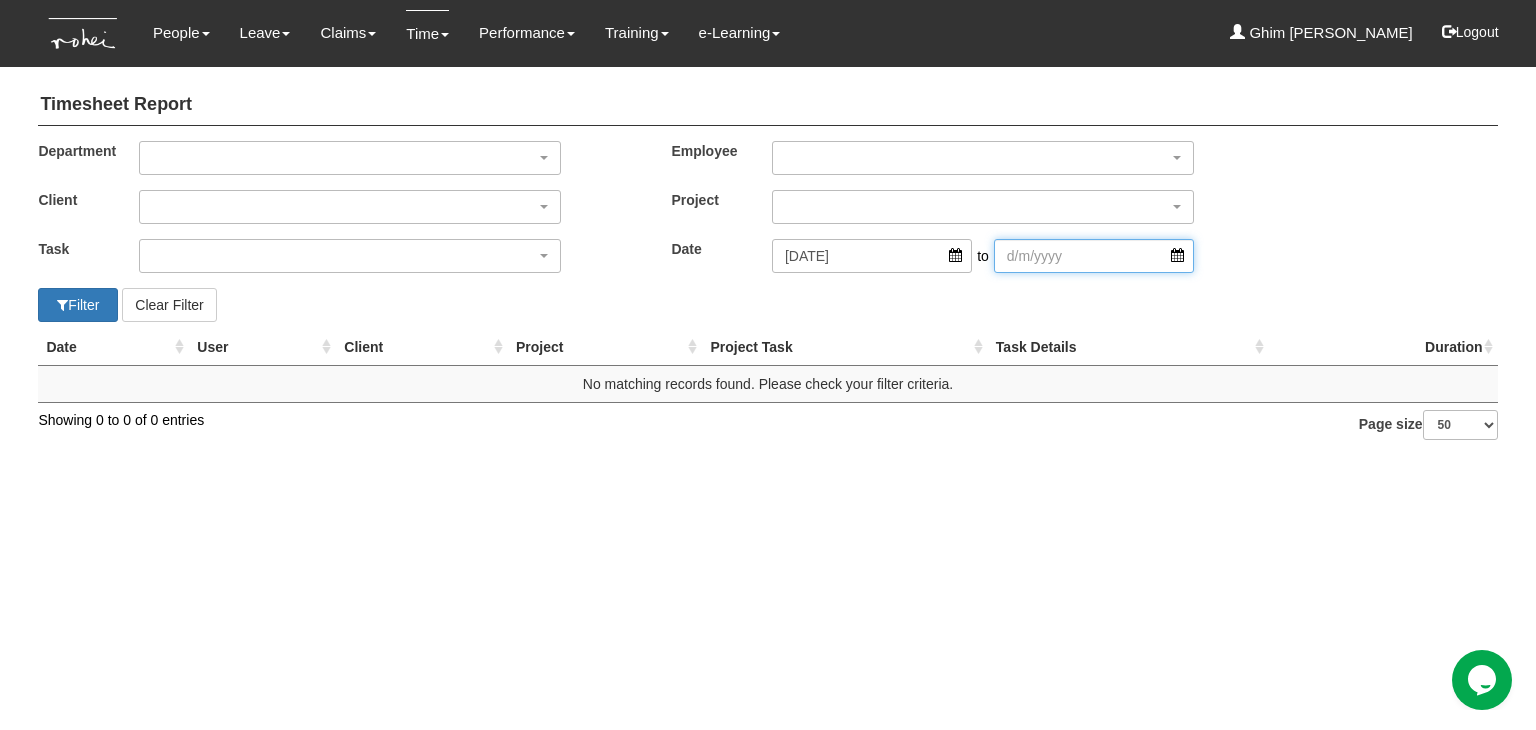 click at bounding box center [1094, 256] 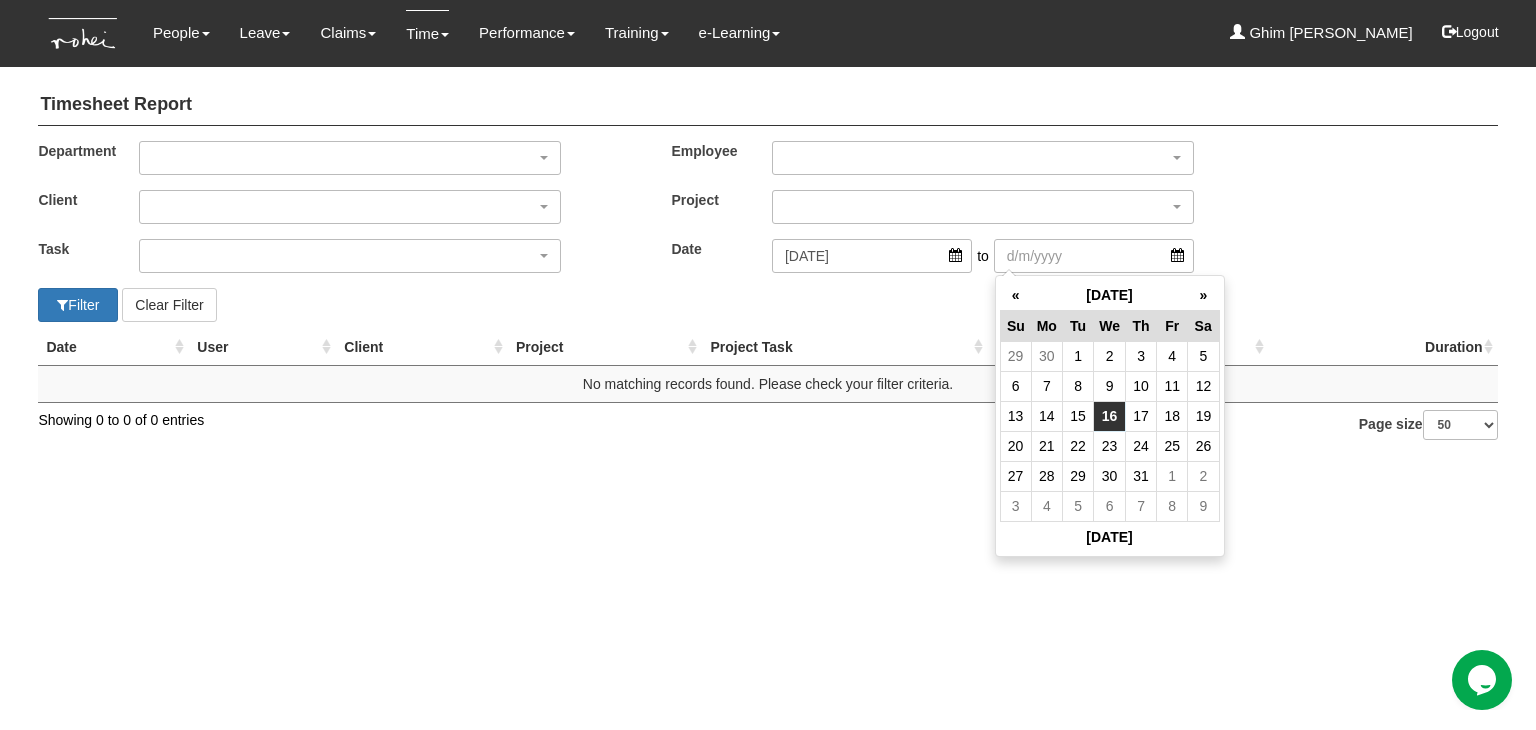 click on "16" at bounding box center (1110, 416) 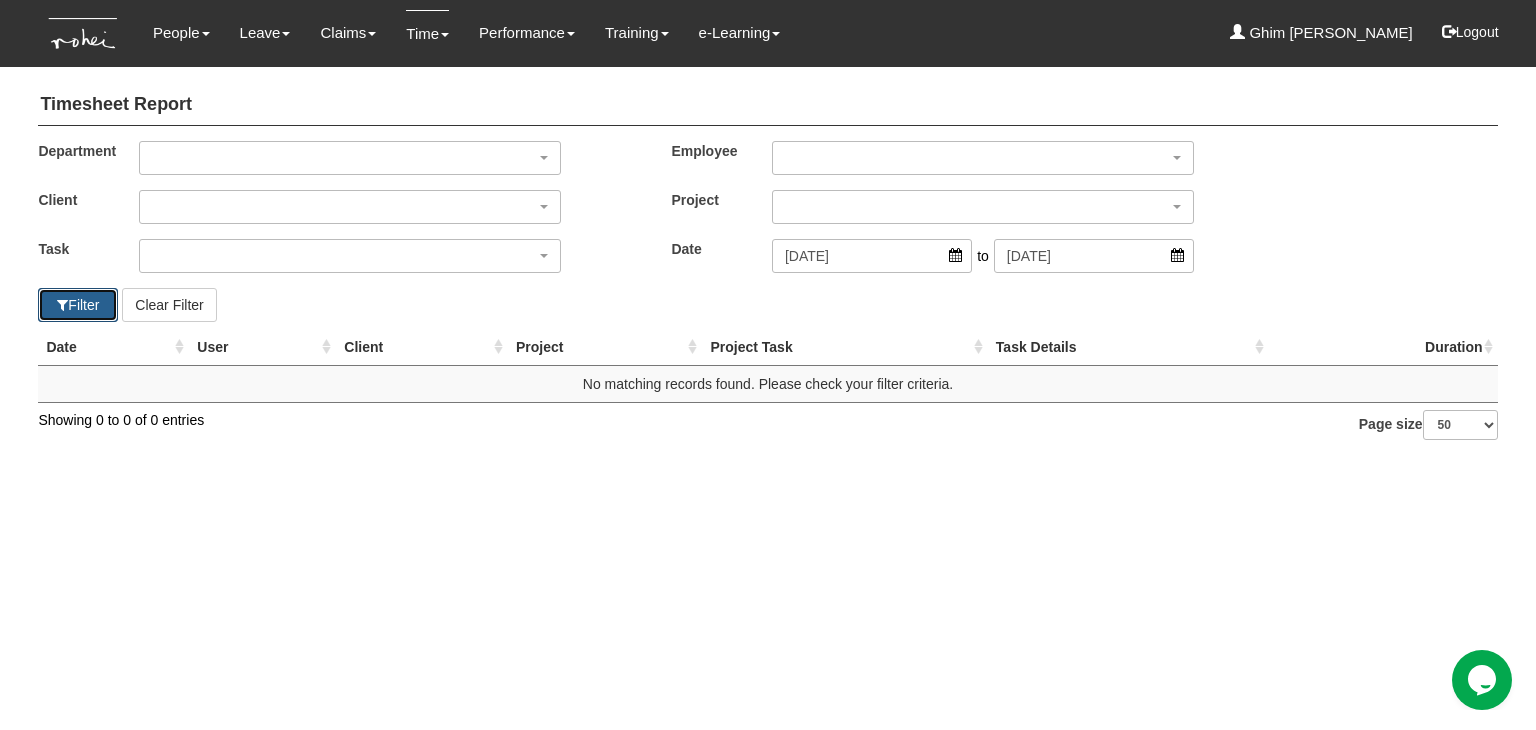 click on "Filter" at bounding box center (78, 305) 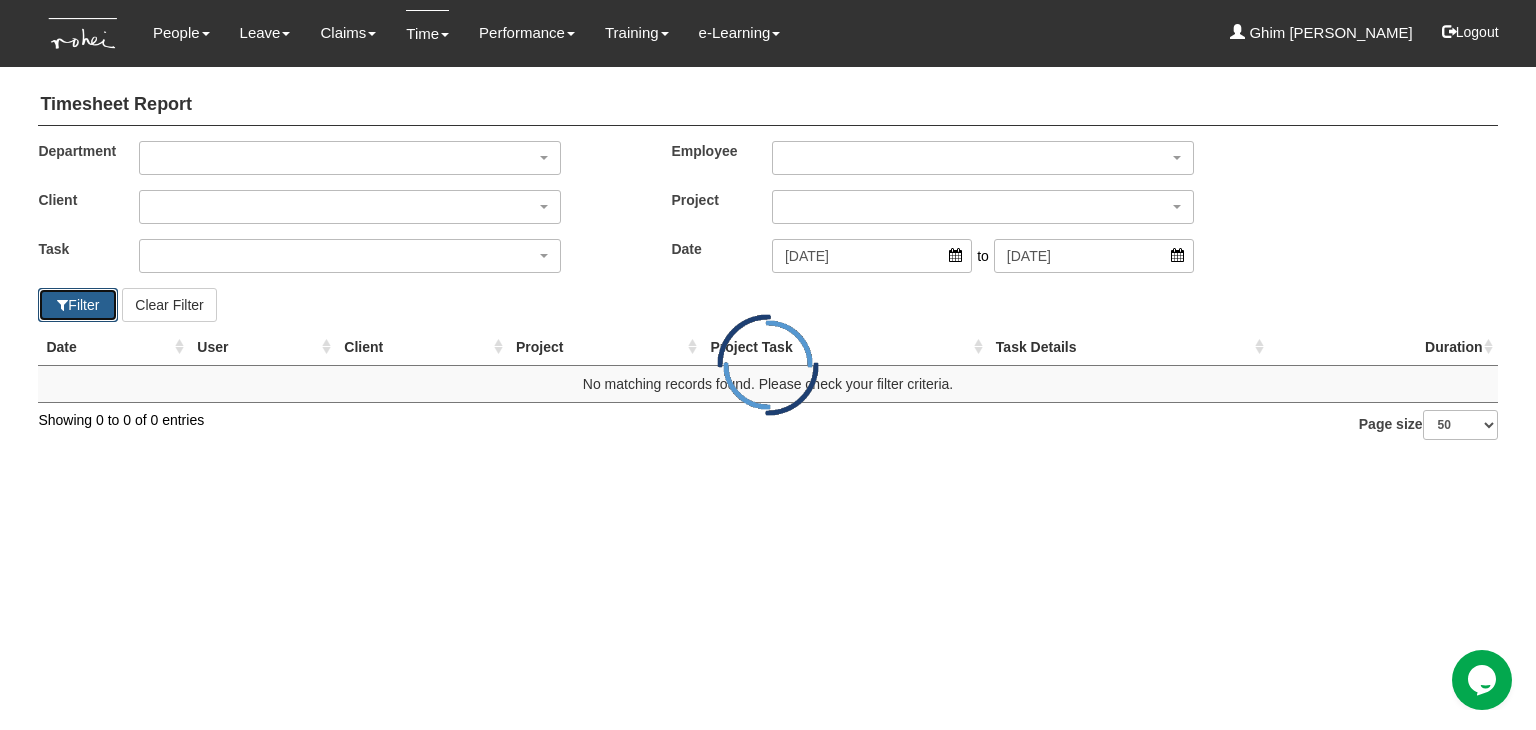 select on "50" 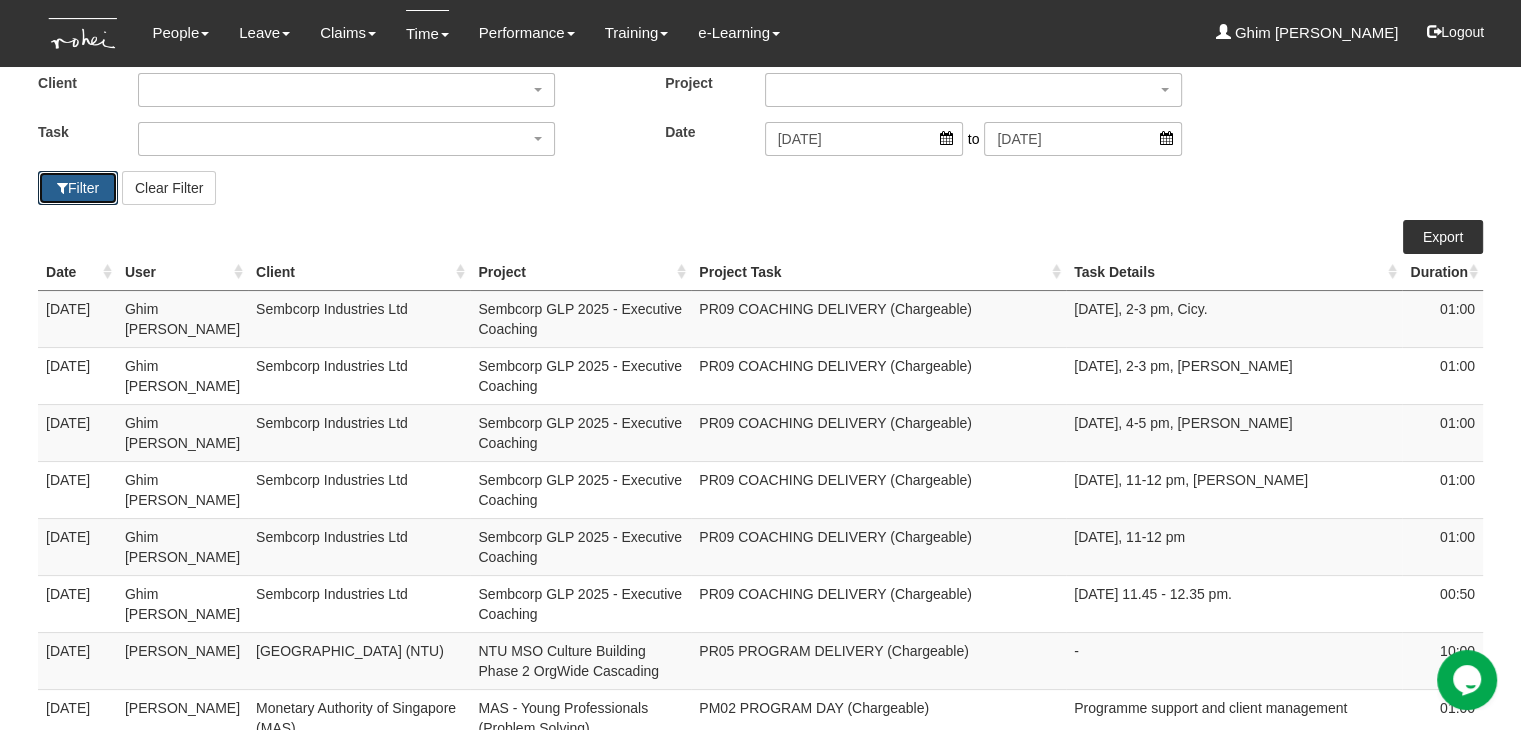 scroll, scrollTop: 0, scrollLeft: 0, axis: both 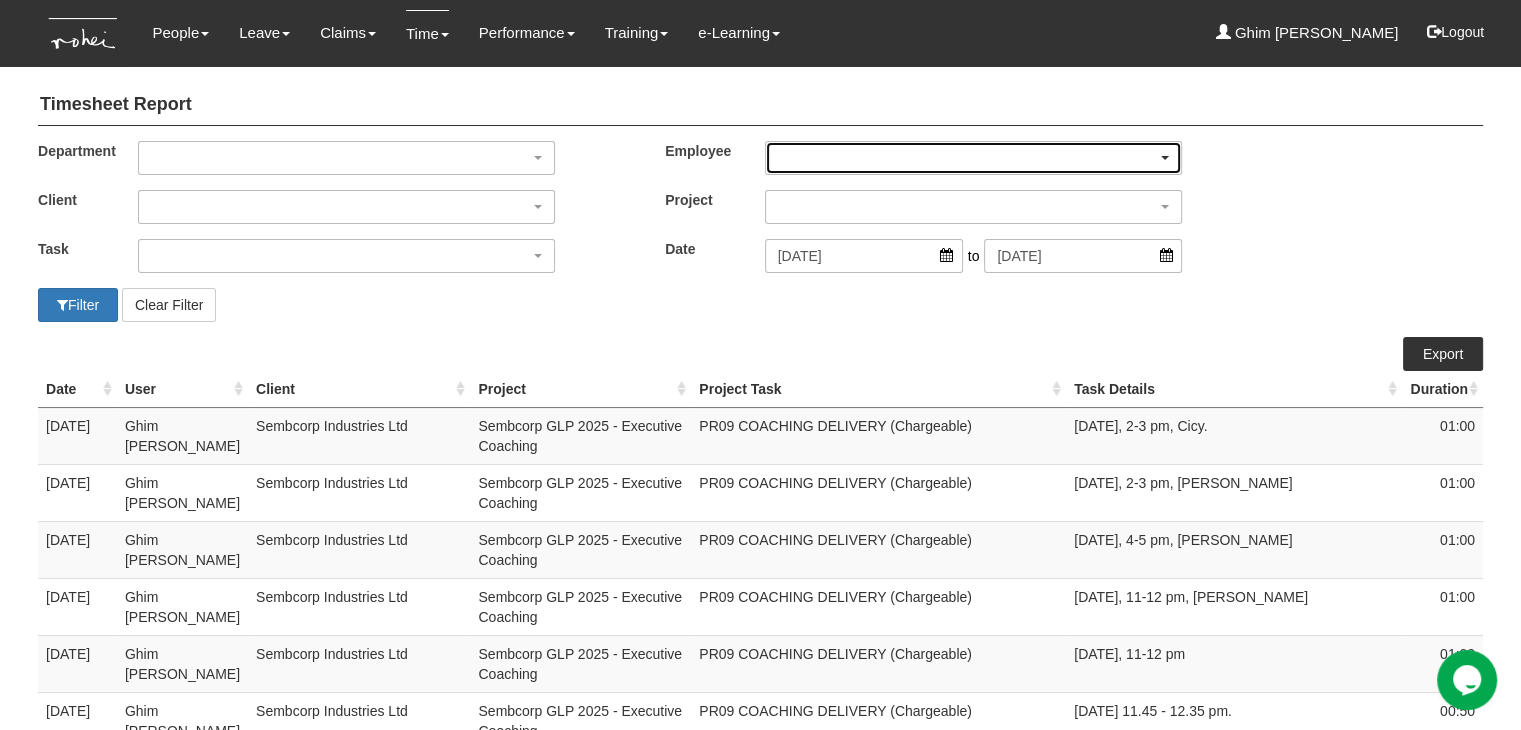 click at bounding box center [974, 158] 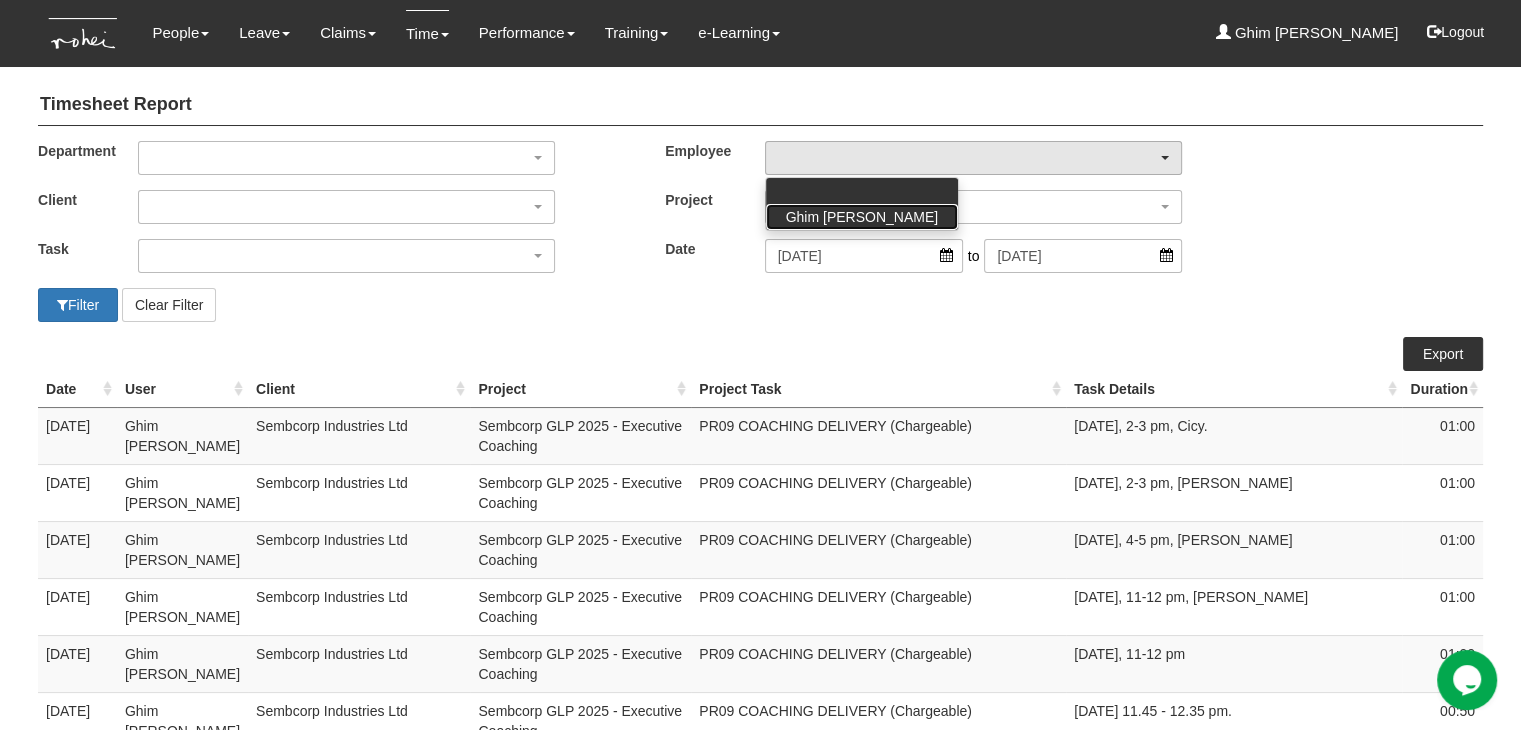 click on "Ghim [PERSON_NAME]" at bounding box center (862, 217) 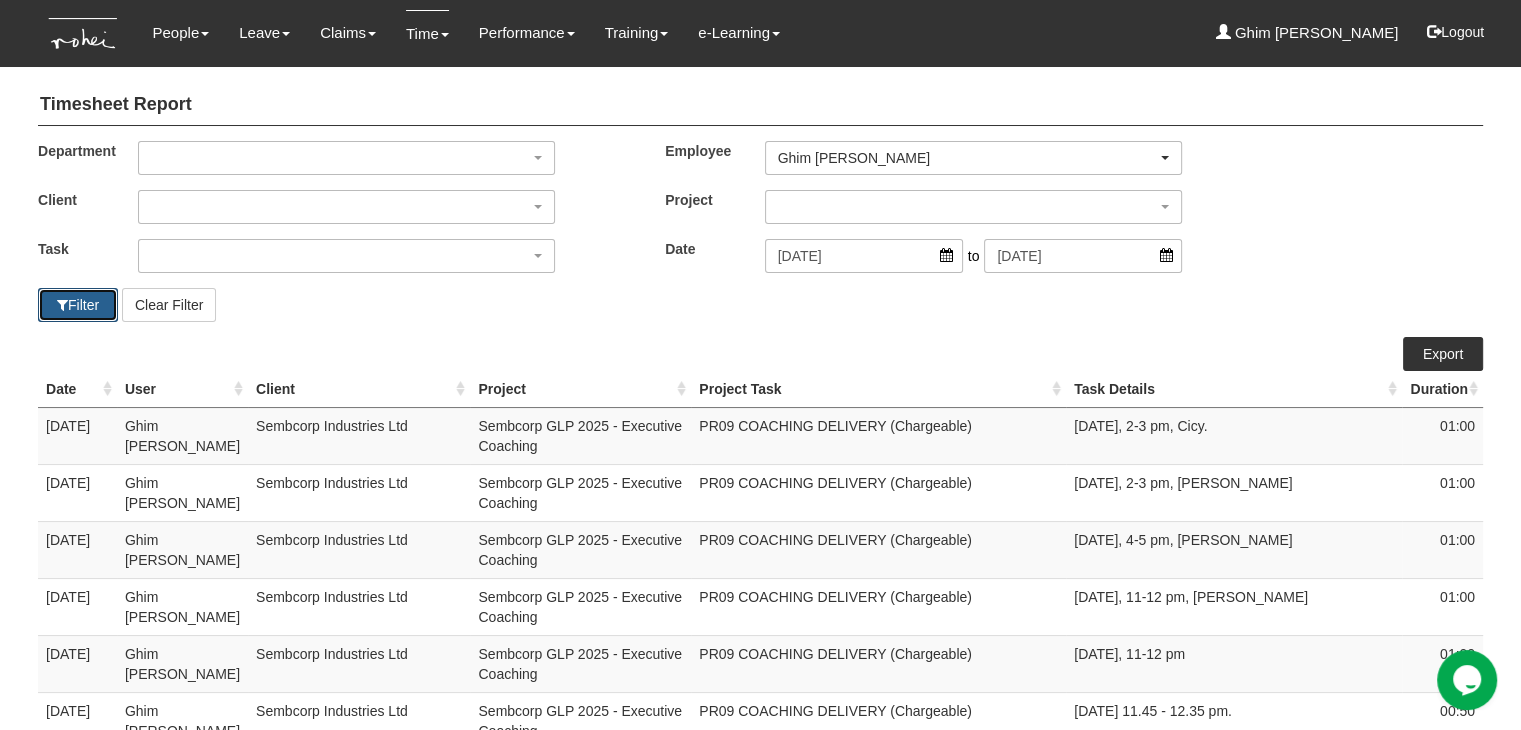 click on "Filter" at bounding box center [78, 305] 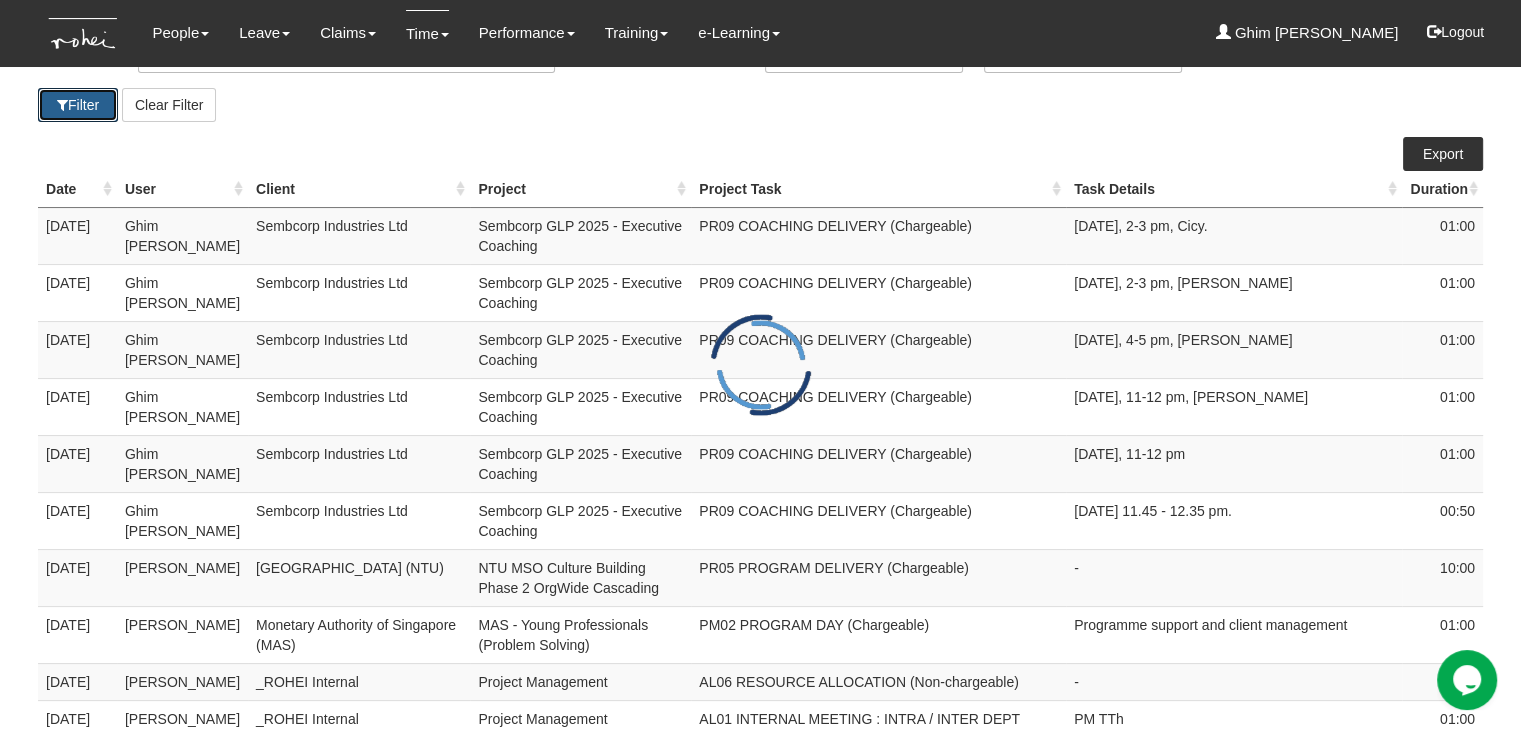 select on "50" 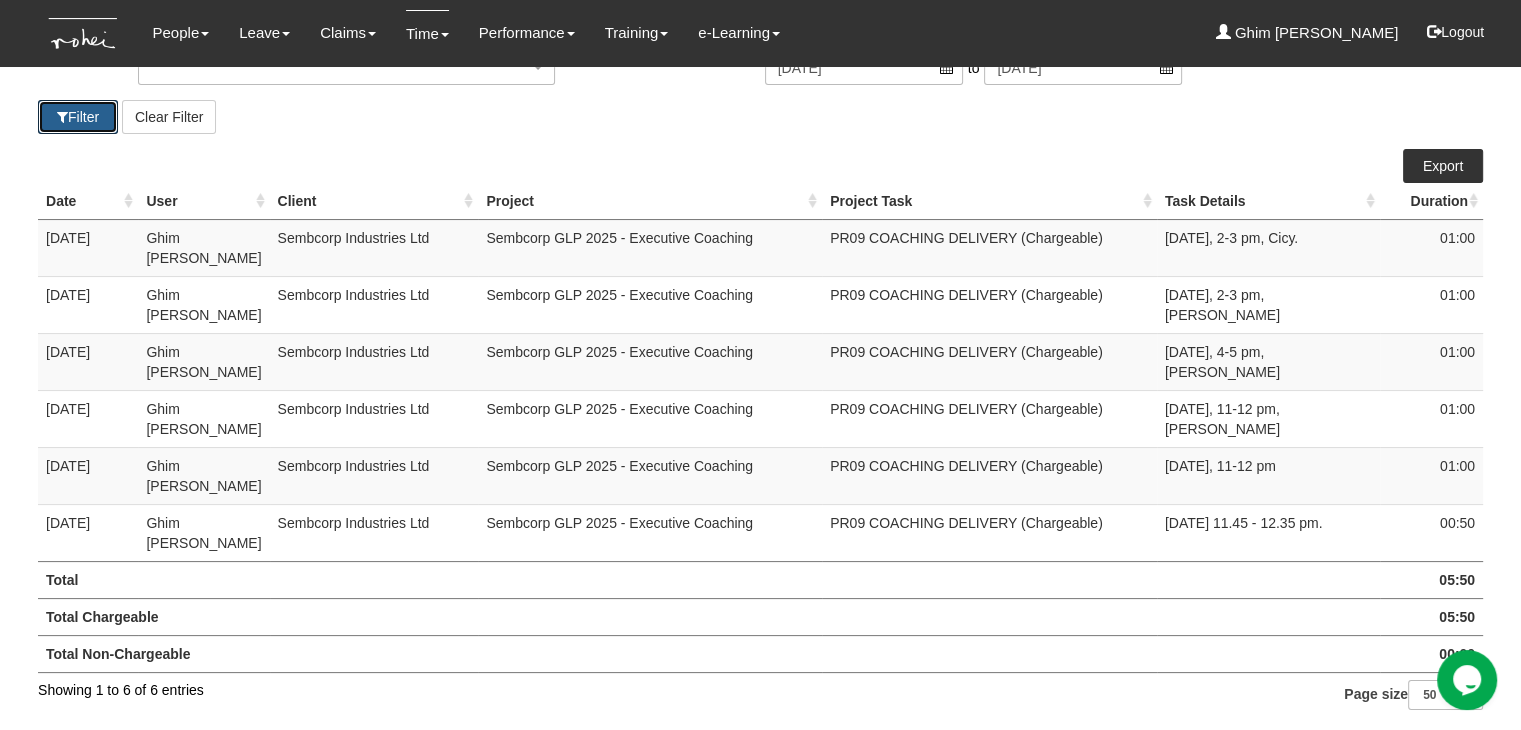 scroll, scrollTop: 65, scrollLeft: 0, axis: vertical 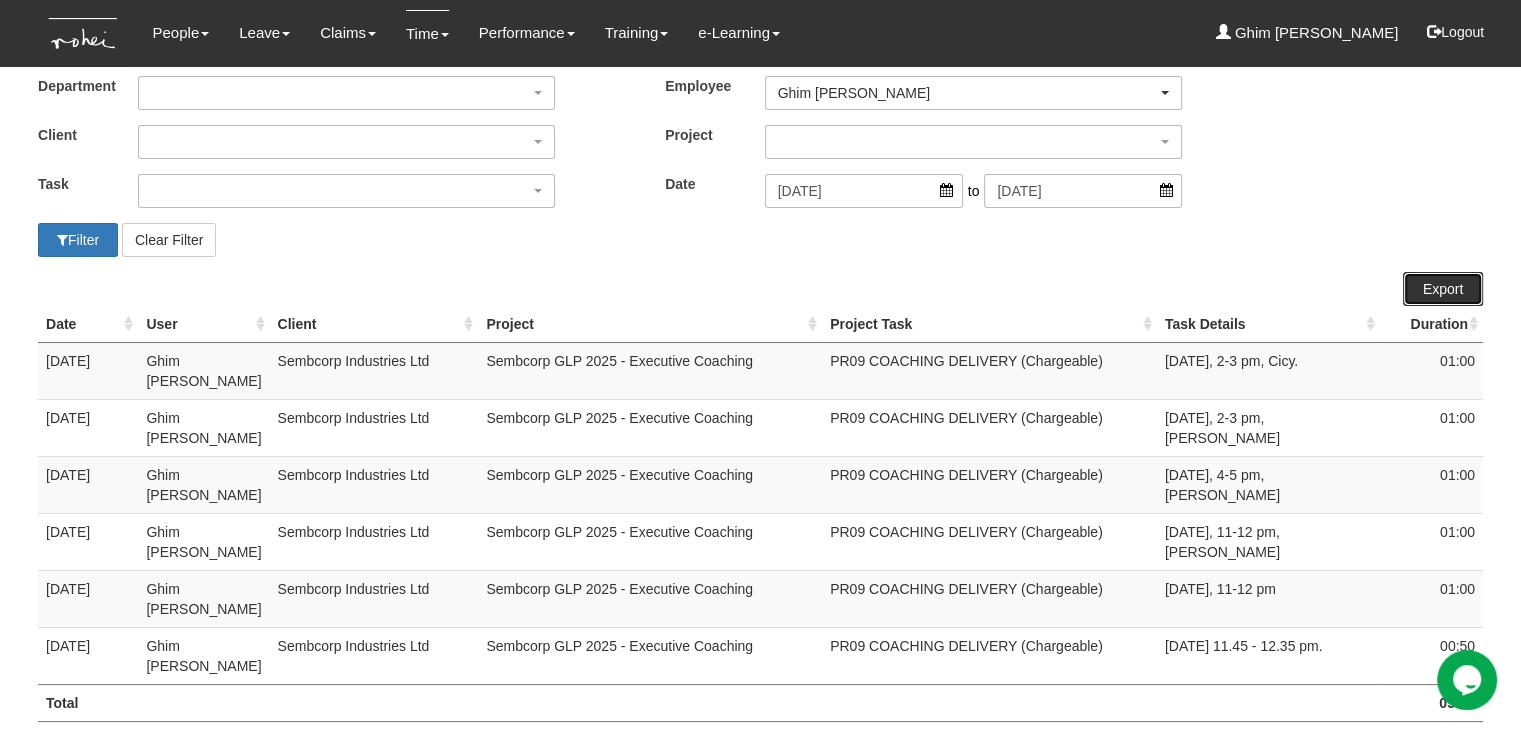 click on "Export" at bounding box center [1443, 289] 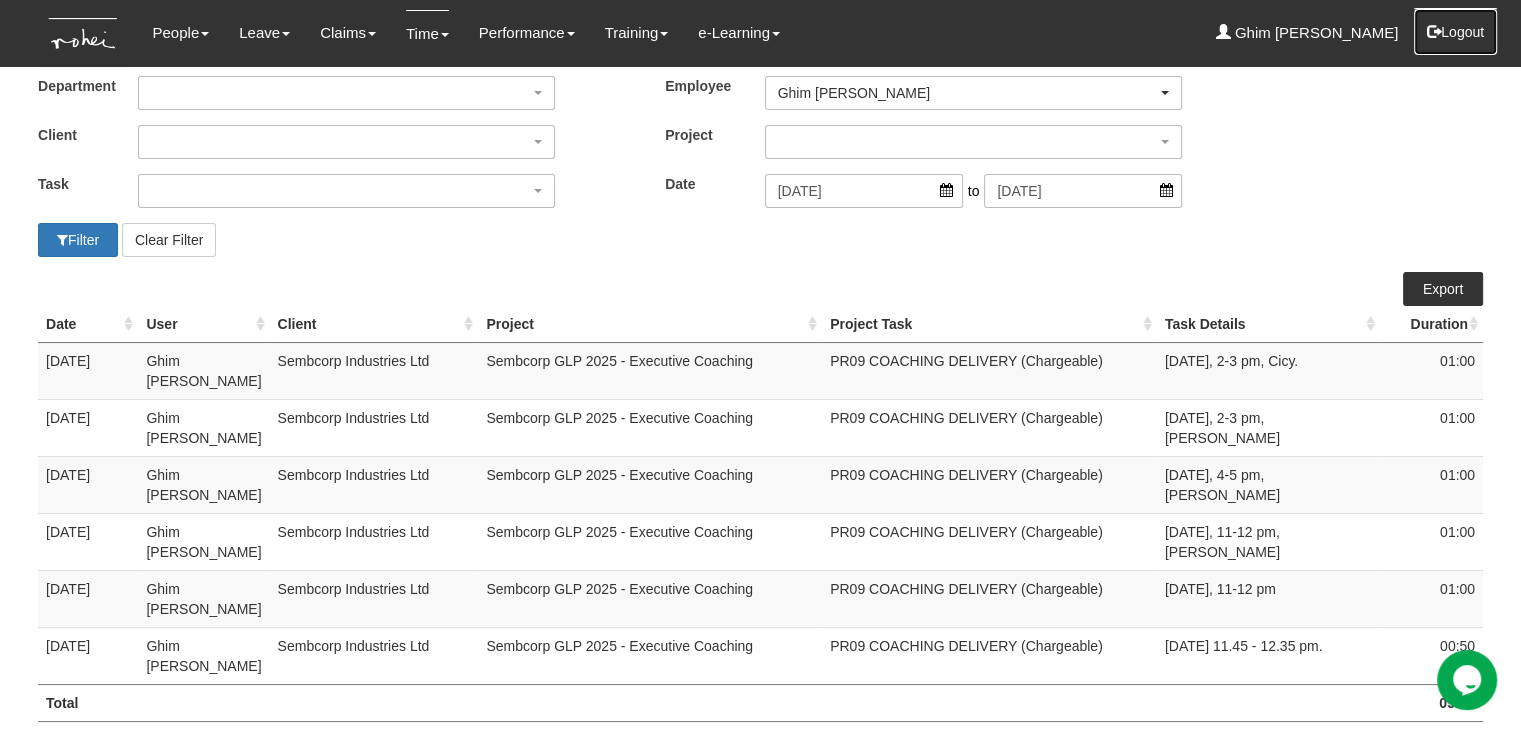 click on "Logout" at bounding box center [1455, 32] 